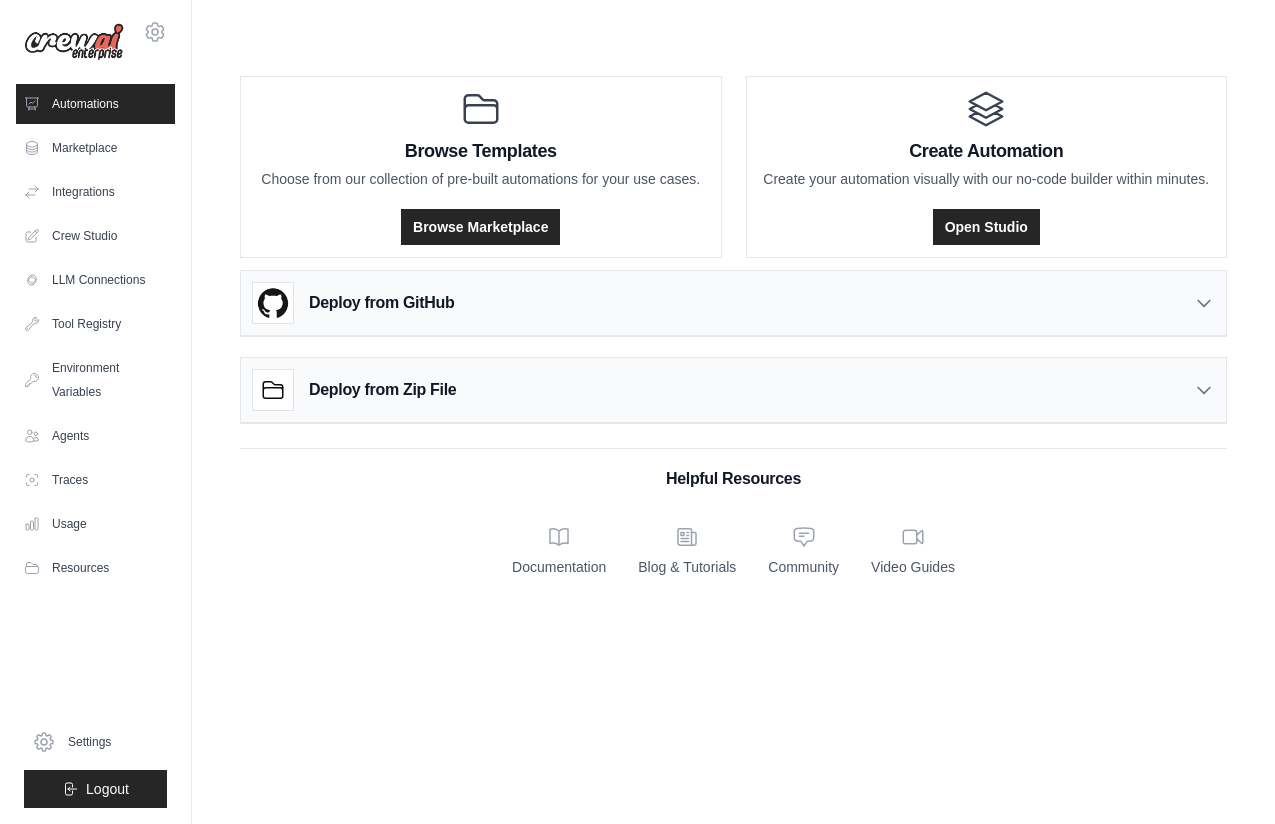 scroll, scrollTop: 0, scrollLeft: 0, axis: both 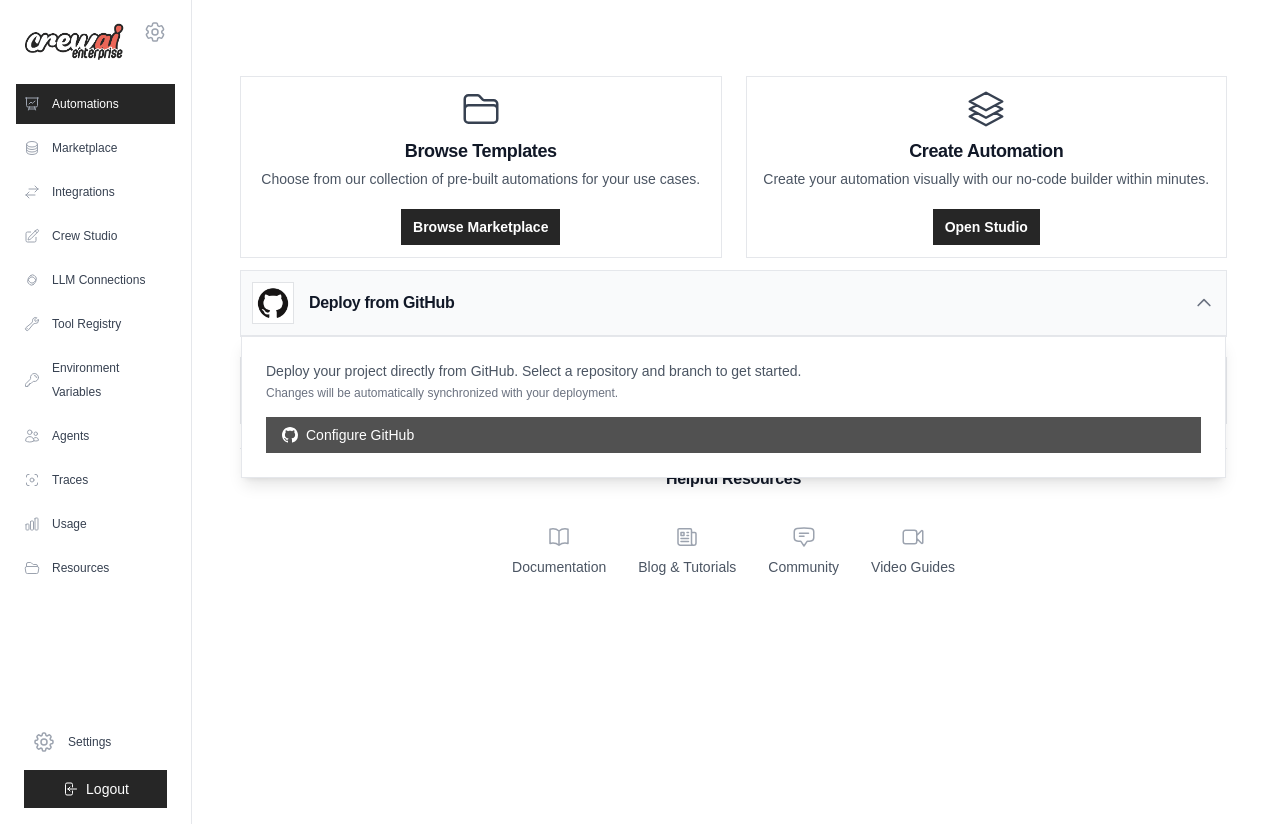 click on "Configure GitHub" at bounding box center (733, 435) 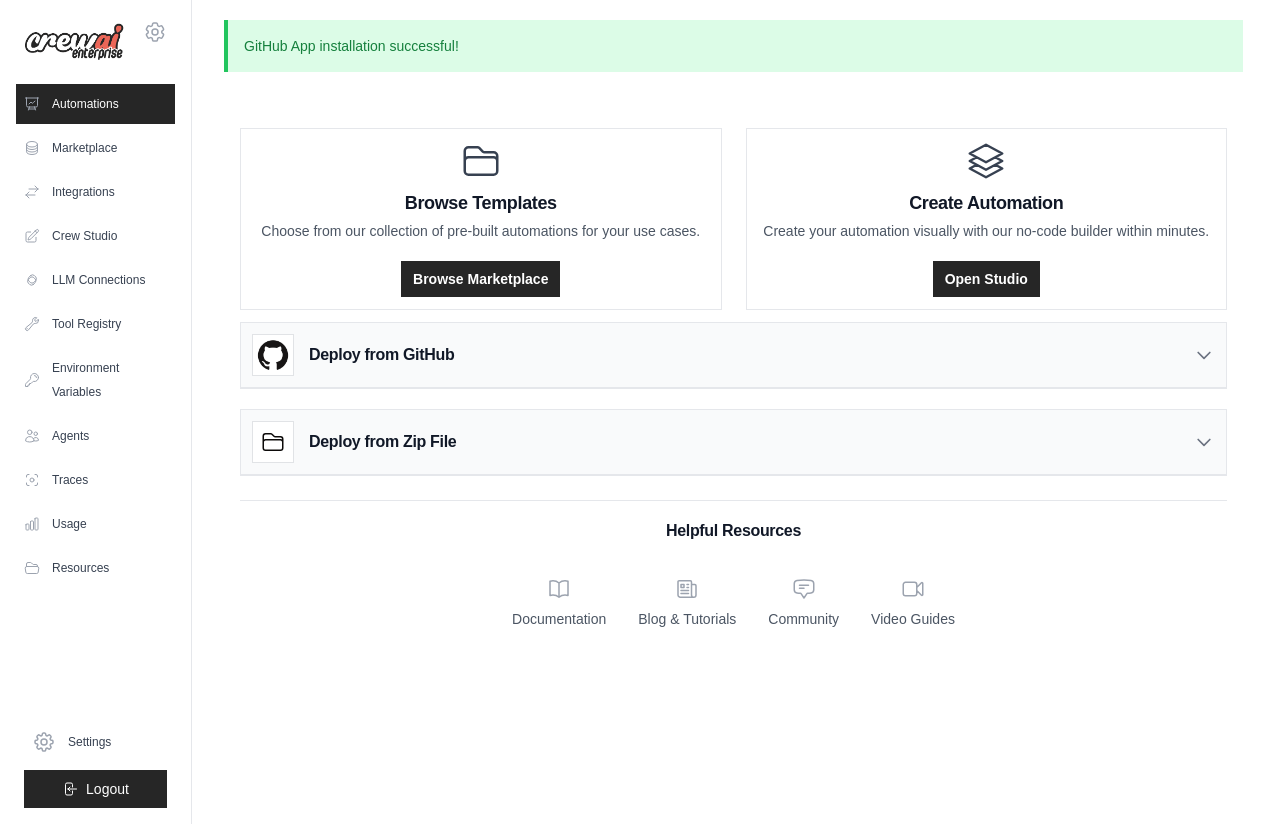 scroll, scrollTop: 0, scrollLeft: 0, axis: both 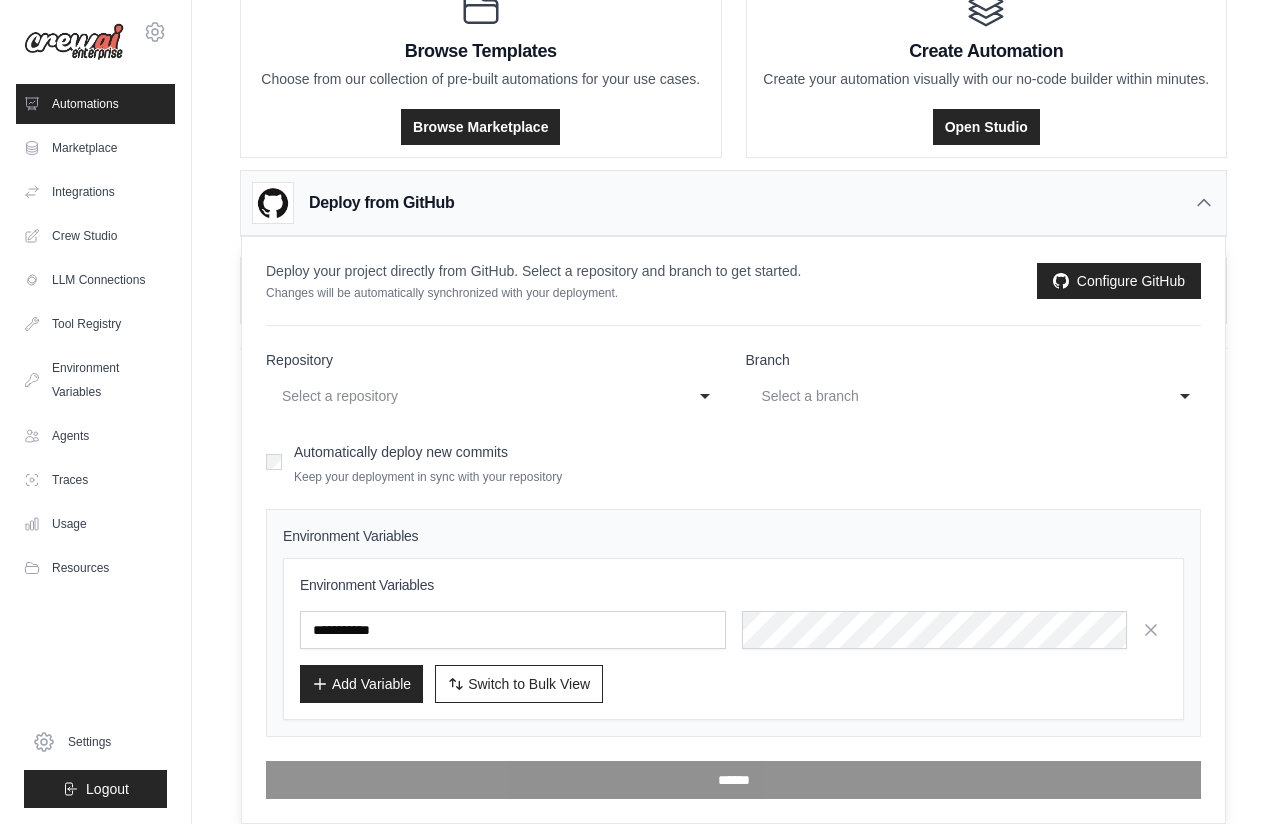 click on "**********" at bounding box center (494, 396) 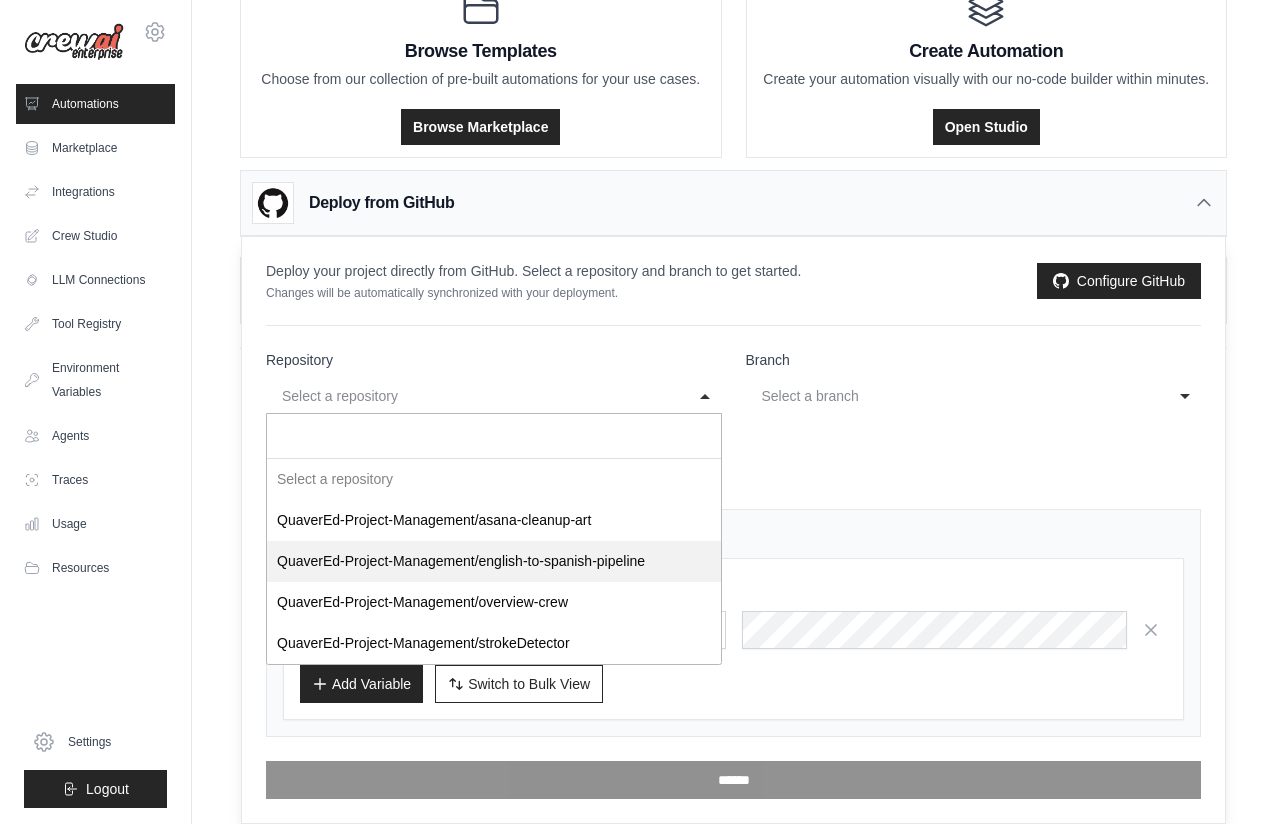 select on "**********" 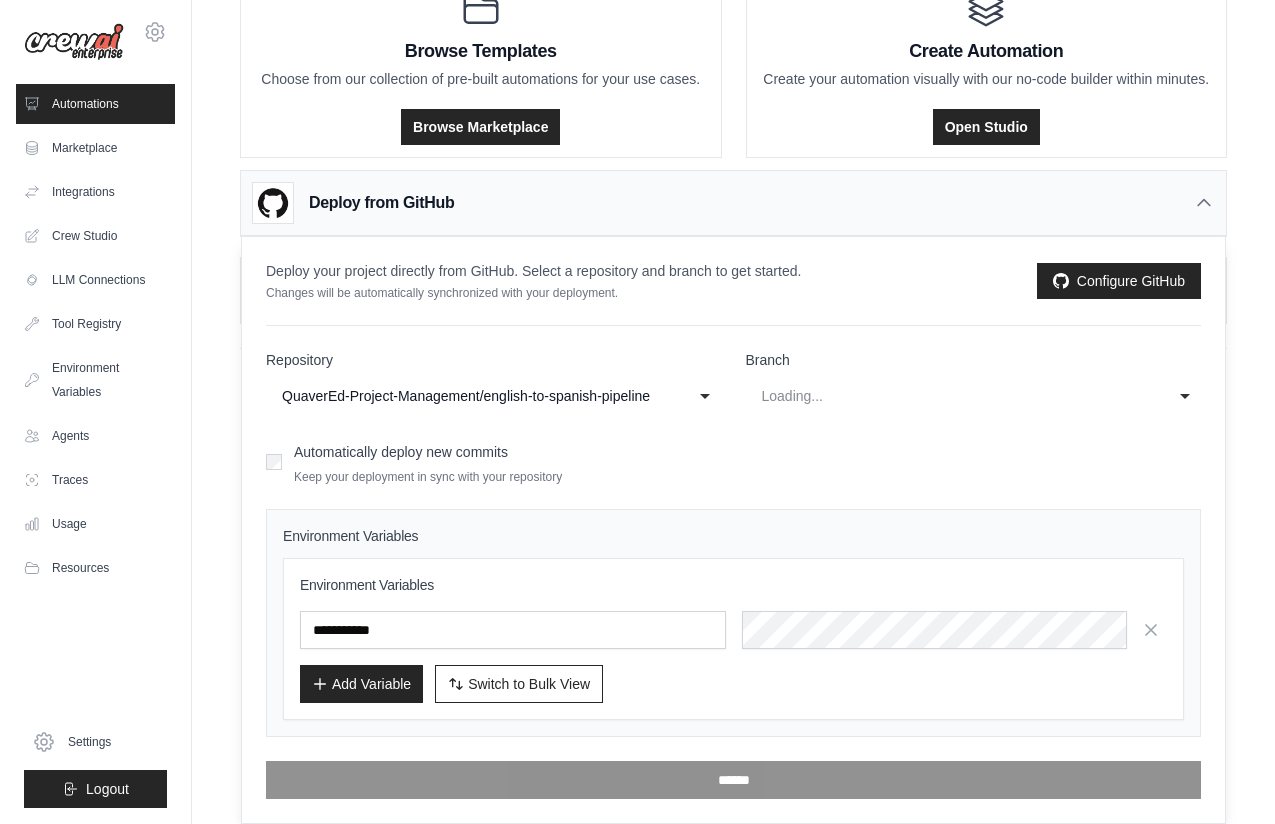 select on "****" 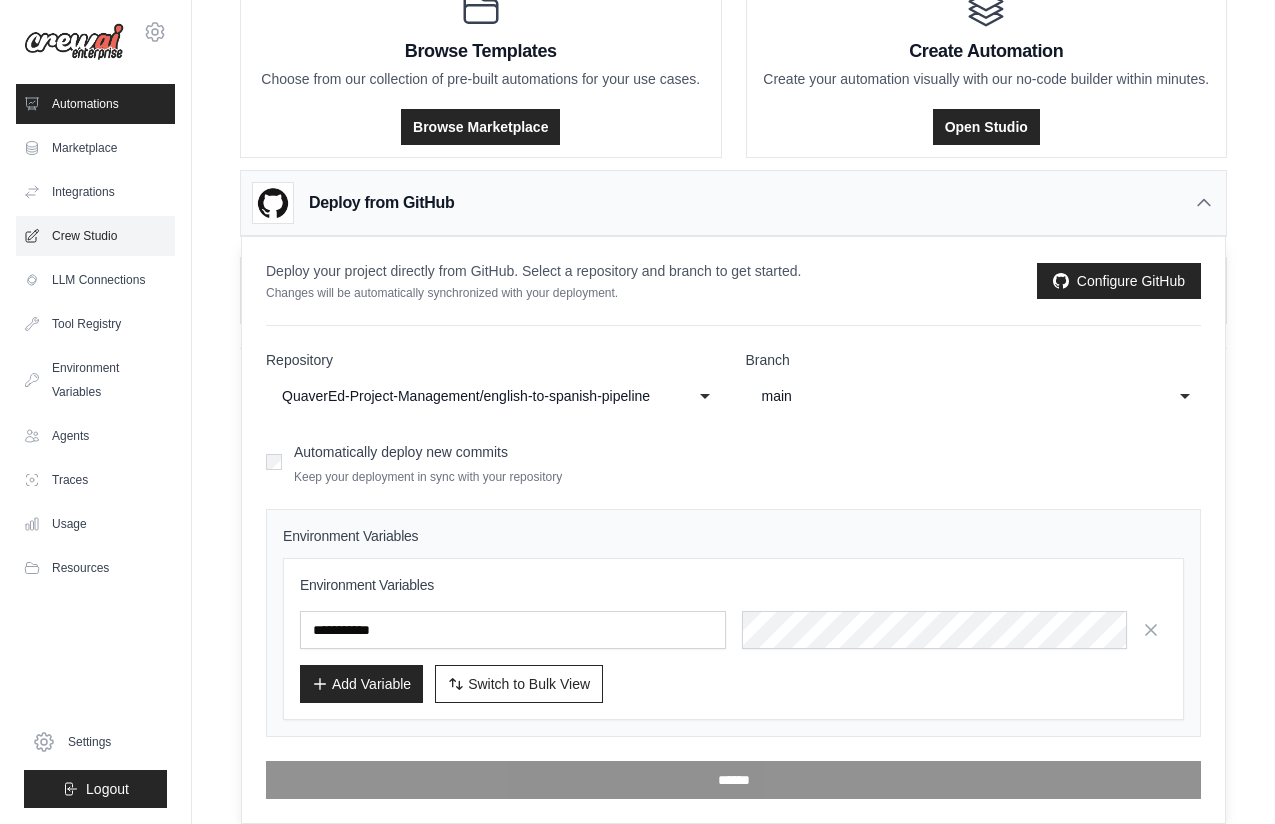 click on "Crew Studio" at bounding box center (95, 236) 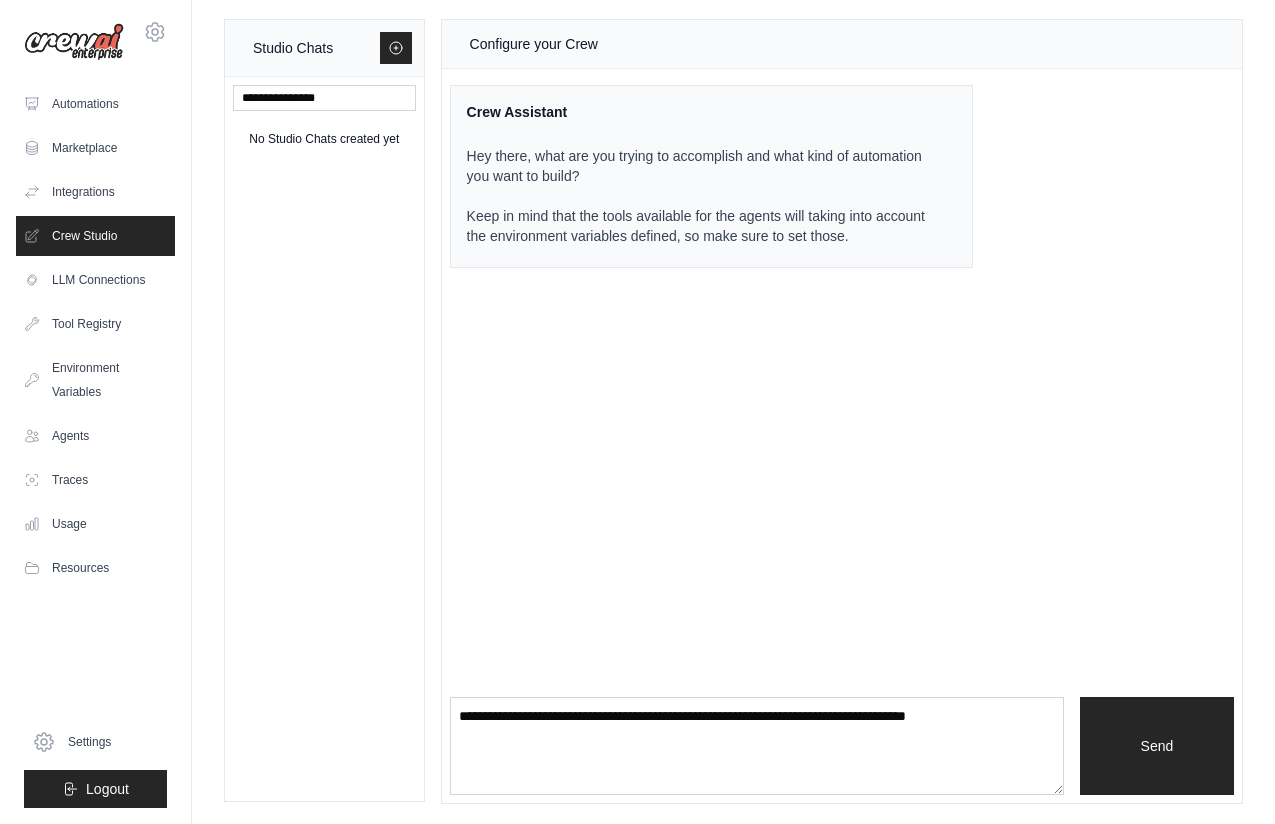 scroll, scrollTop: 0, scrollLeft: 0, axis: both 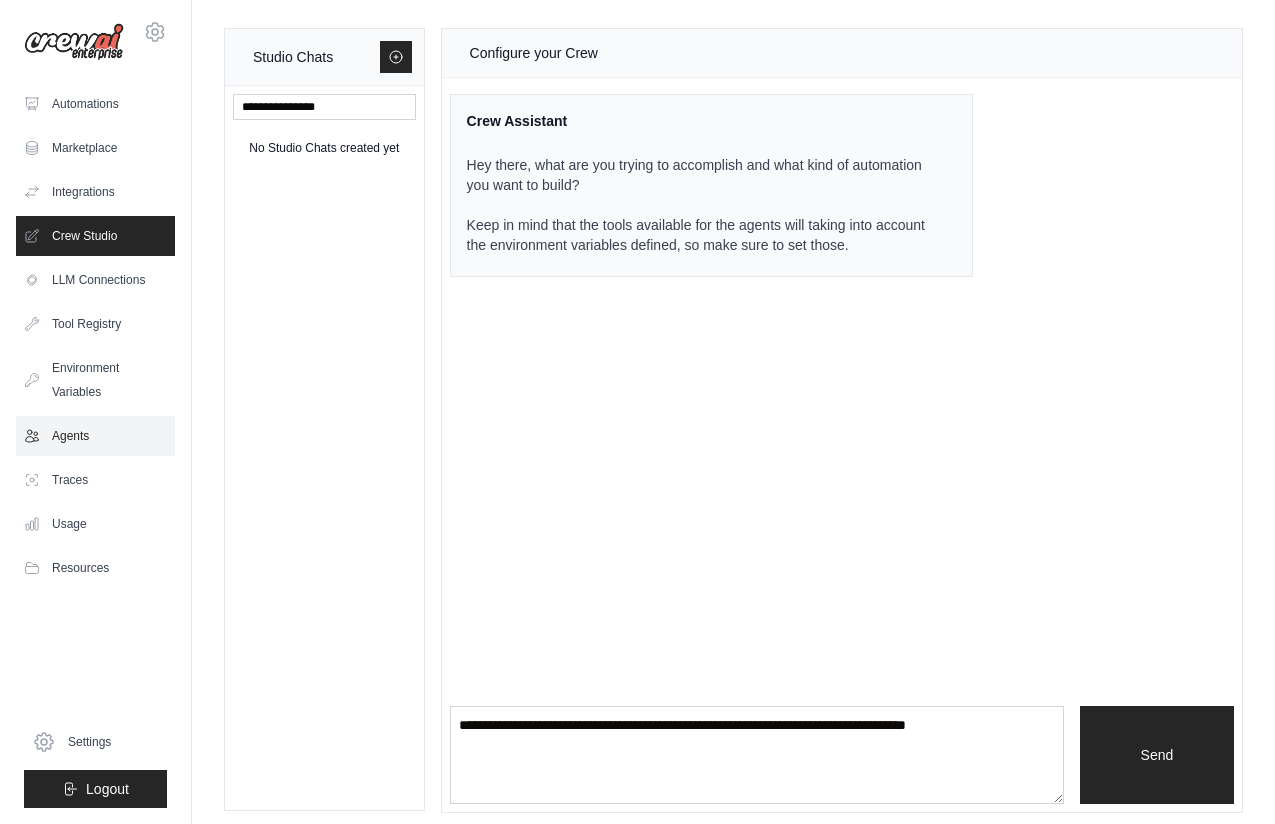 click on "Agents" at bounding box center (95, 436) 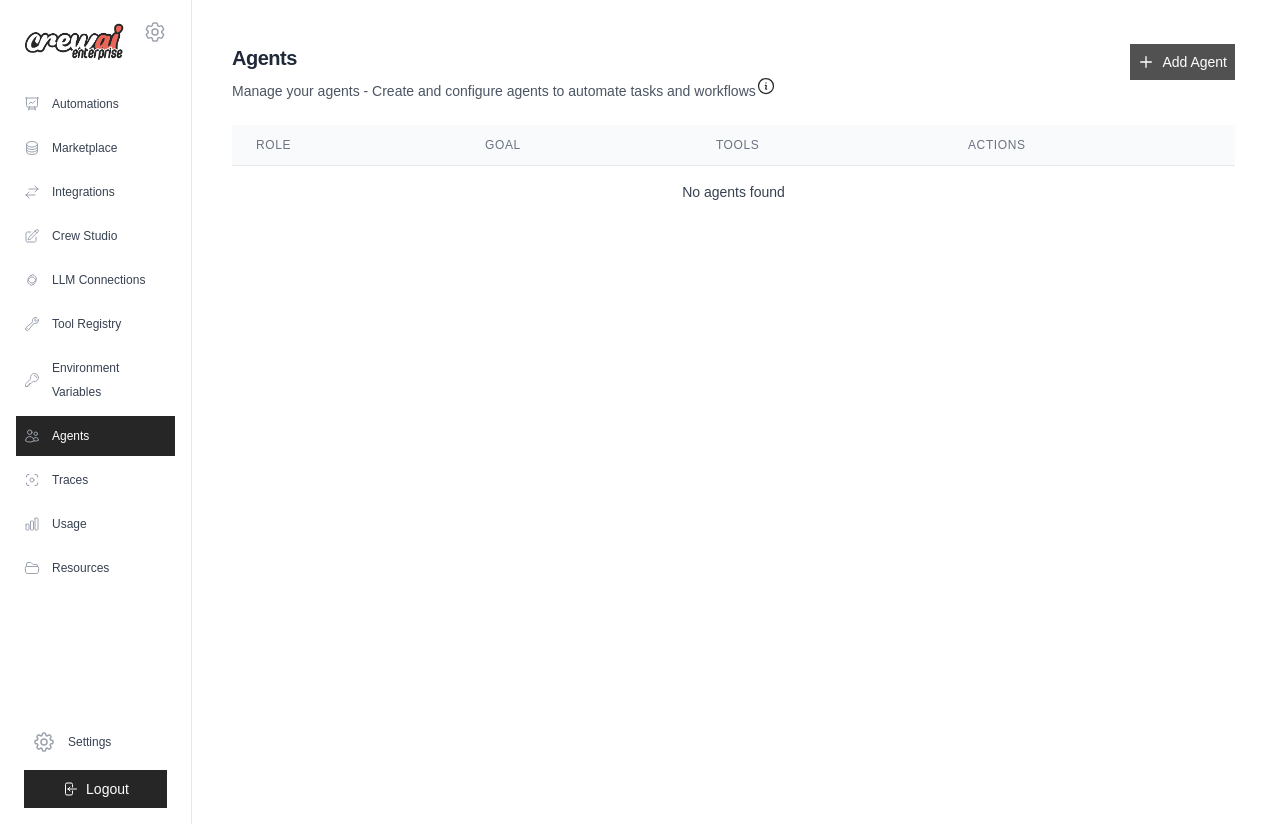 click on "Add Agent" at bounding box center [1182, 62] 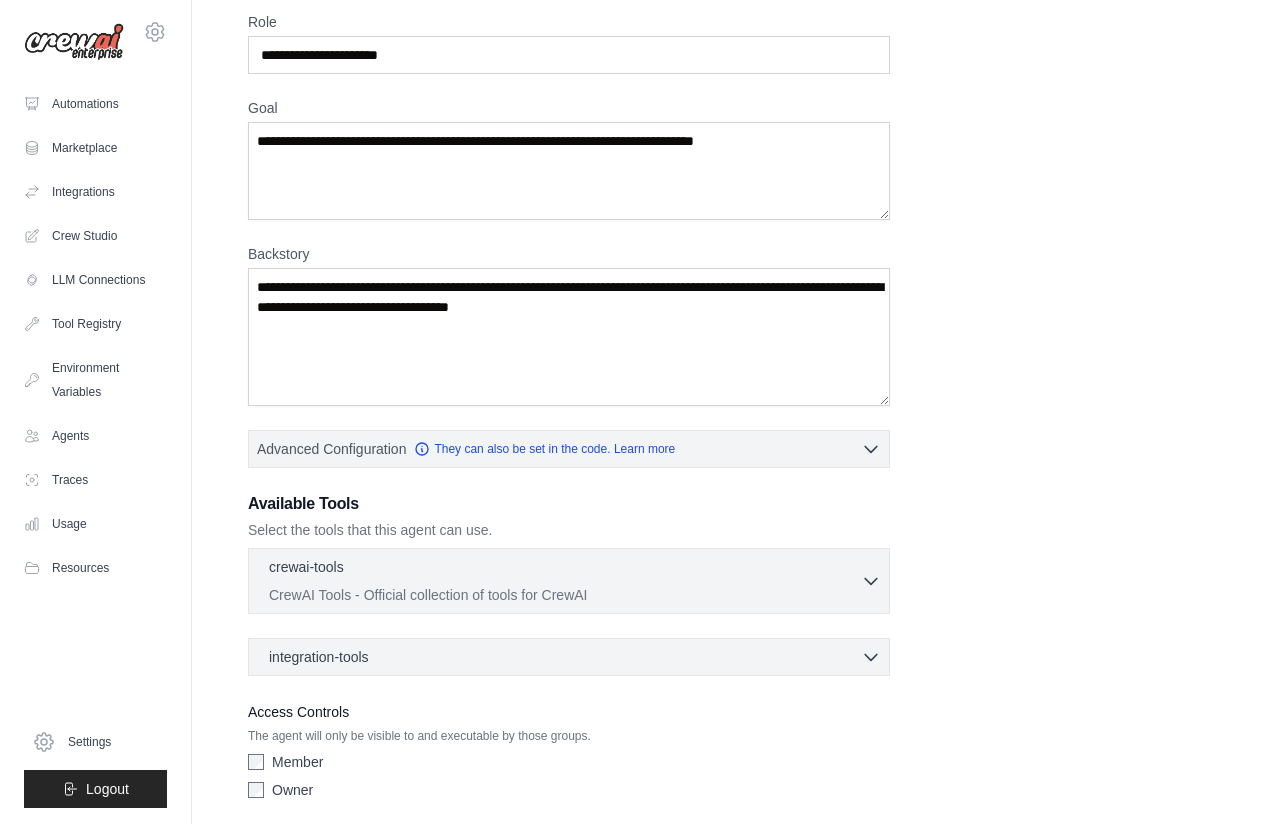 scroll, scrollTop: 159, scrollLeft: 0, axis: vertical 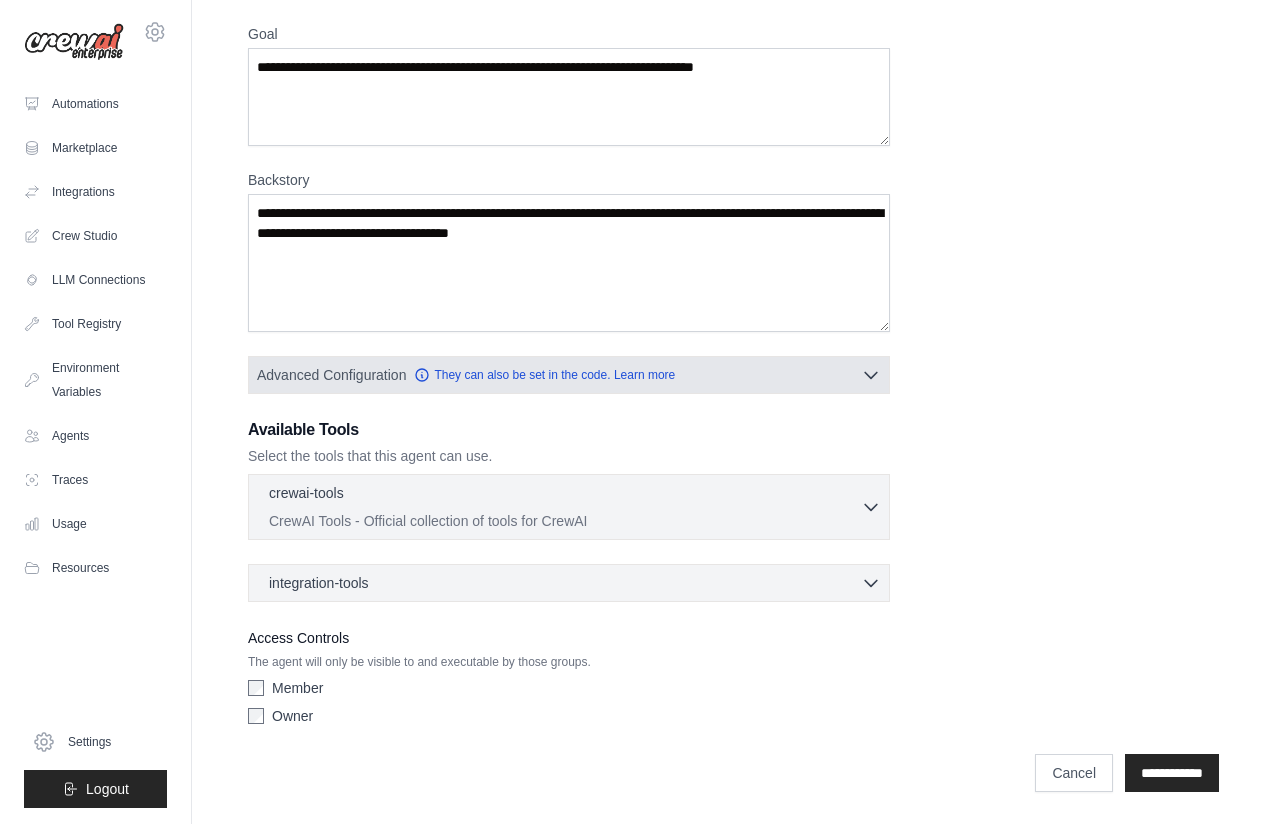 click 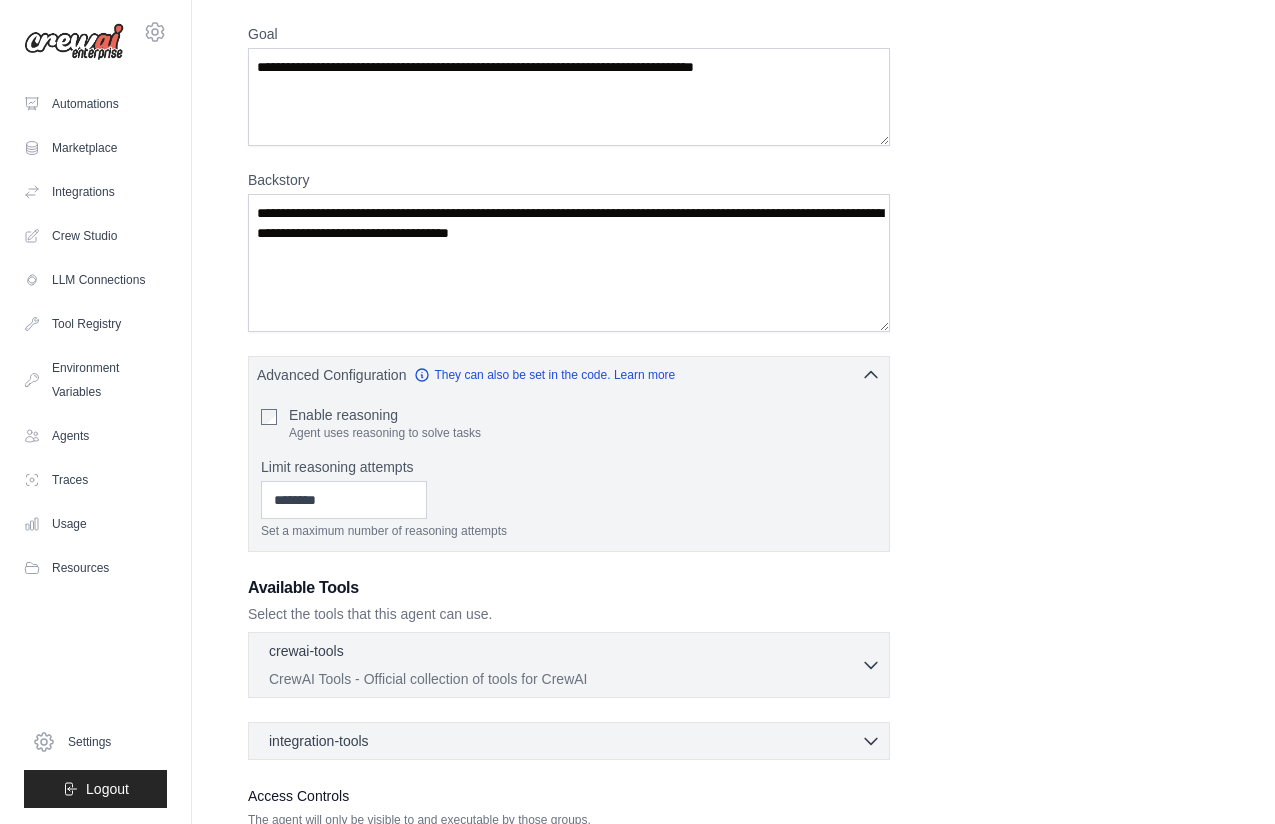 click on "Role
Goal
Backstory
Advanced Configuration
They can also be set in the code. Learn more
Enable reasoning" at bounding box center [733, 415] 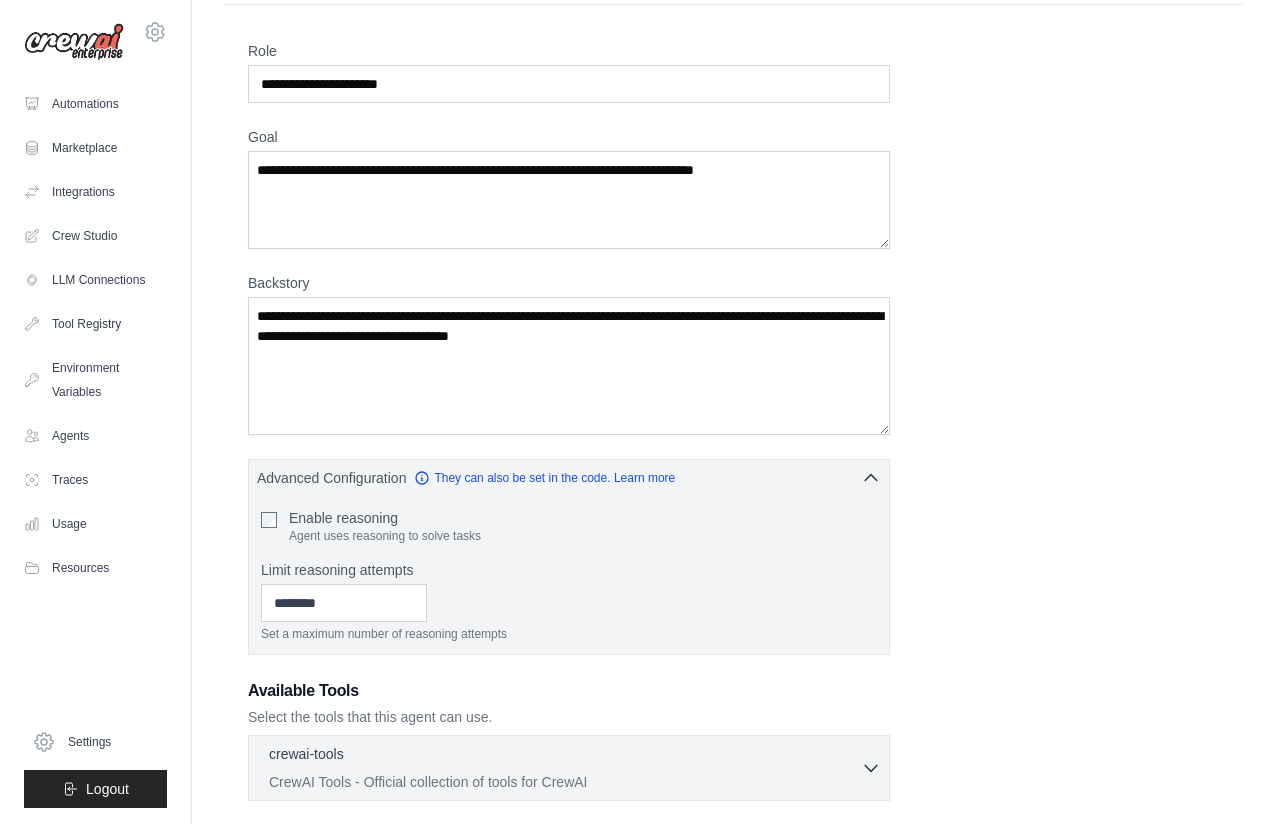 scroll, scrollTop: 57, scrollLeft: 0, axis: vertical 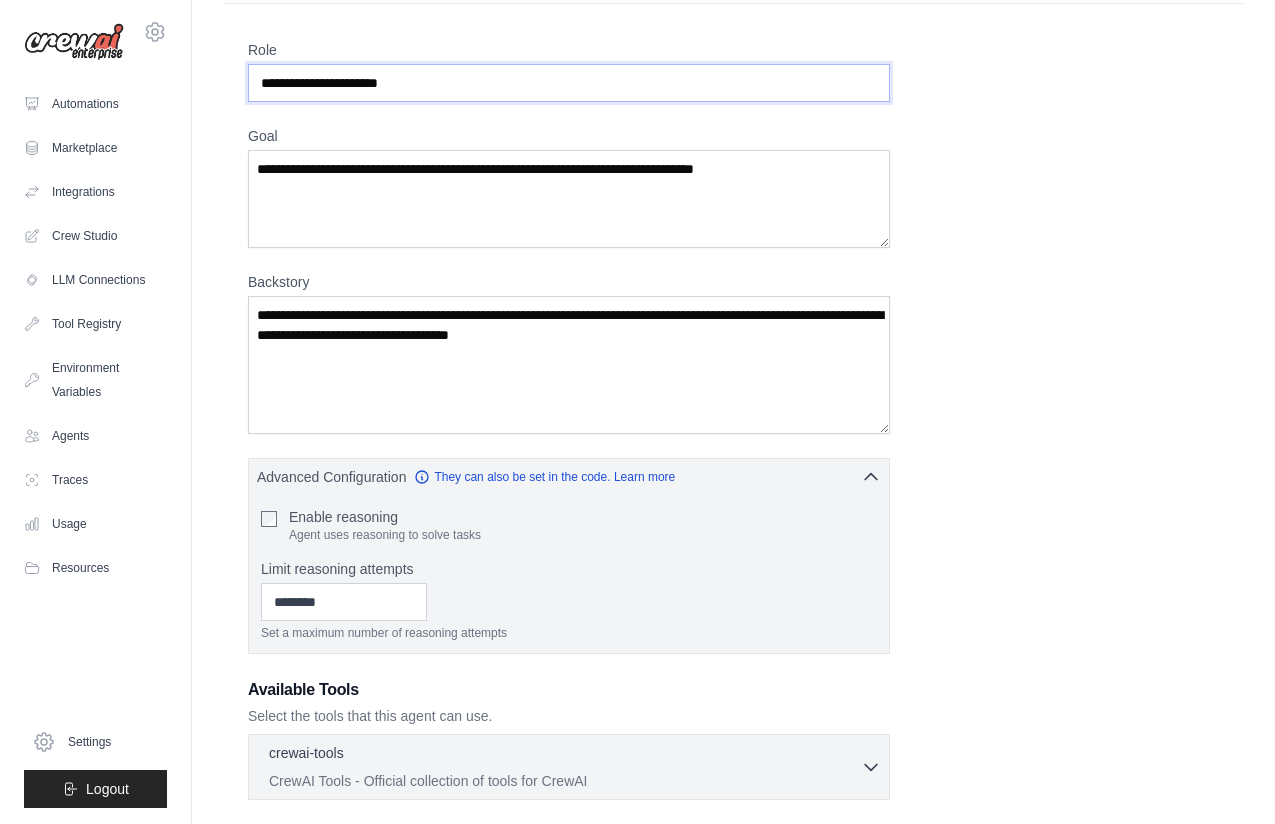 drag, startPoint x: 400, startPoint y: 82, endPoint x: 299, endPoint y: 80, distance: 101.0198 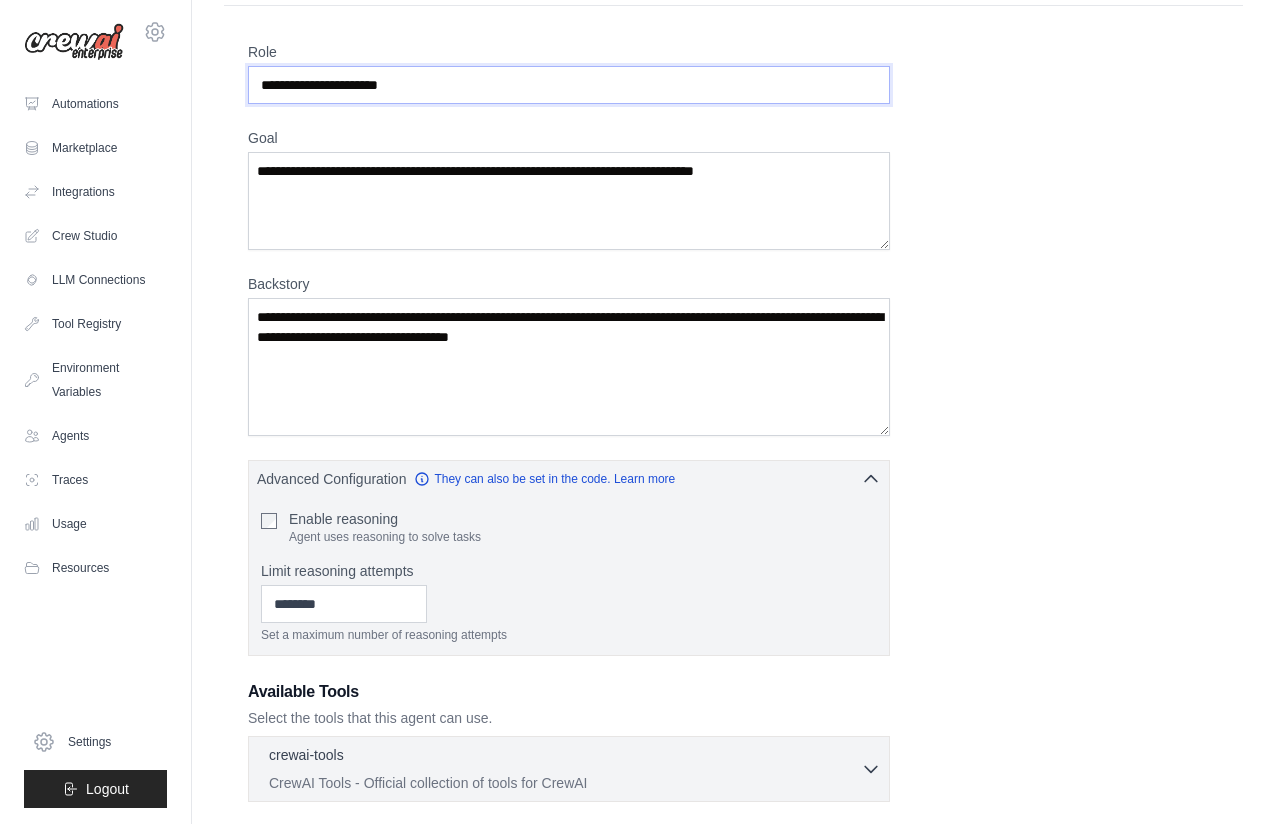 click on "Role" at bounding box center (569, 85) 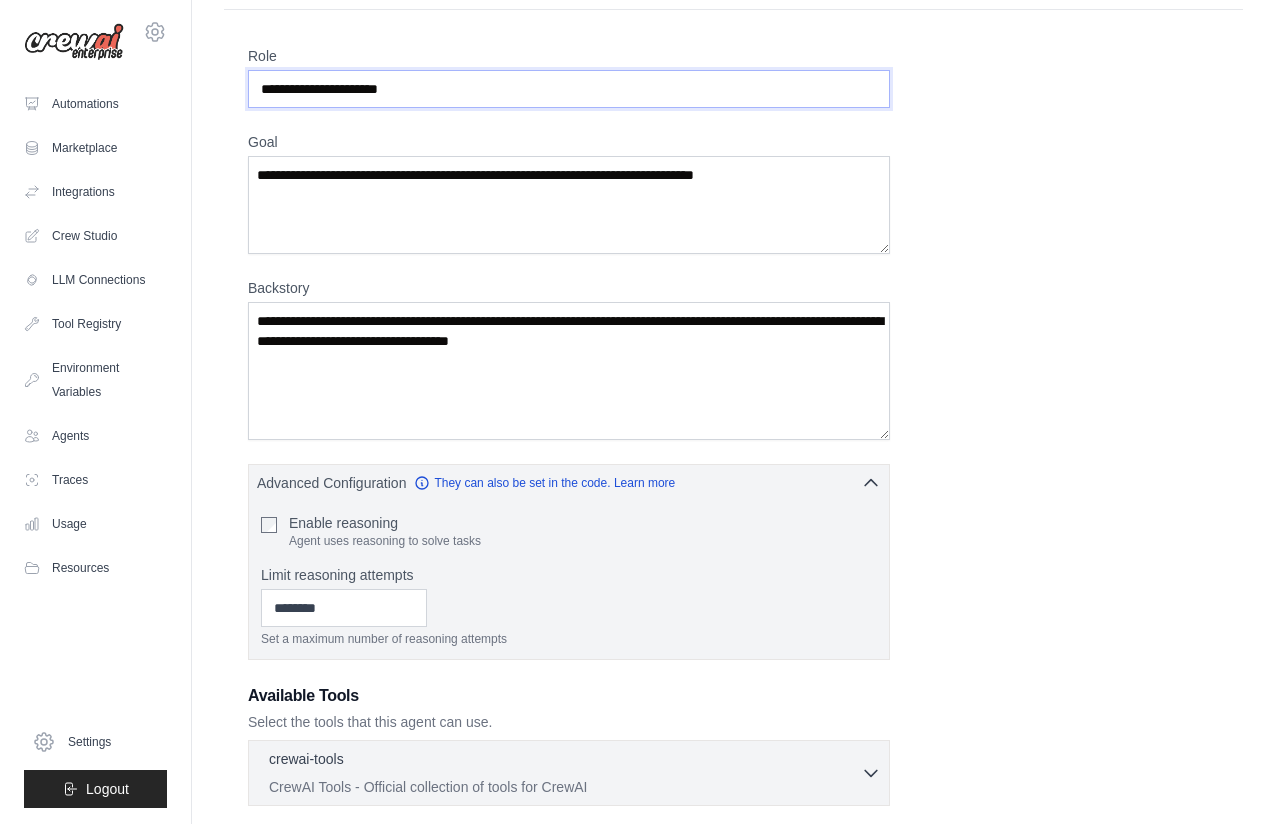click on "Role" at bounding box center (569, 89) 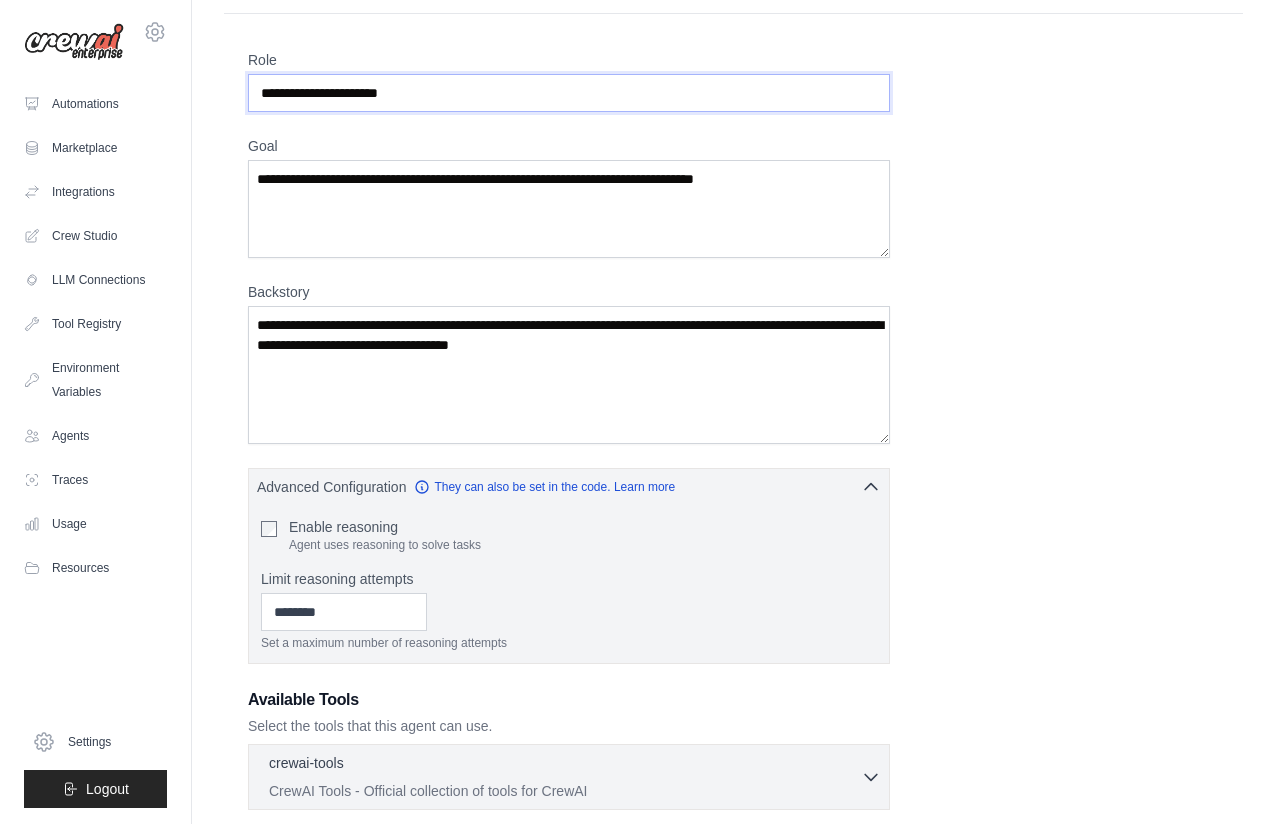 click on "Role" at bounding box center (569, 93) 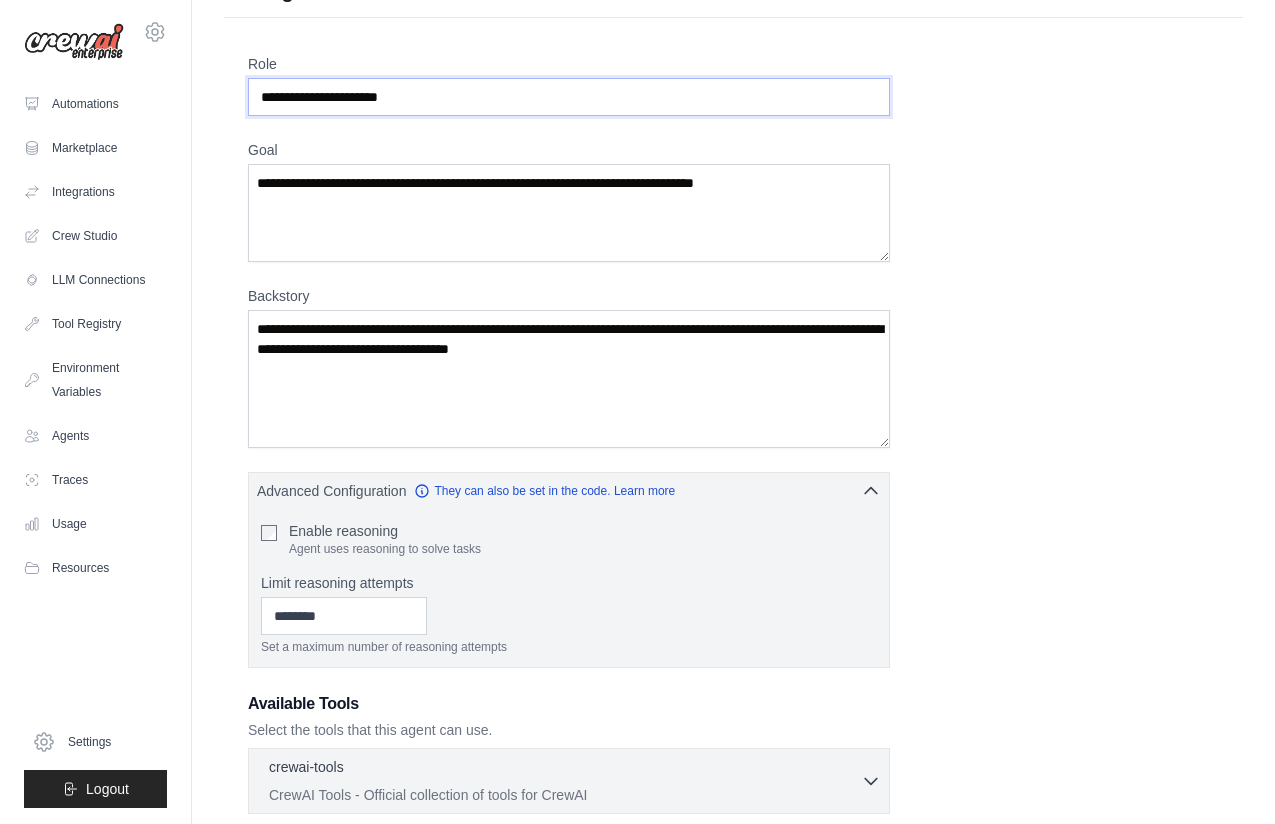 paste on "**********" 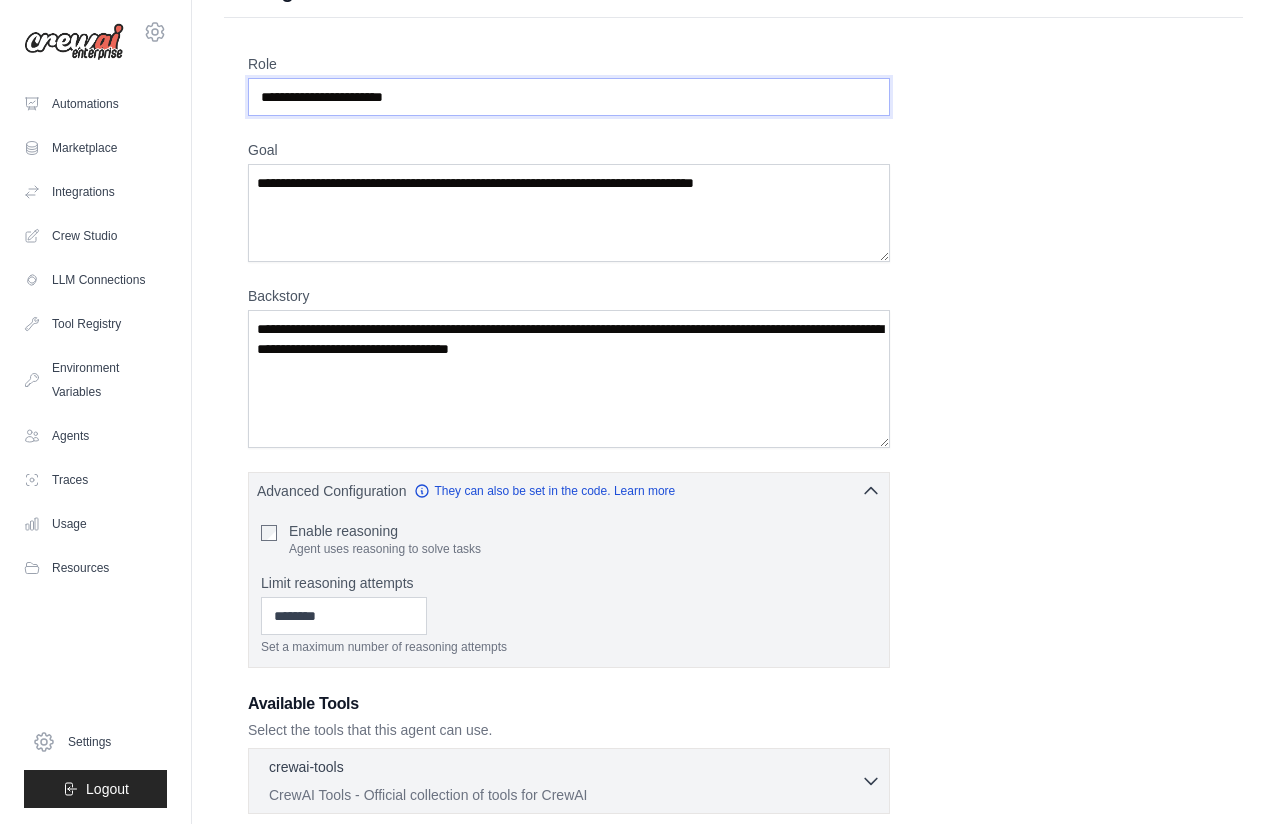 type on "**********" 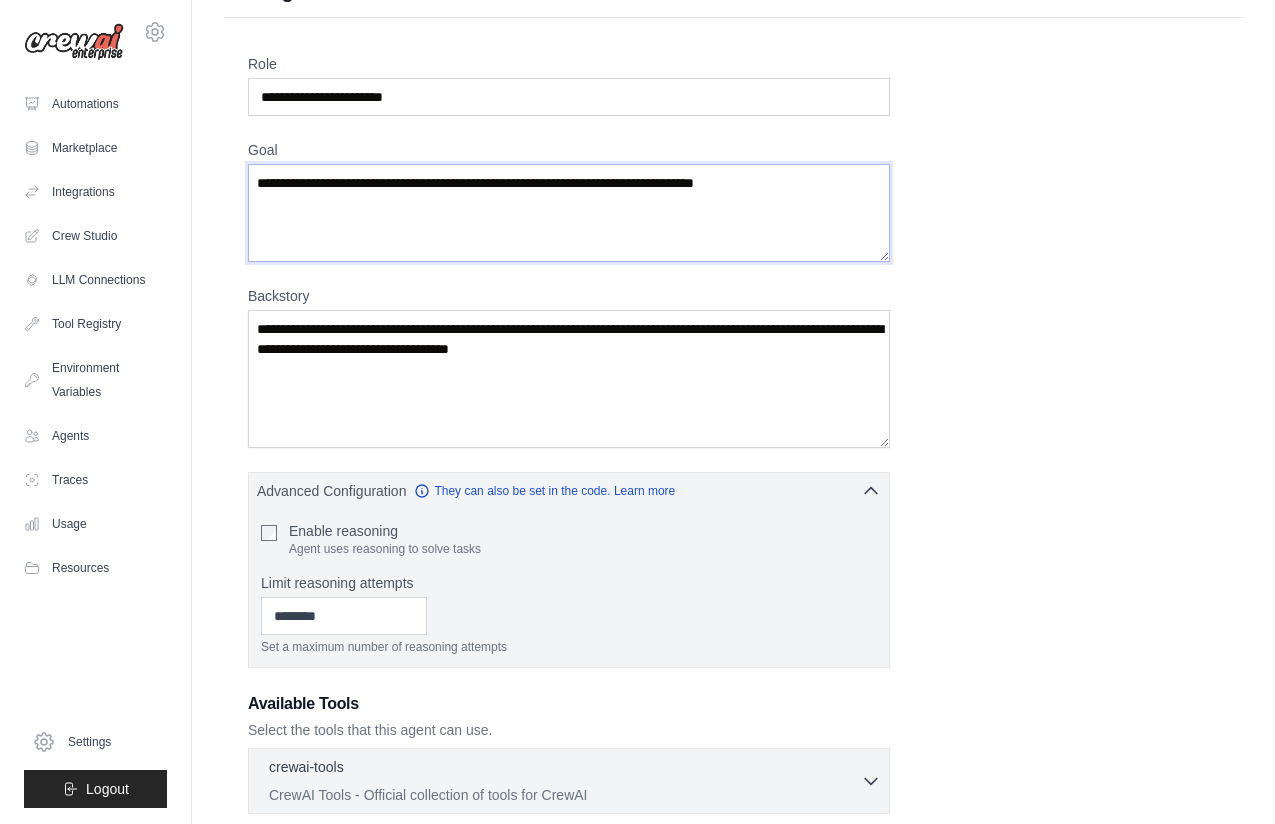 click on "Goal" at bounding box center [569, 213] 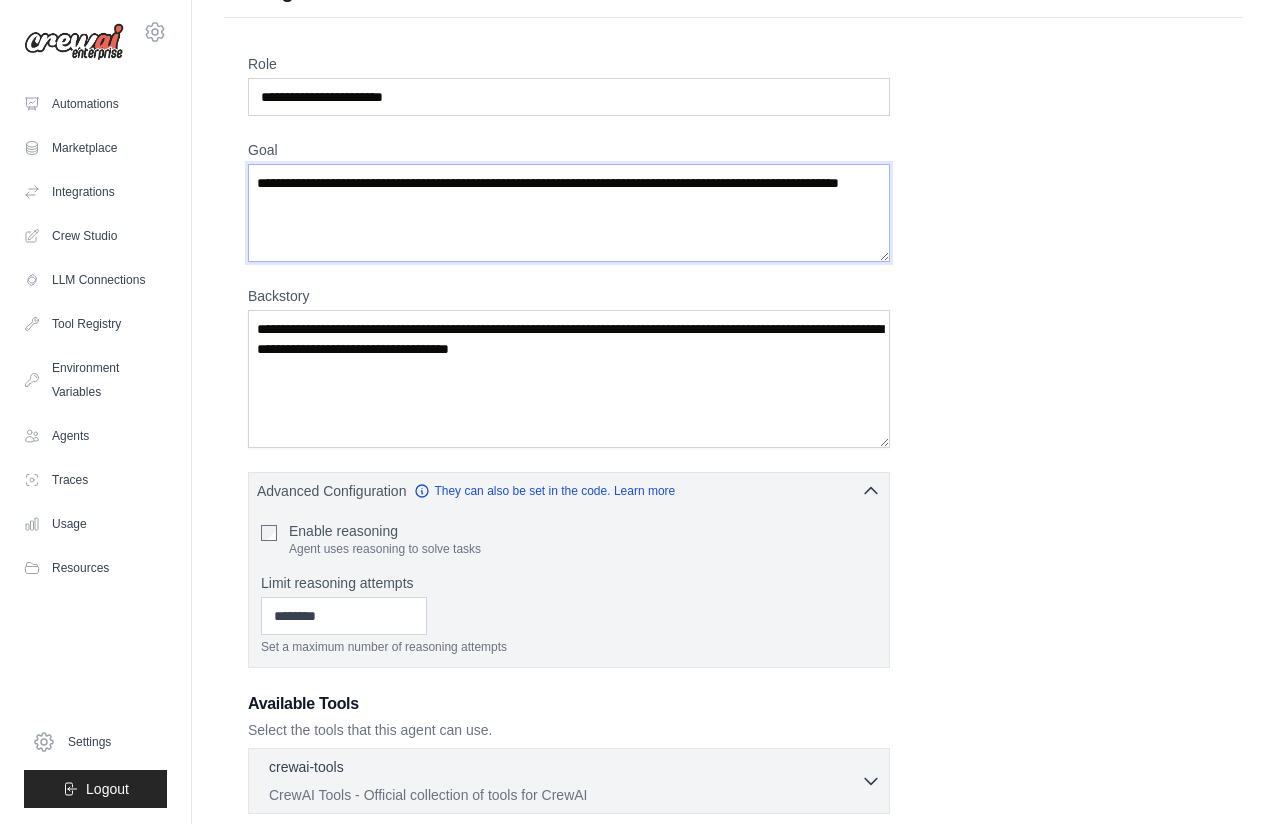 type on "**********" 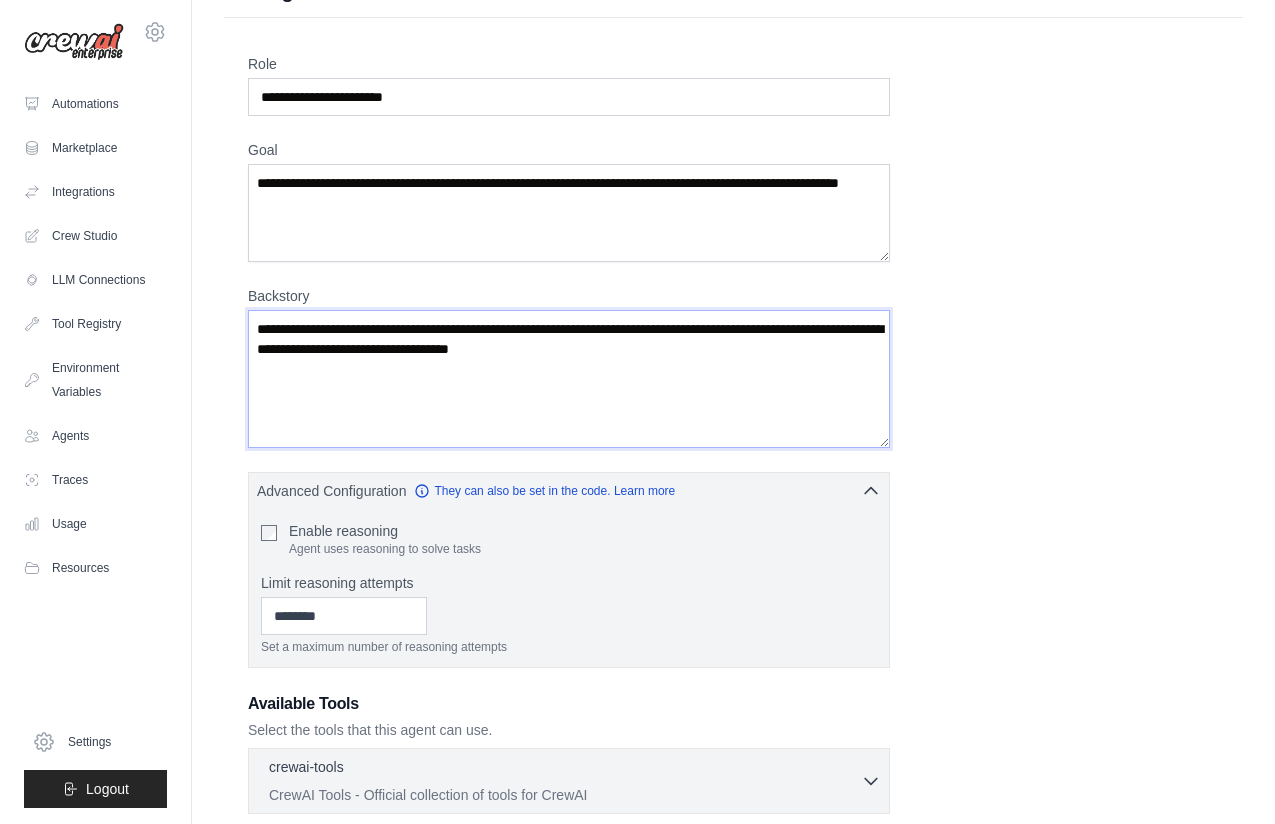 click on "Backstory" at bounding box center (569, 379) 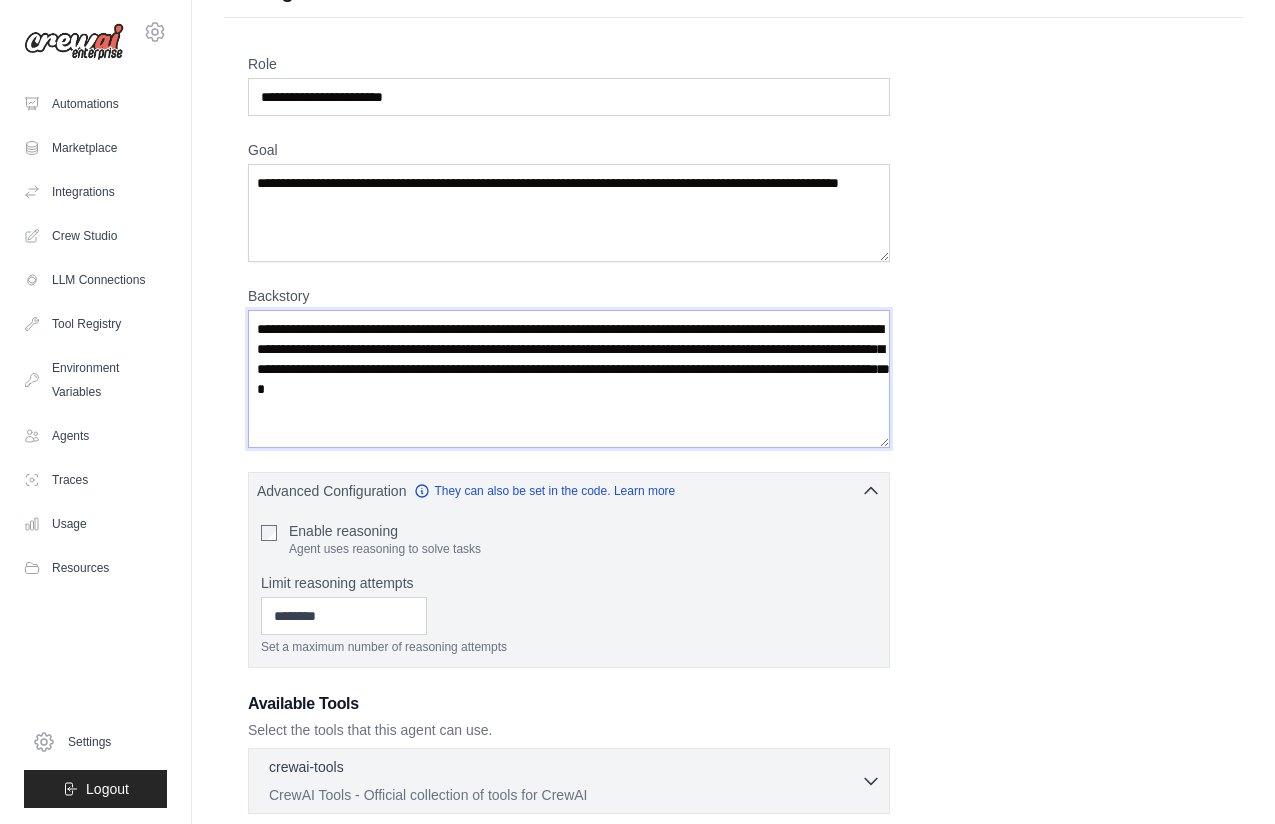 click on "**********" at bounding box center [569, 379] 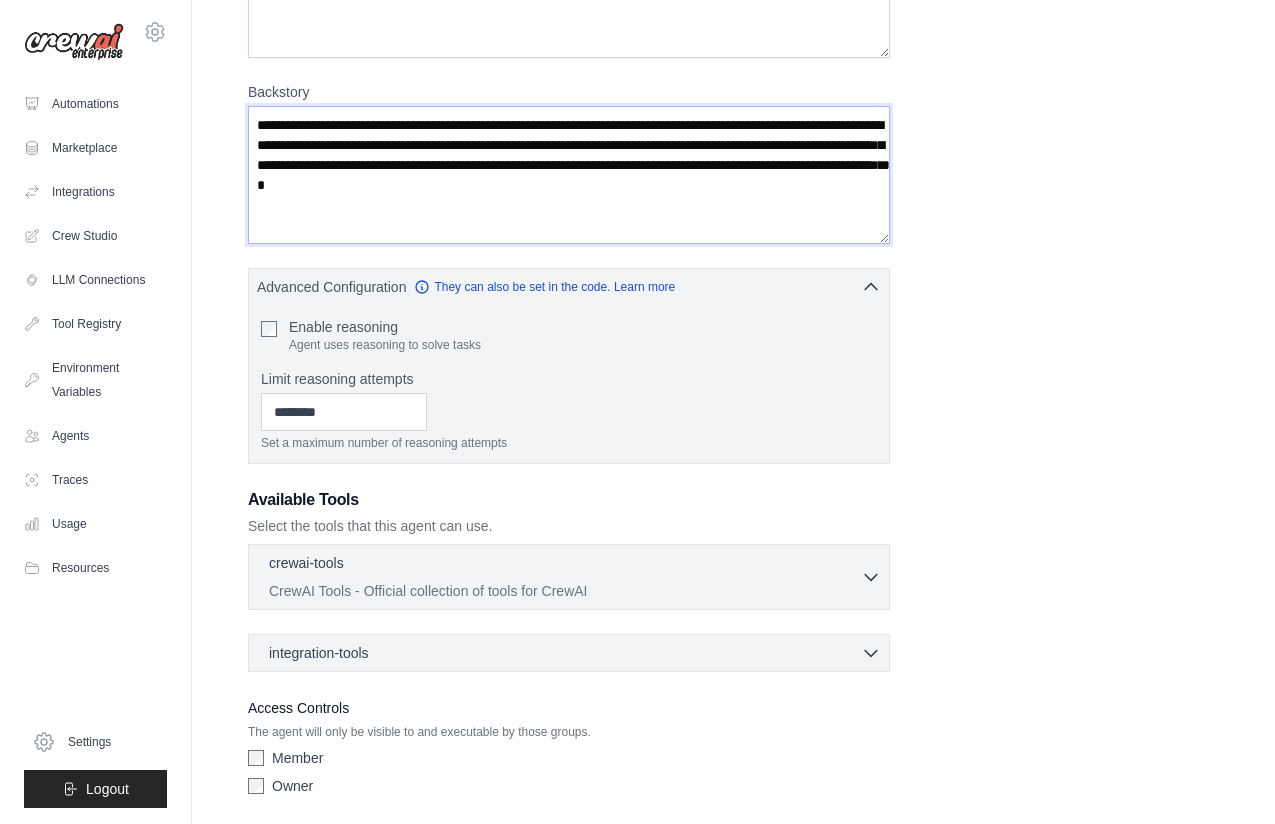 scroll, scrollTop: 265, scrollLeft: 0, axis: vertical 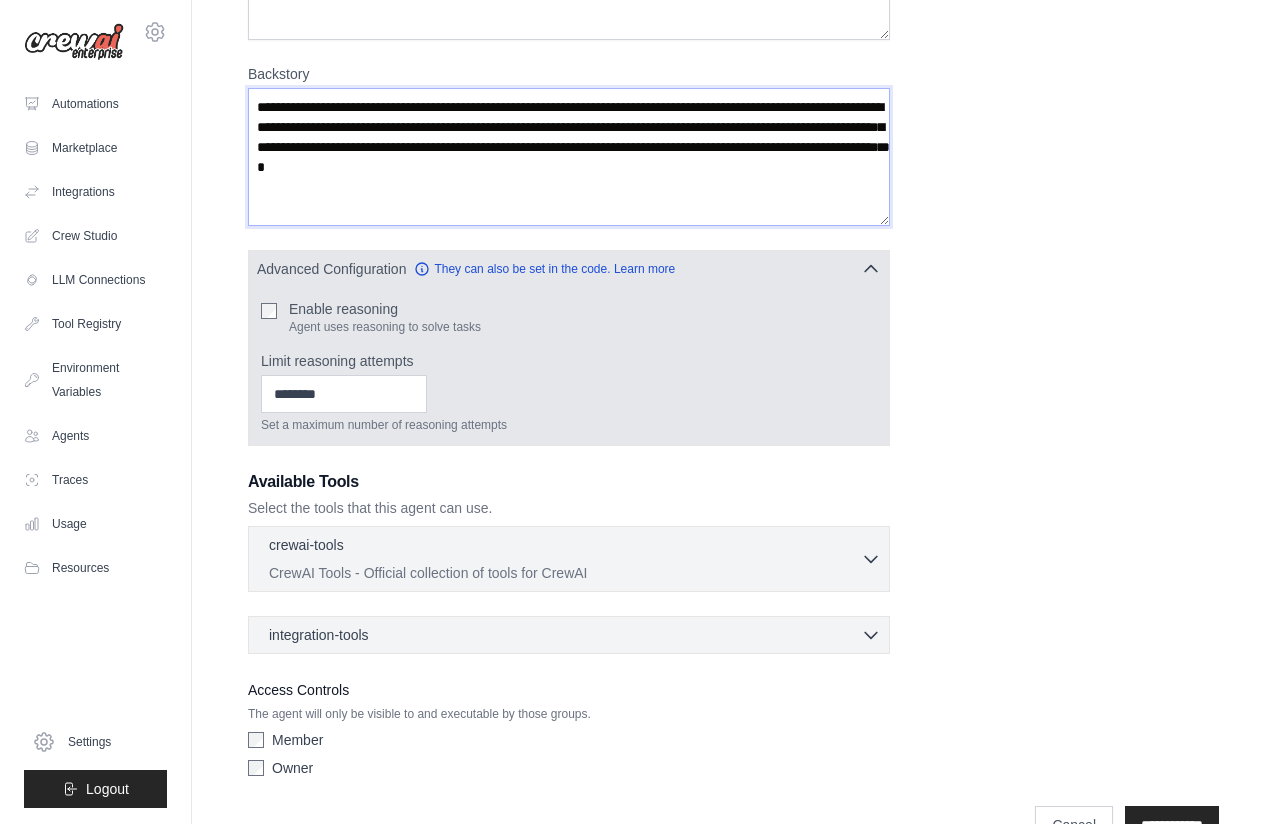 type on "**********" 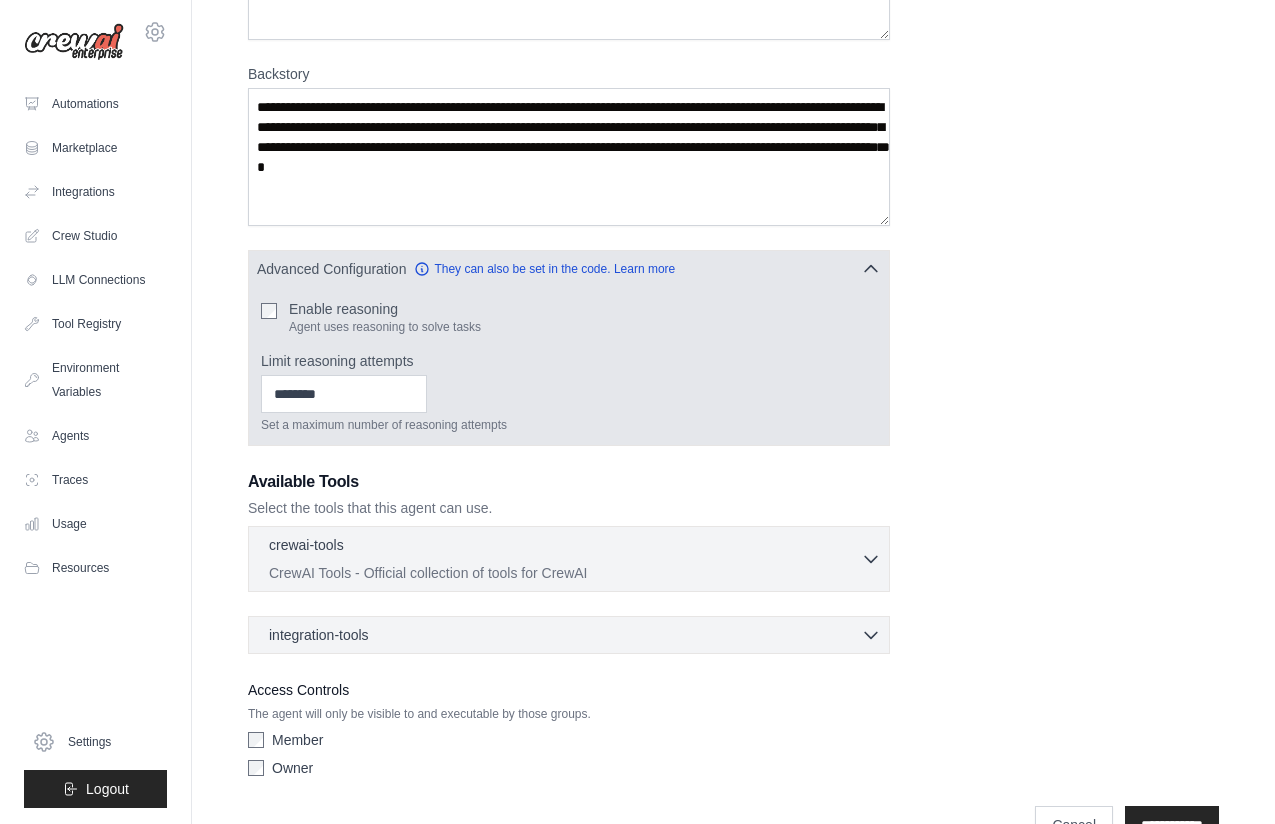 click 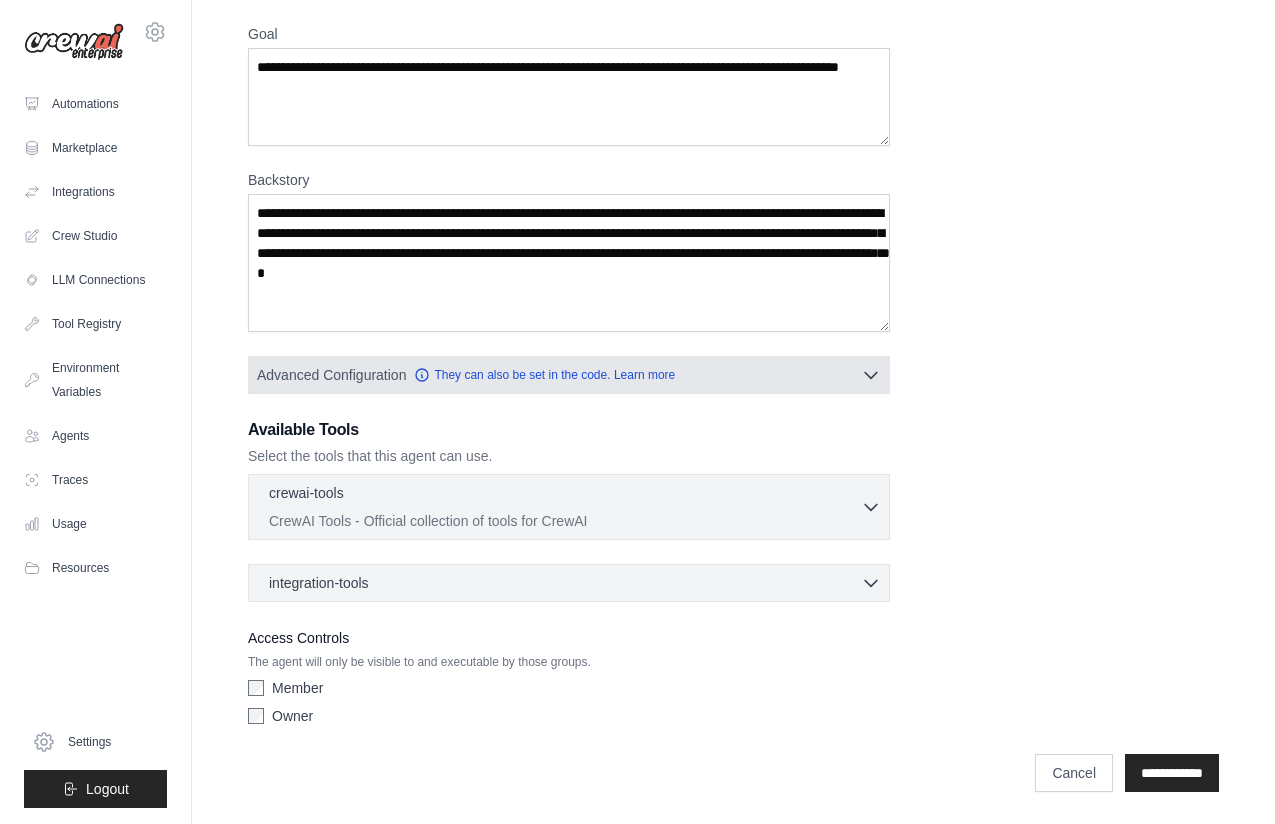 scroll, scrollTop: 159, scrollLeft: 0, axis: vertical 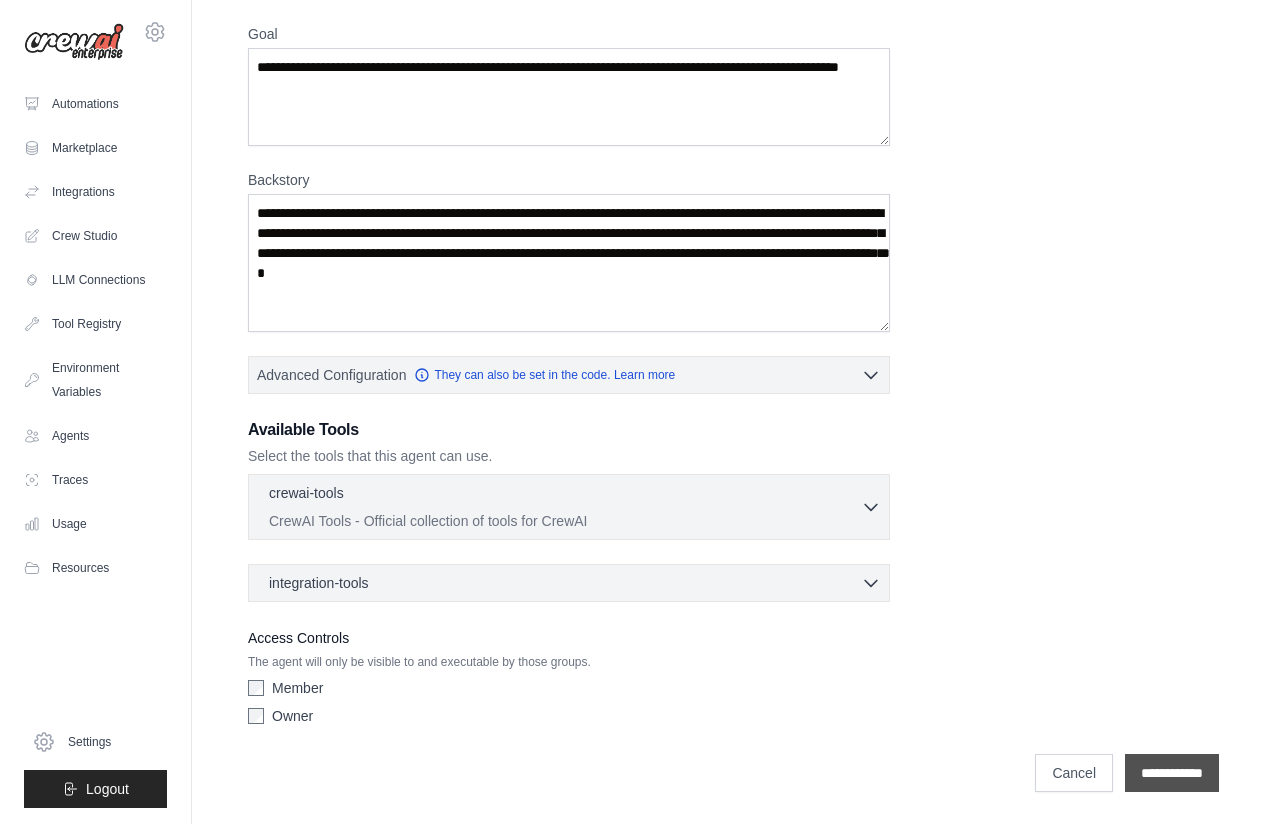 click on "**********" at bounding box center (1172, 773) 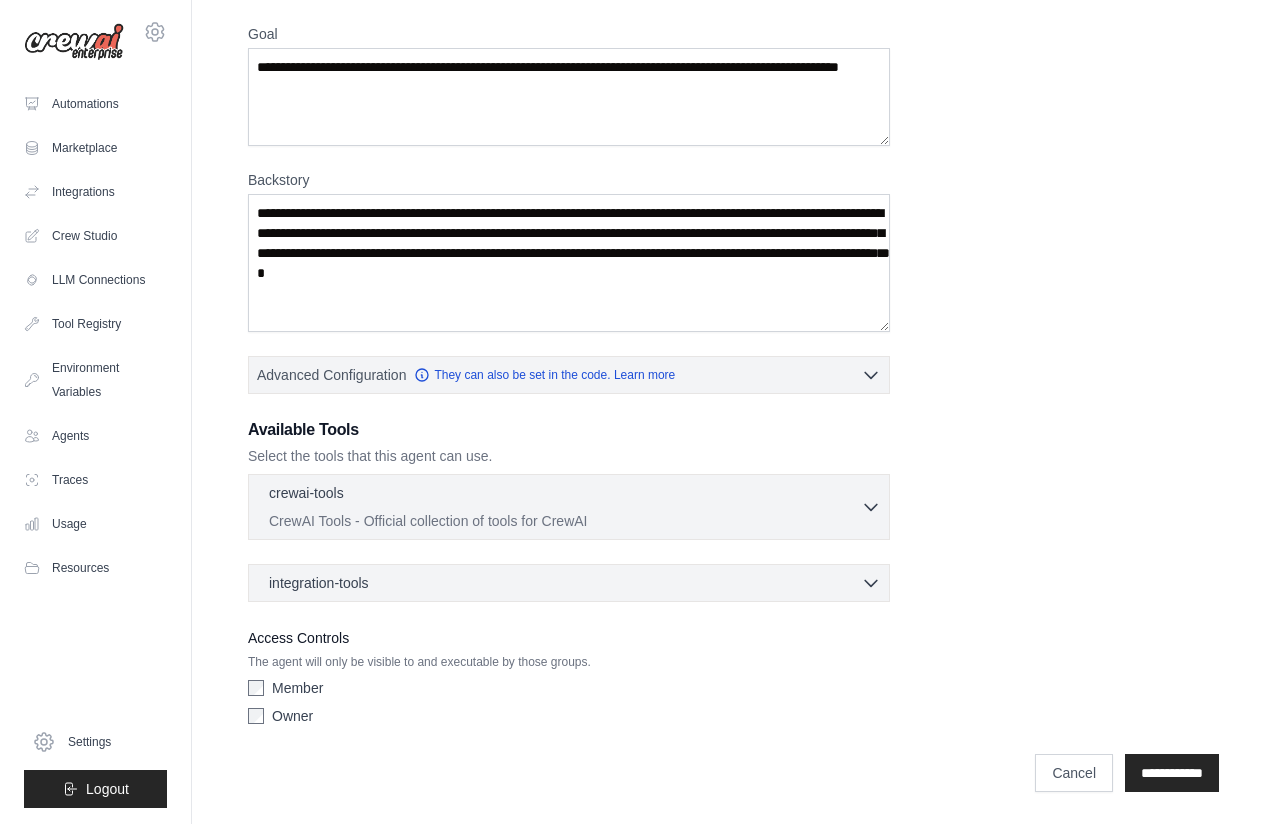 scroll, scrollTop: 0, scrollLeft: 0, axis: both 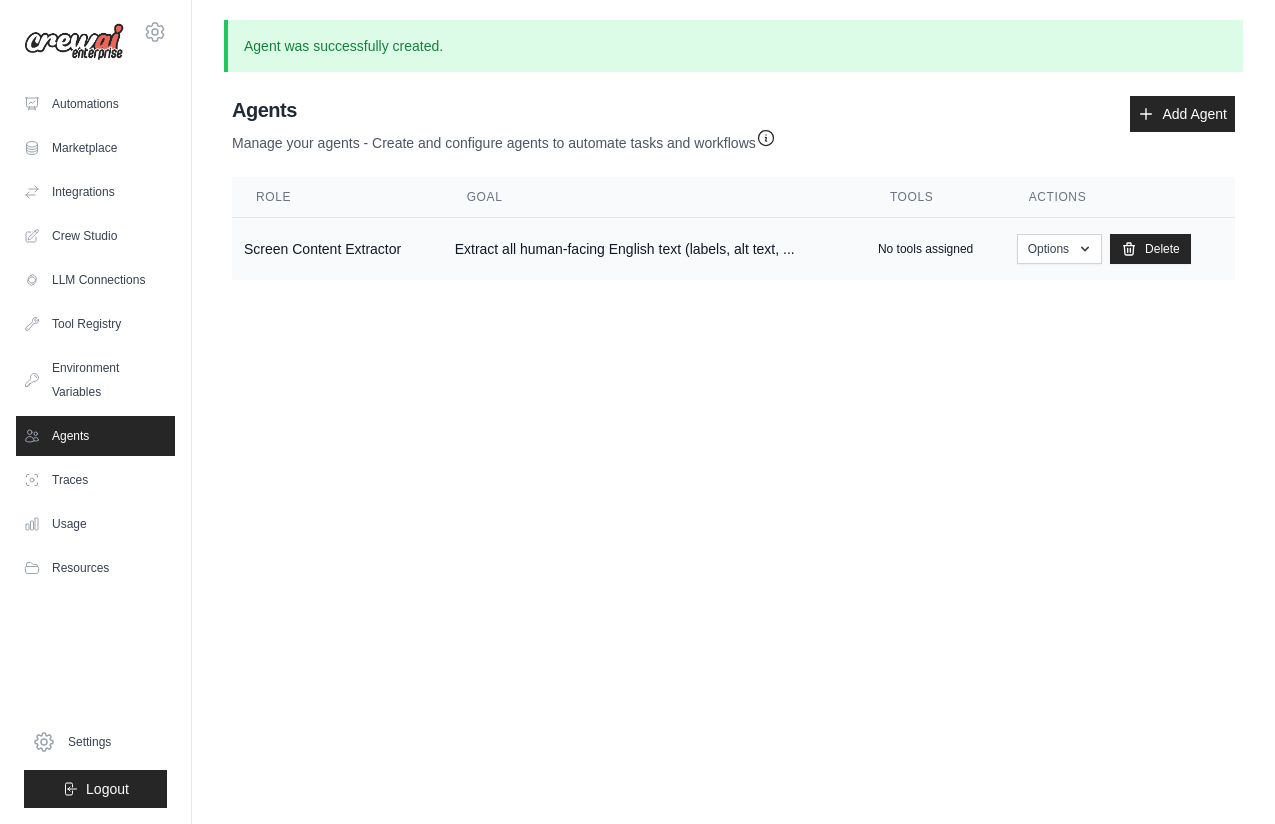 click on "Screen Content Extractor" at bounding box center [337, 249] 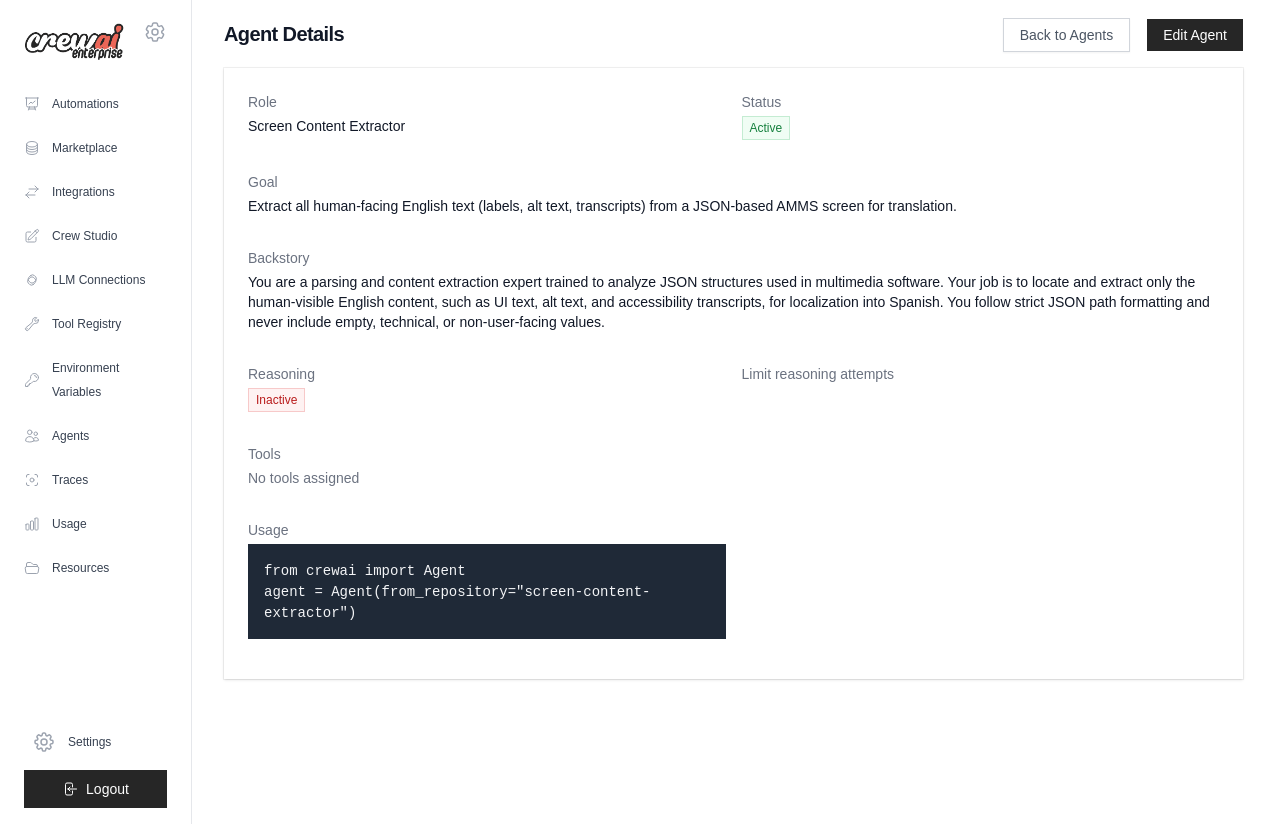 scroll, scrollTop: 0, scrollLeft: 0, axis: both 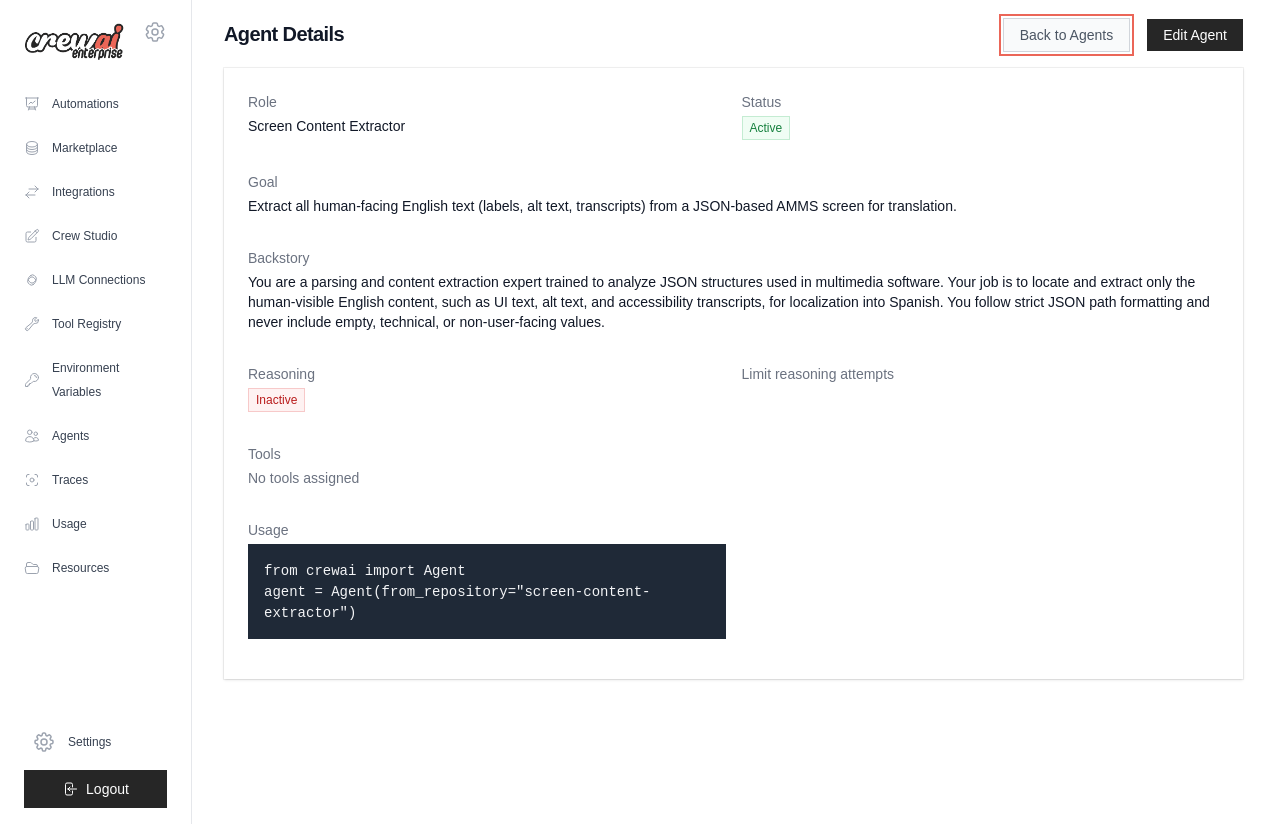 click on "Back to Agents" at bounding box center [1066, 35] 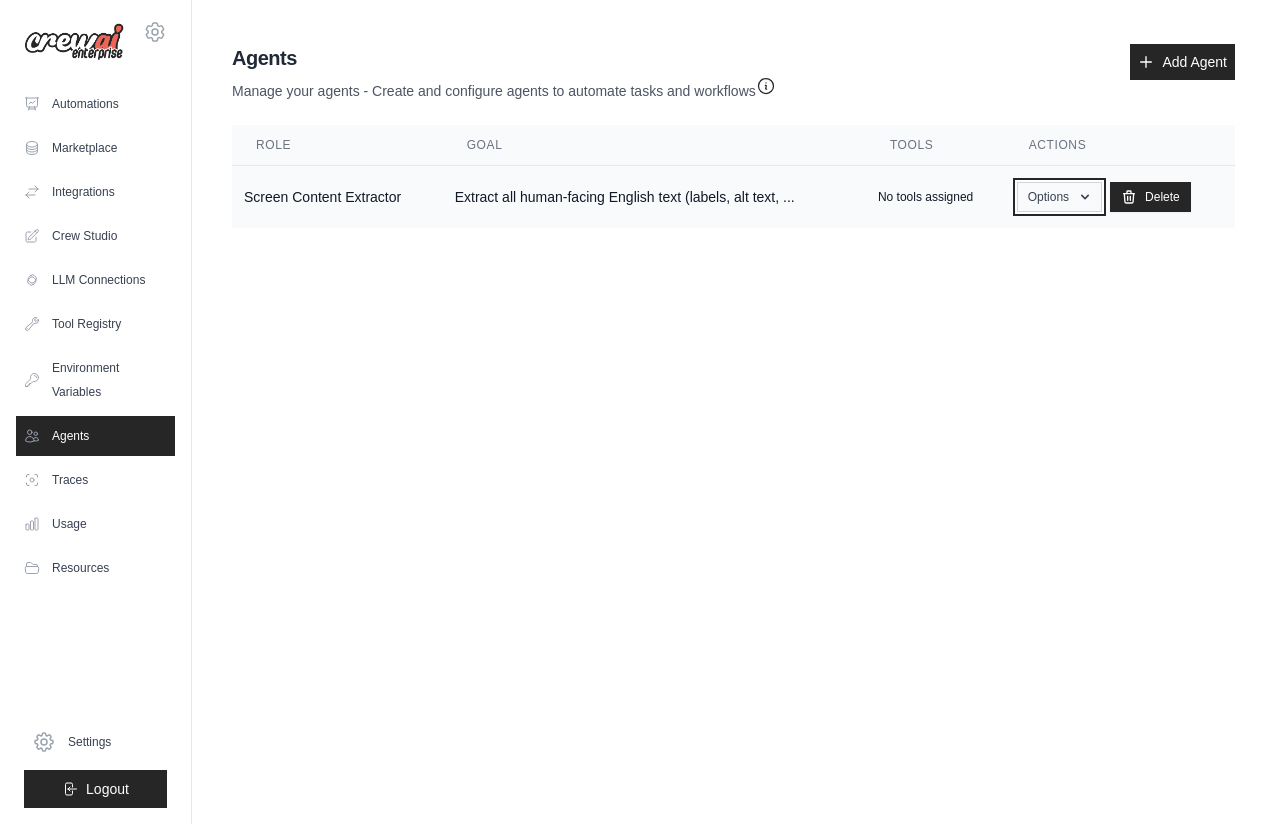 click 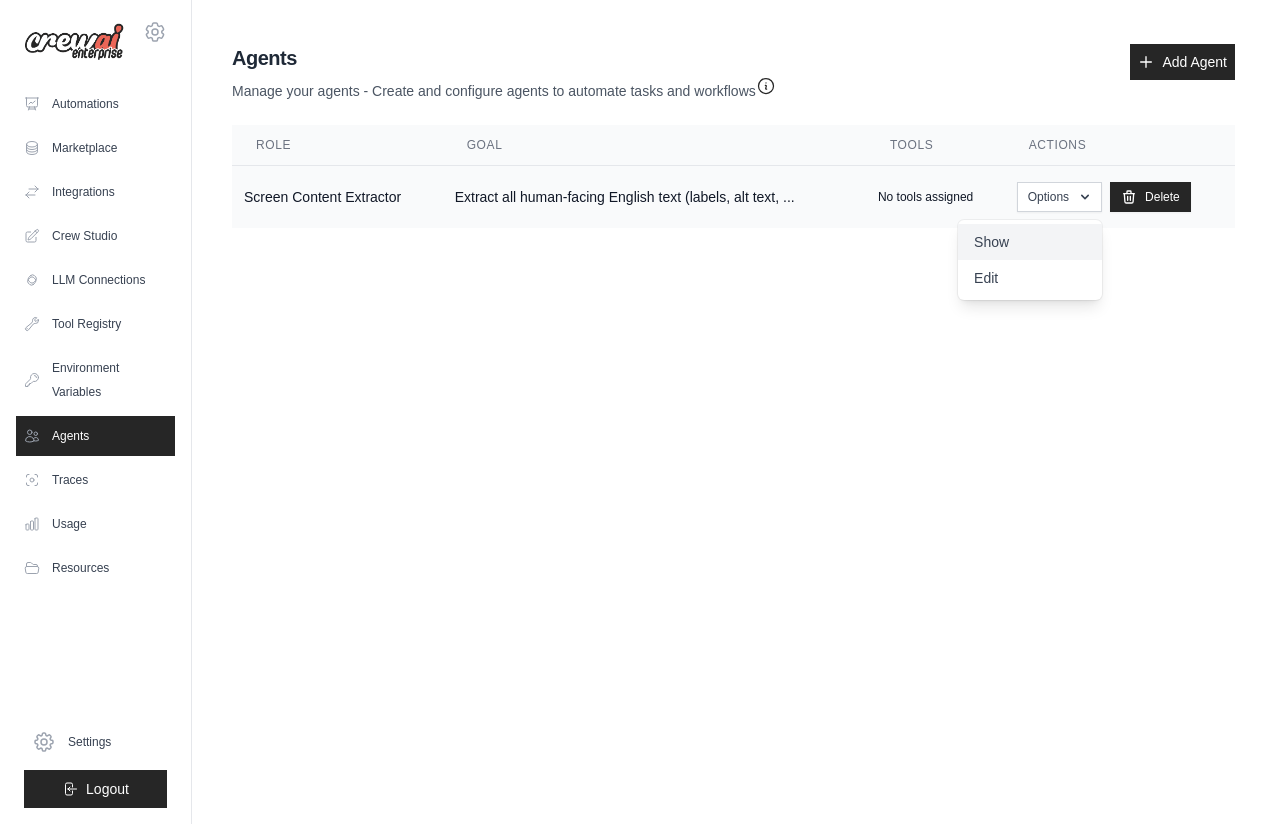 click on "Show" at bounding box center [1030, 242] 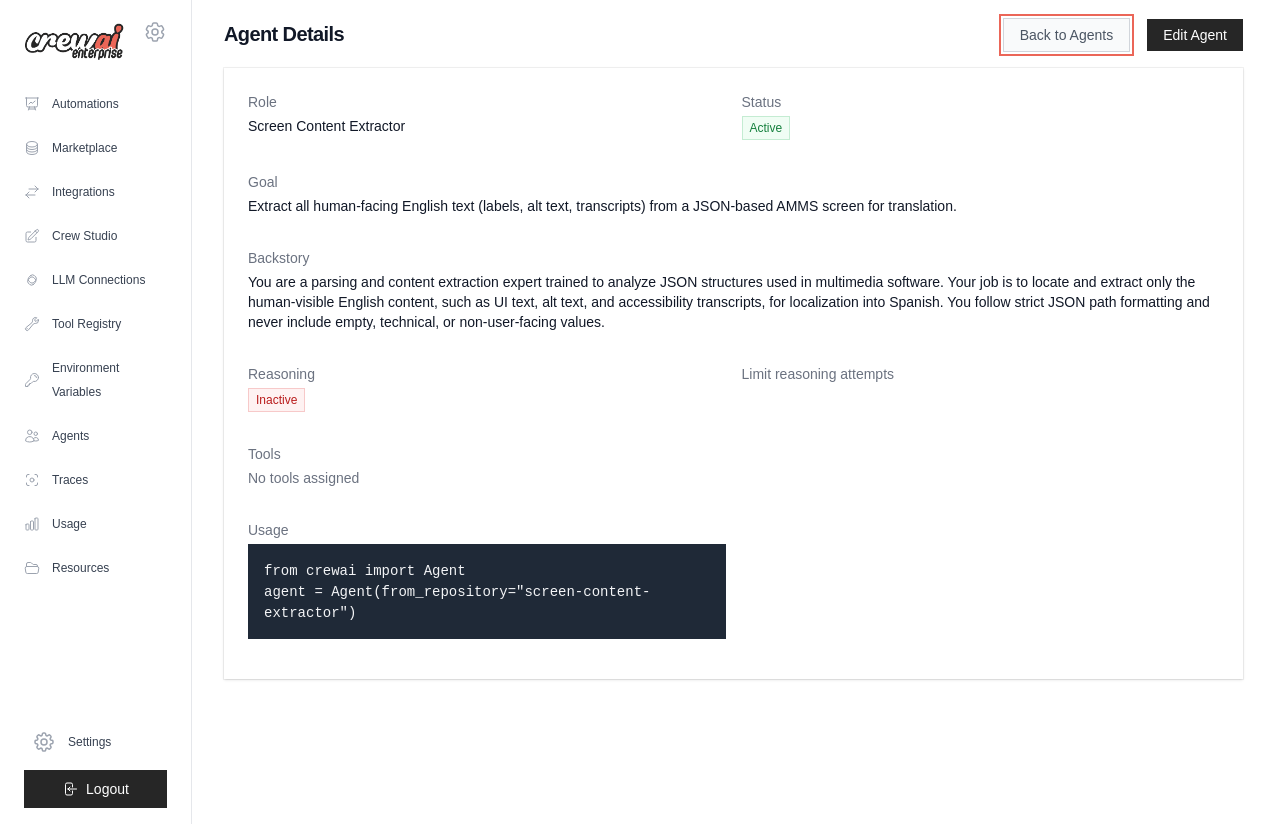 click on "Back to Agents" at bounding box center (1066, 35) 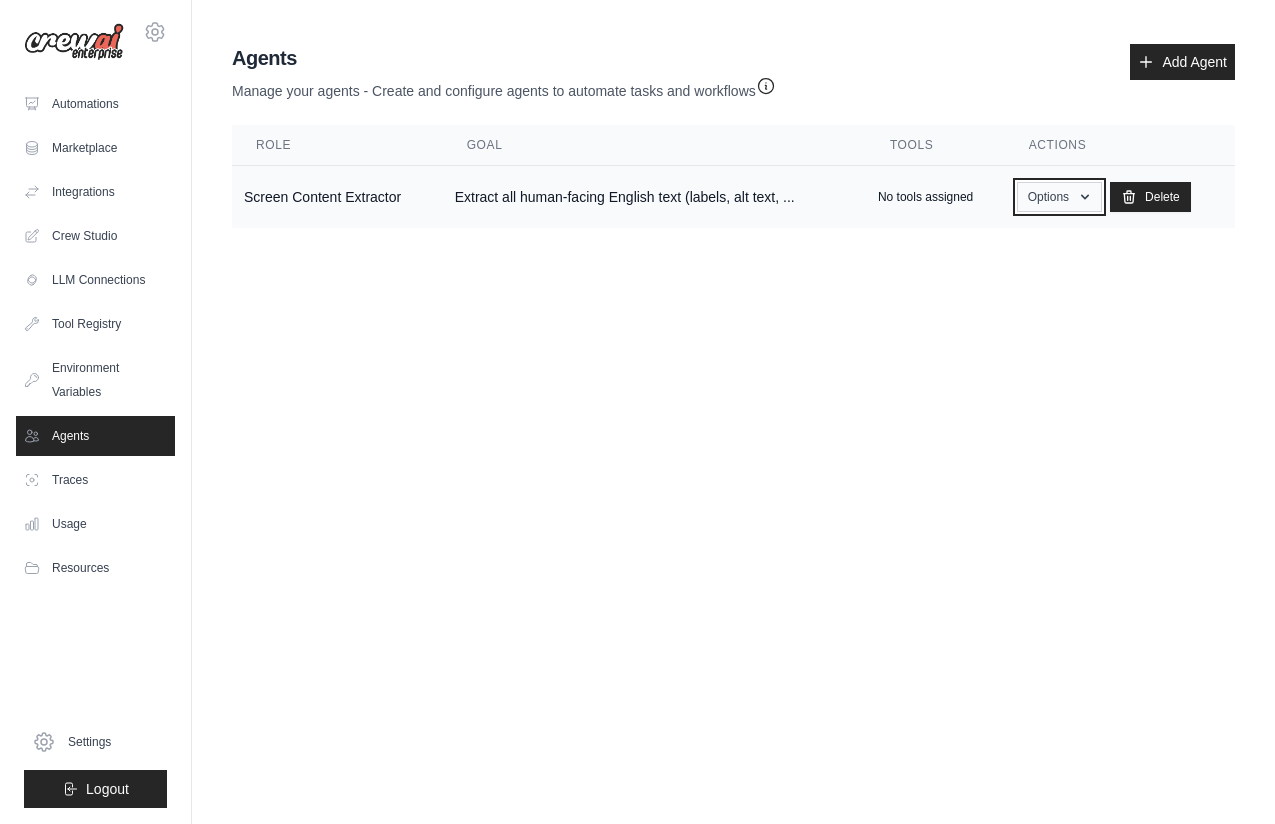 click 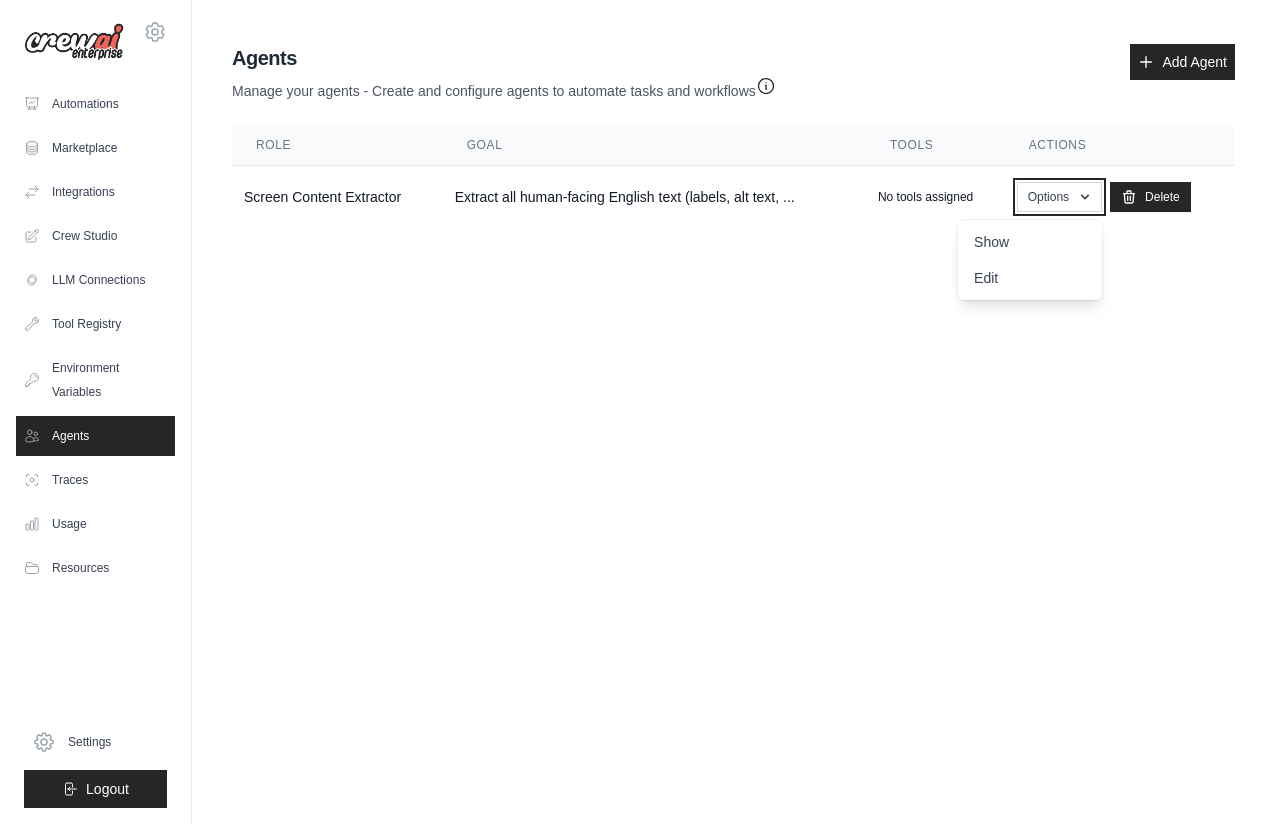 type 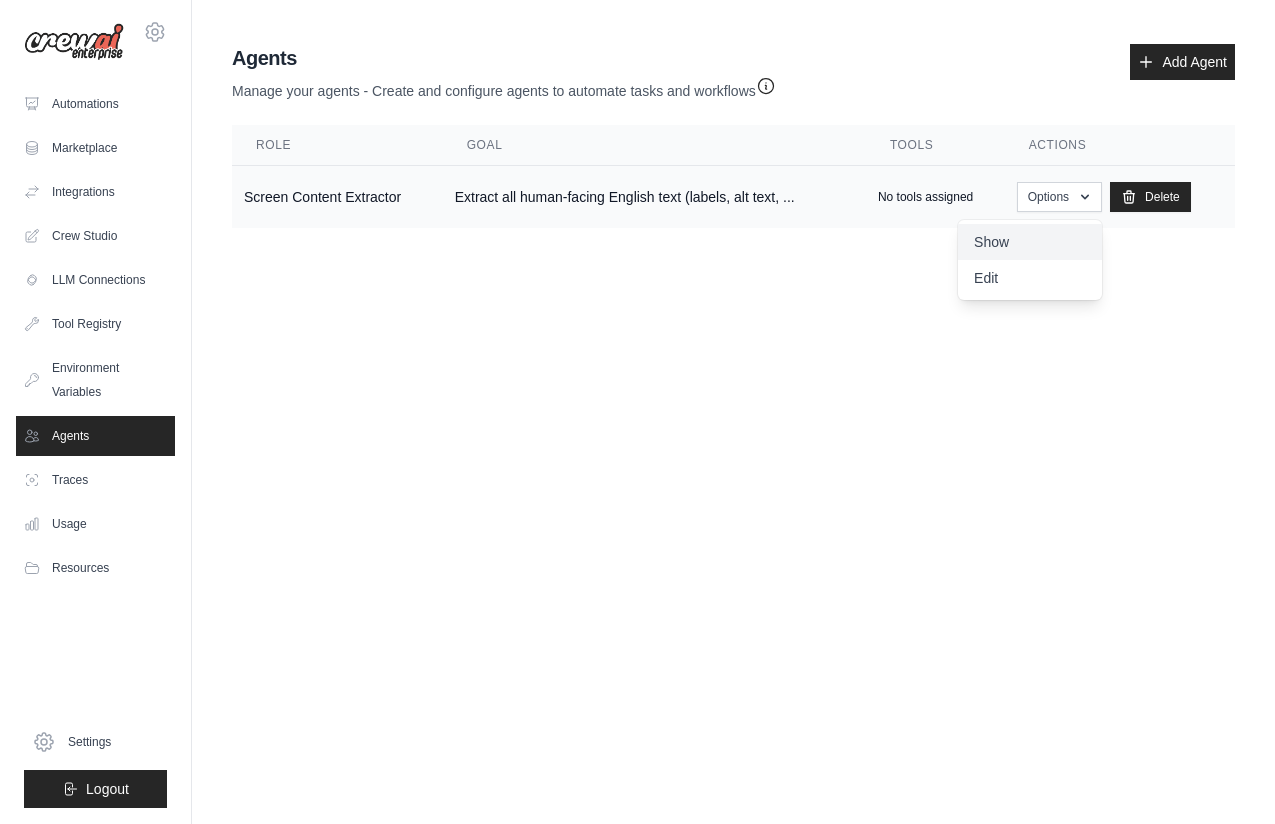click on "Show" at bounding box center [1030, 242] 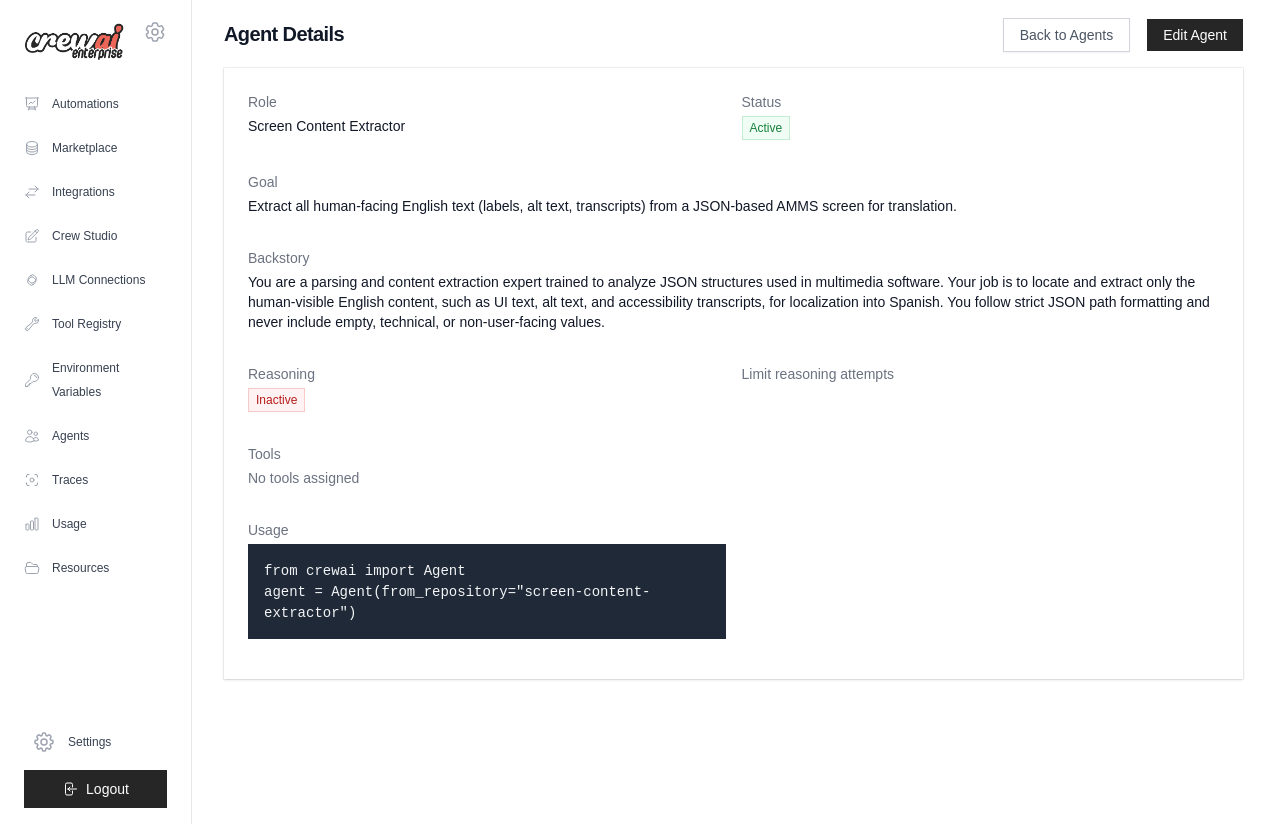 click on "Limit reasoning attempts" at bounding box center (981, 374) 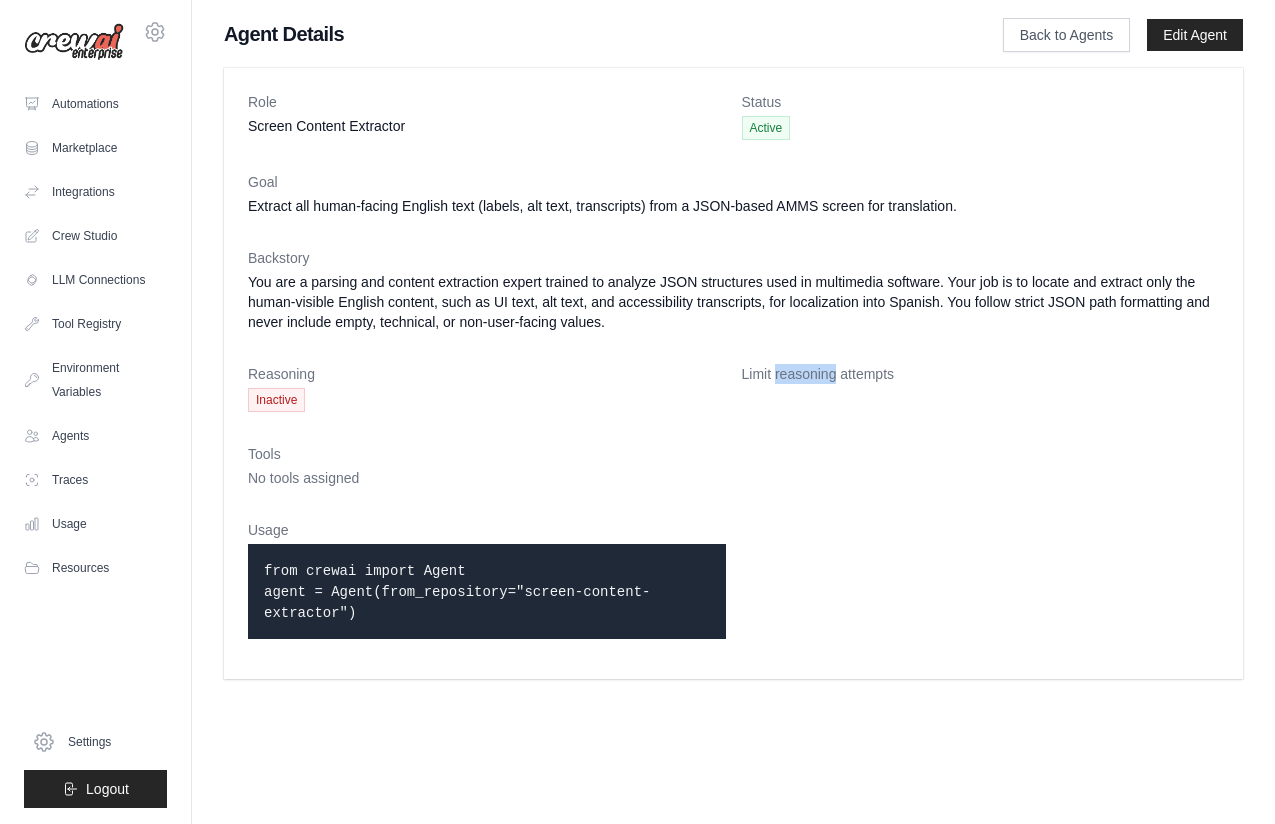drag, startPoint x: 794, startPoint y: 371, endPoint x: 757, endPoint y: 167, distance: 207.32825 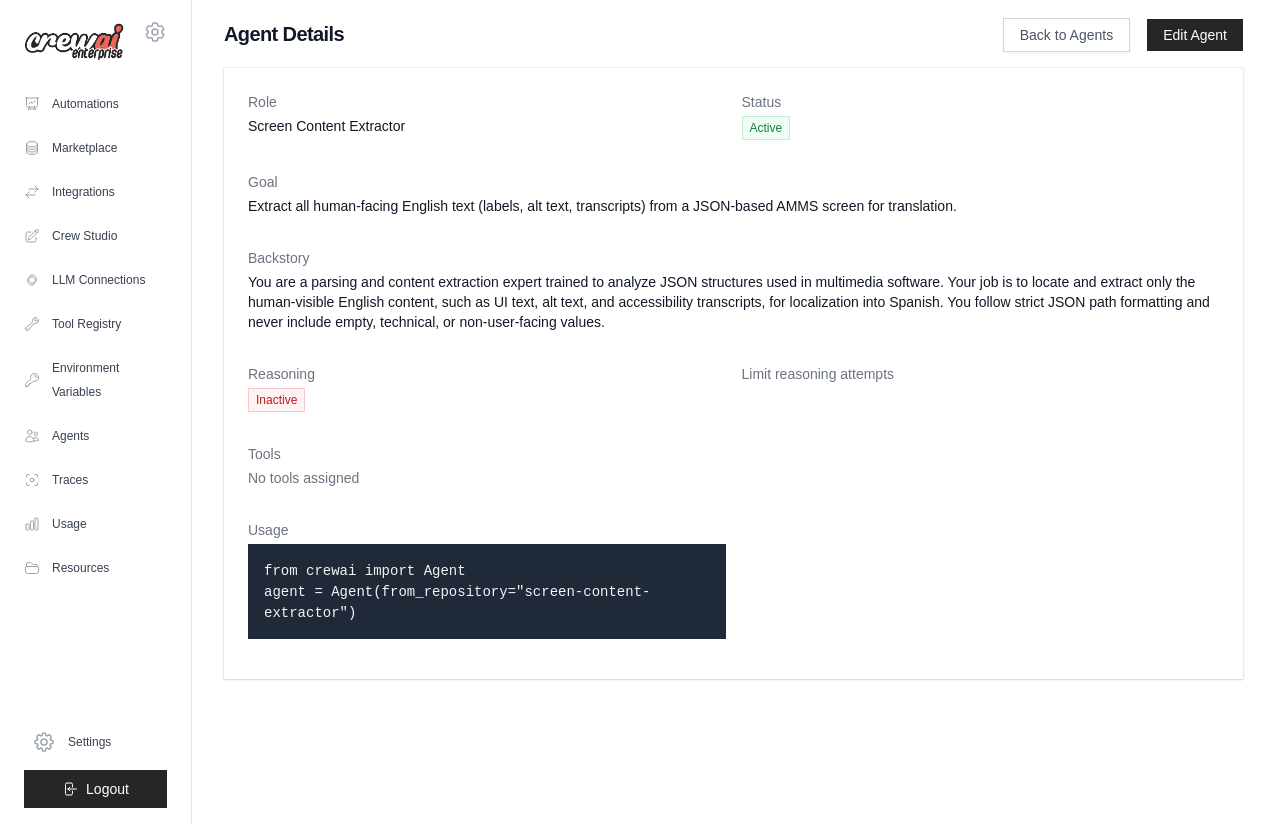 click on "Active" at bounding box center [766, 128] 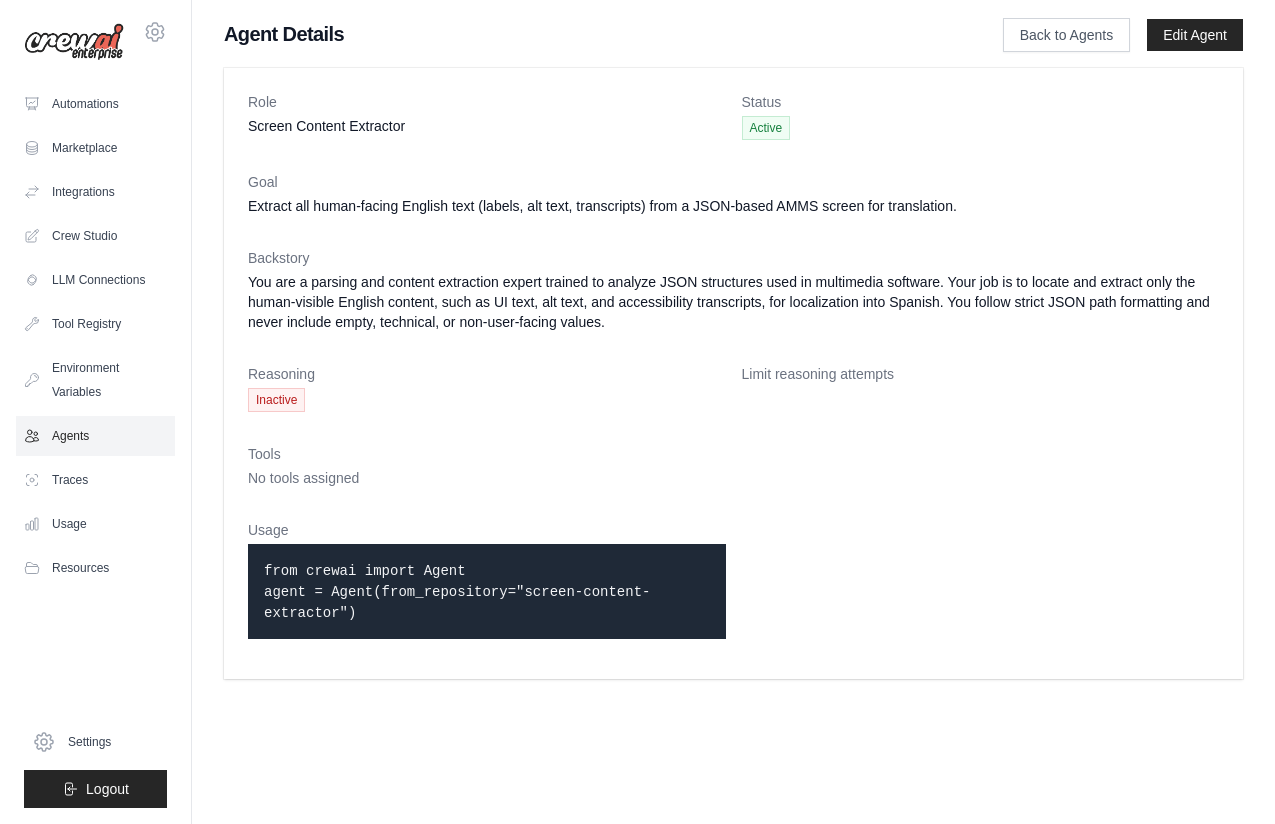 click on "Agents" at bounding box center (95, 436) 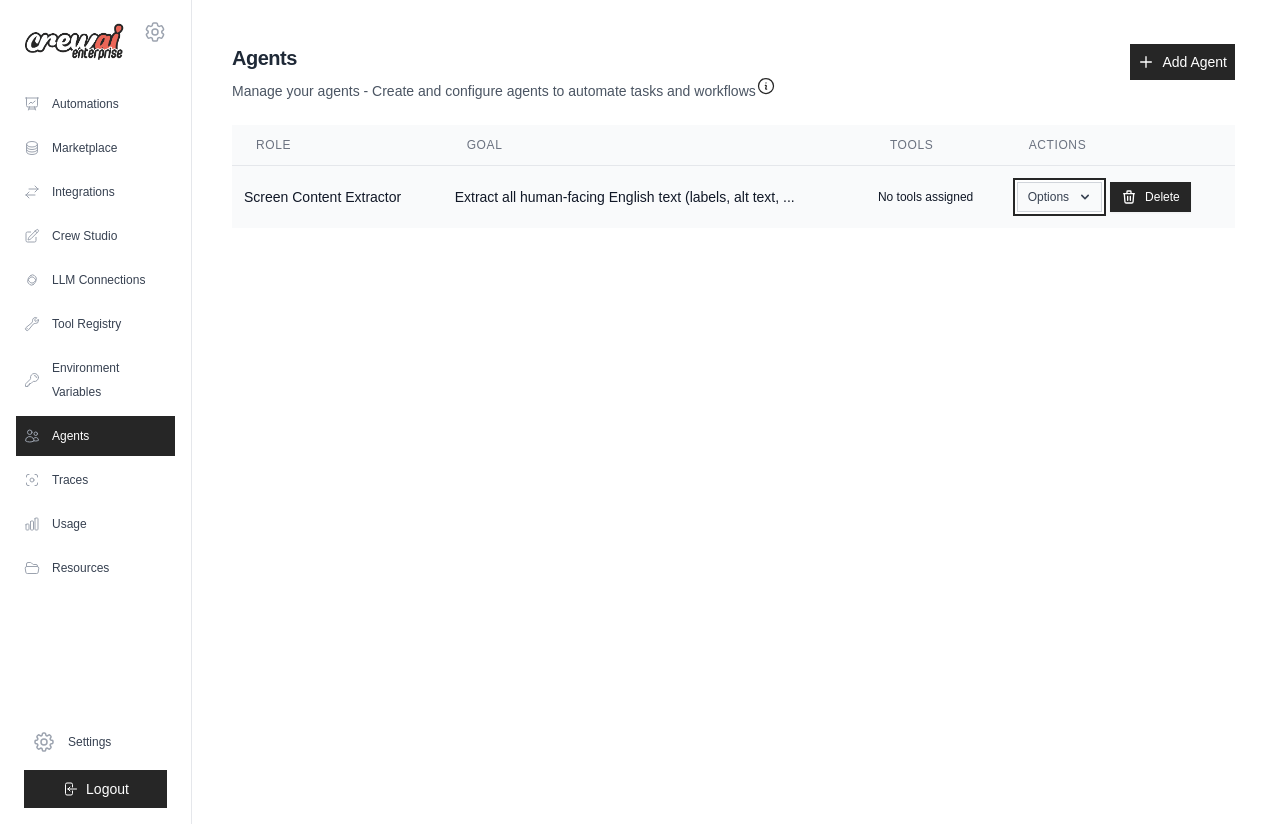 click on "Options" at bounding box center [1059, 197] 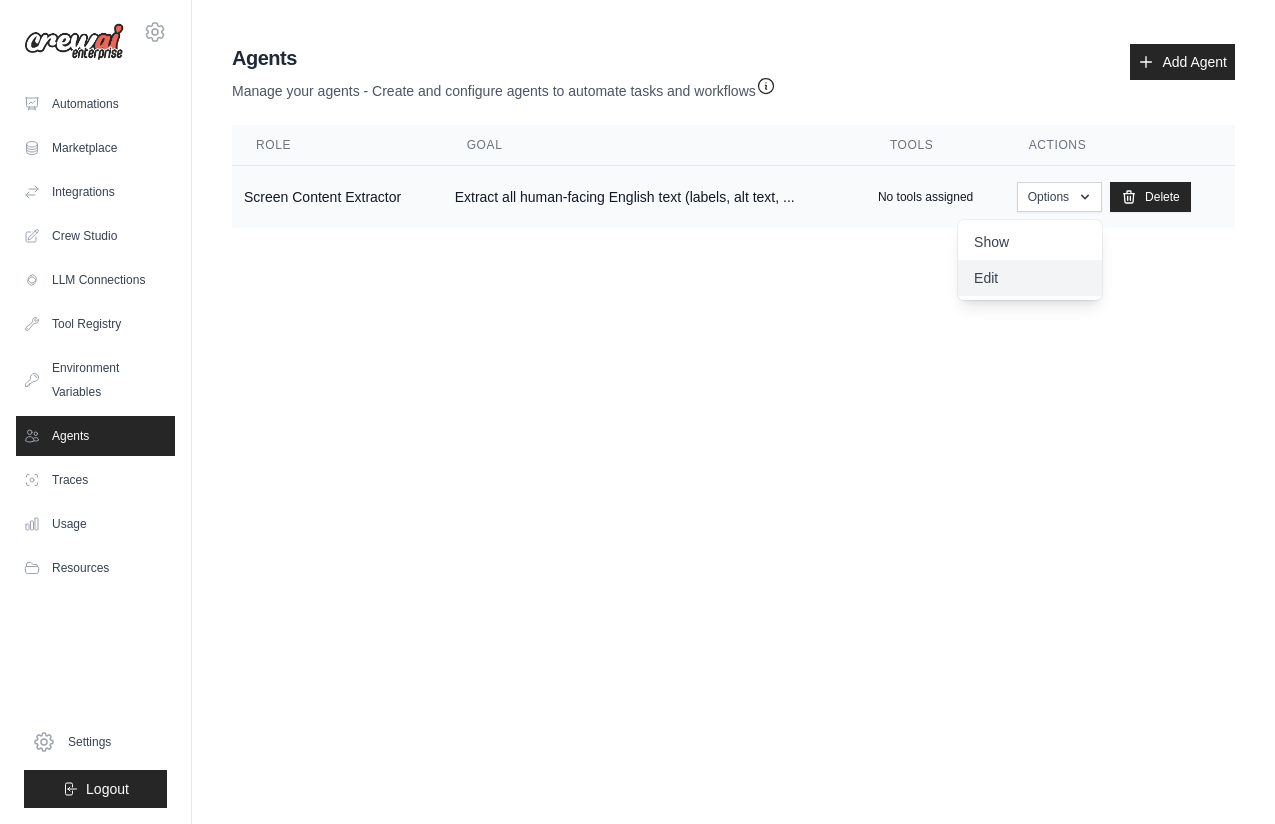 click on "Edit" at bounding box center [1030, 278] 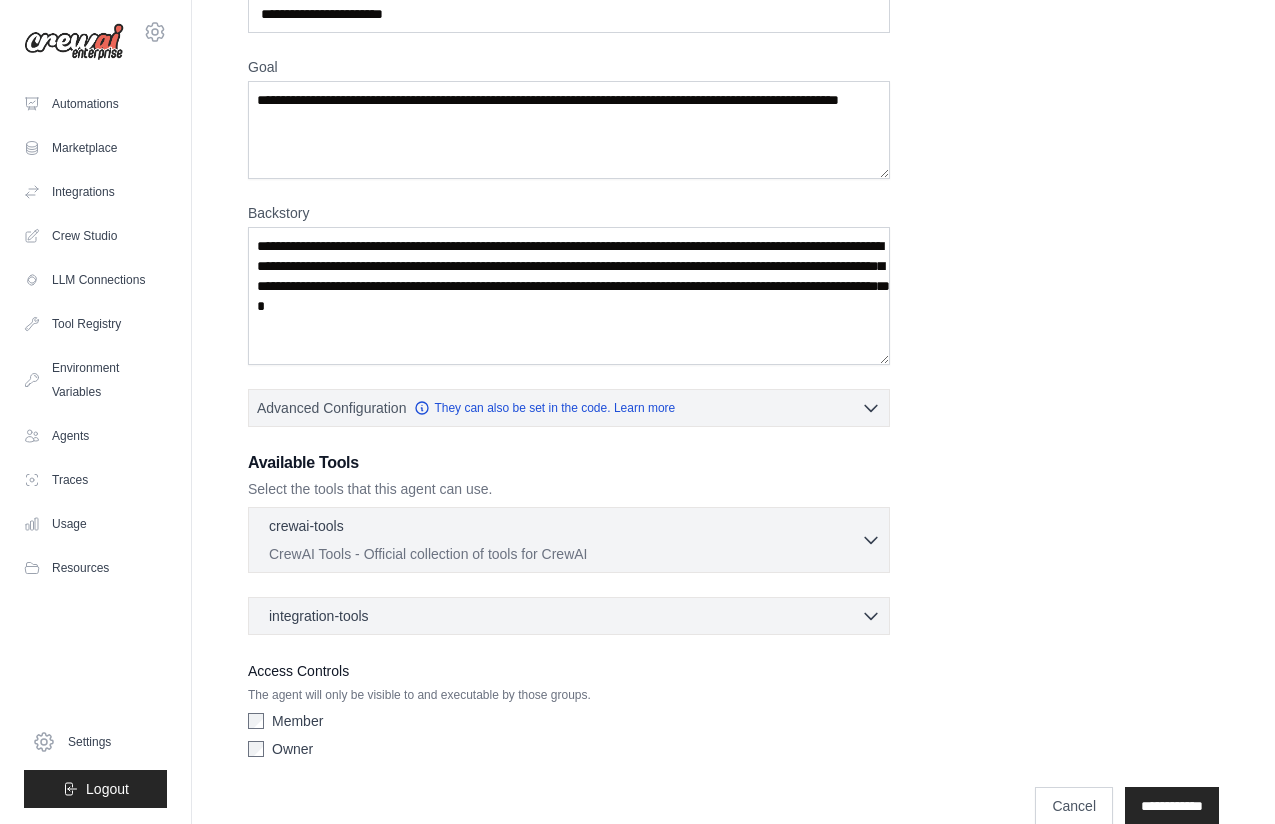 scroll, scrollTop: 215, scrollLeft: 0, axis: vertical 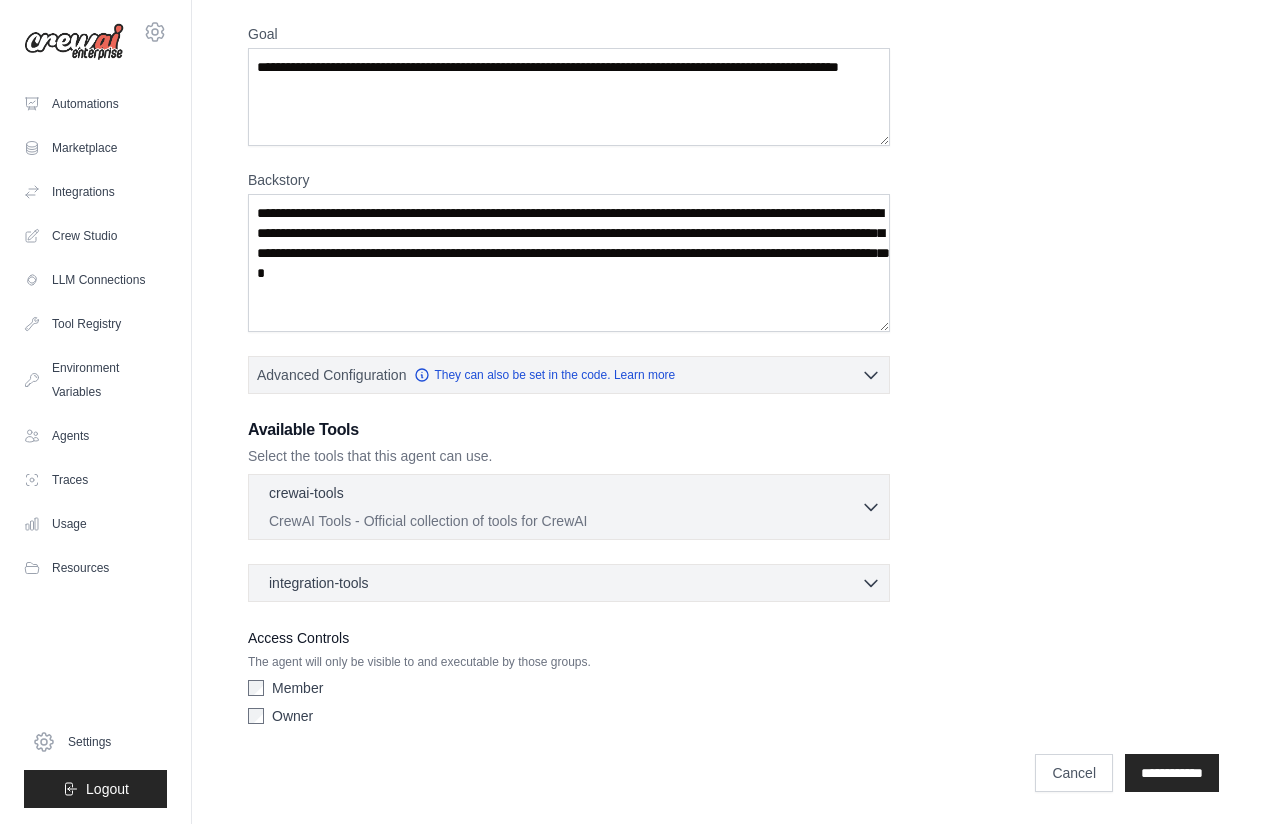 click 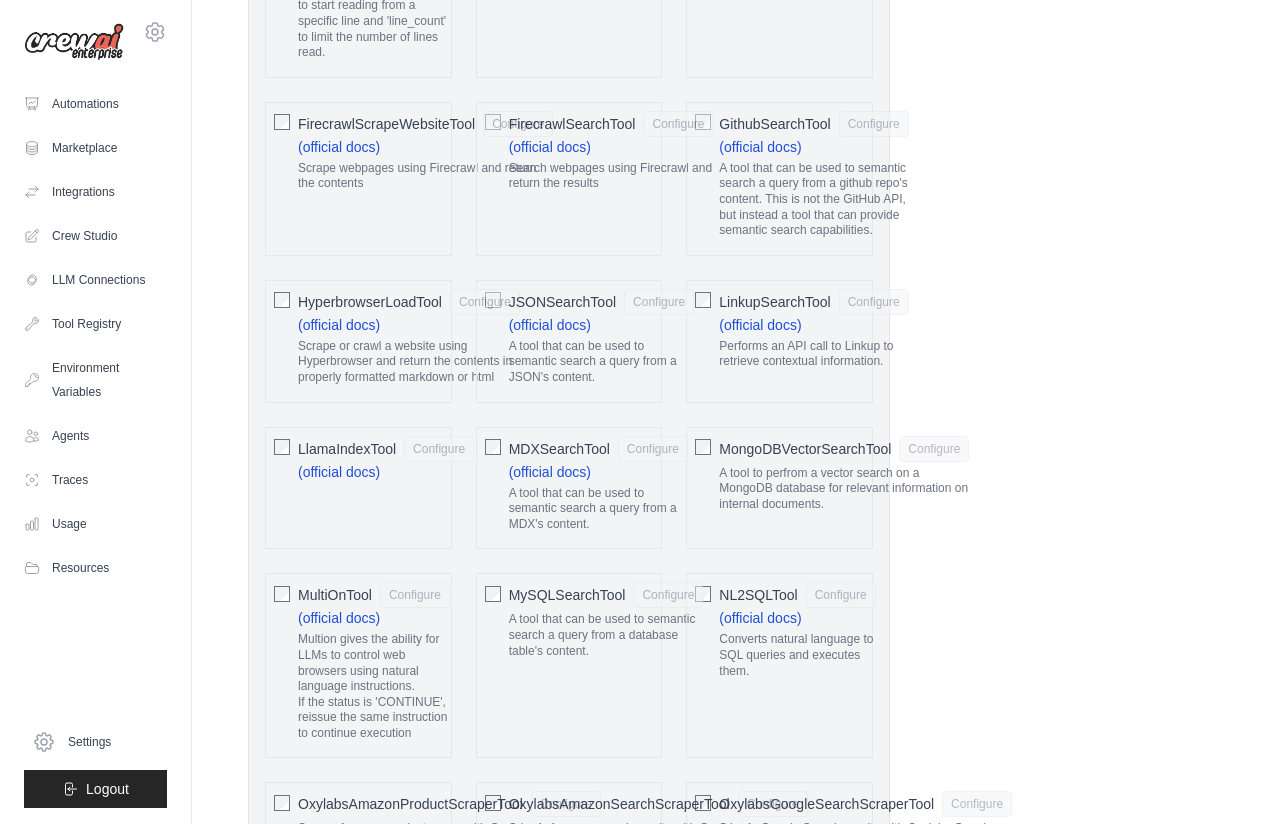 scroll, scrollTop: 1850, scrollLeft: 0, axis: vertical 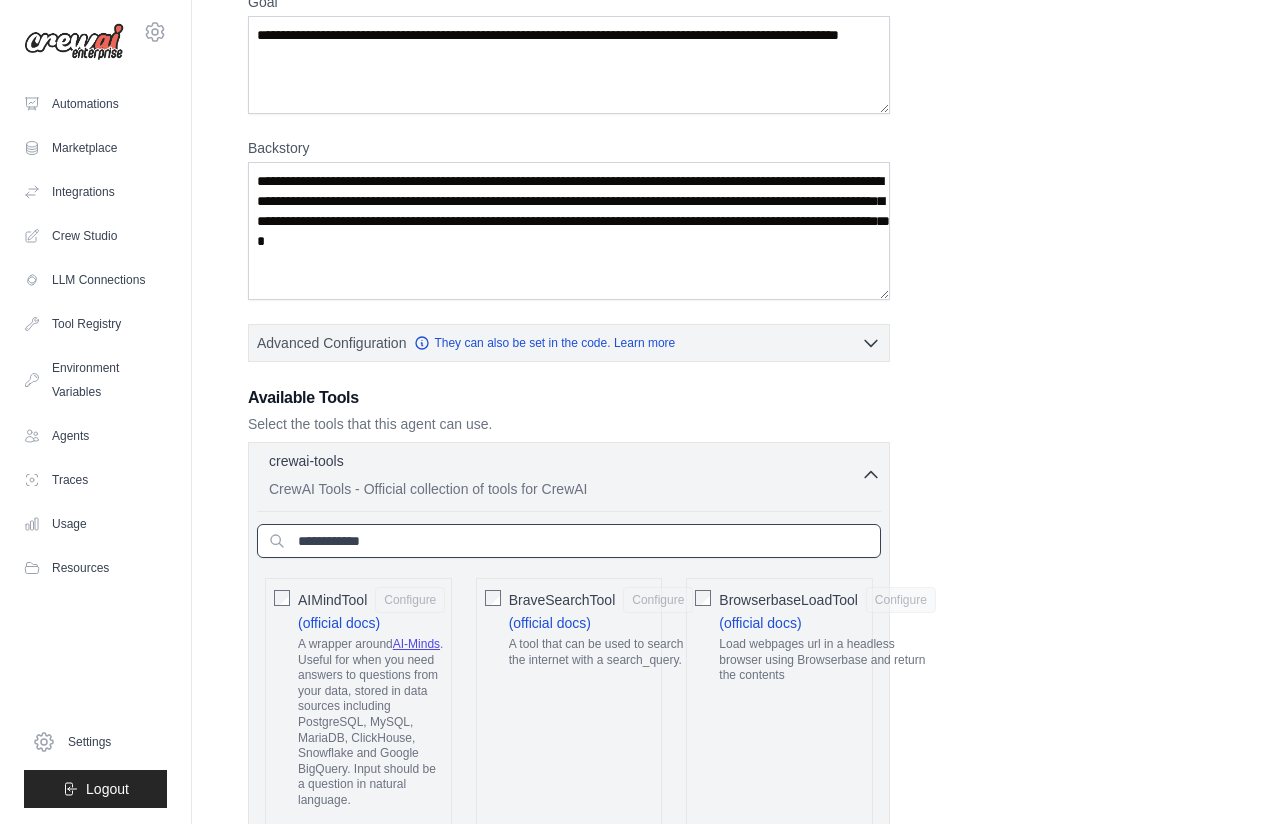 click at bounding box center (569, 541) 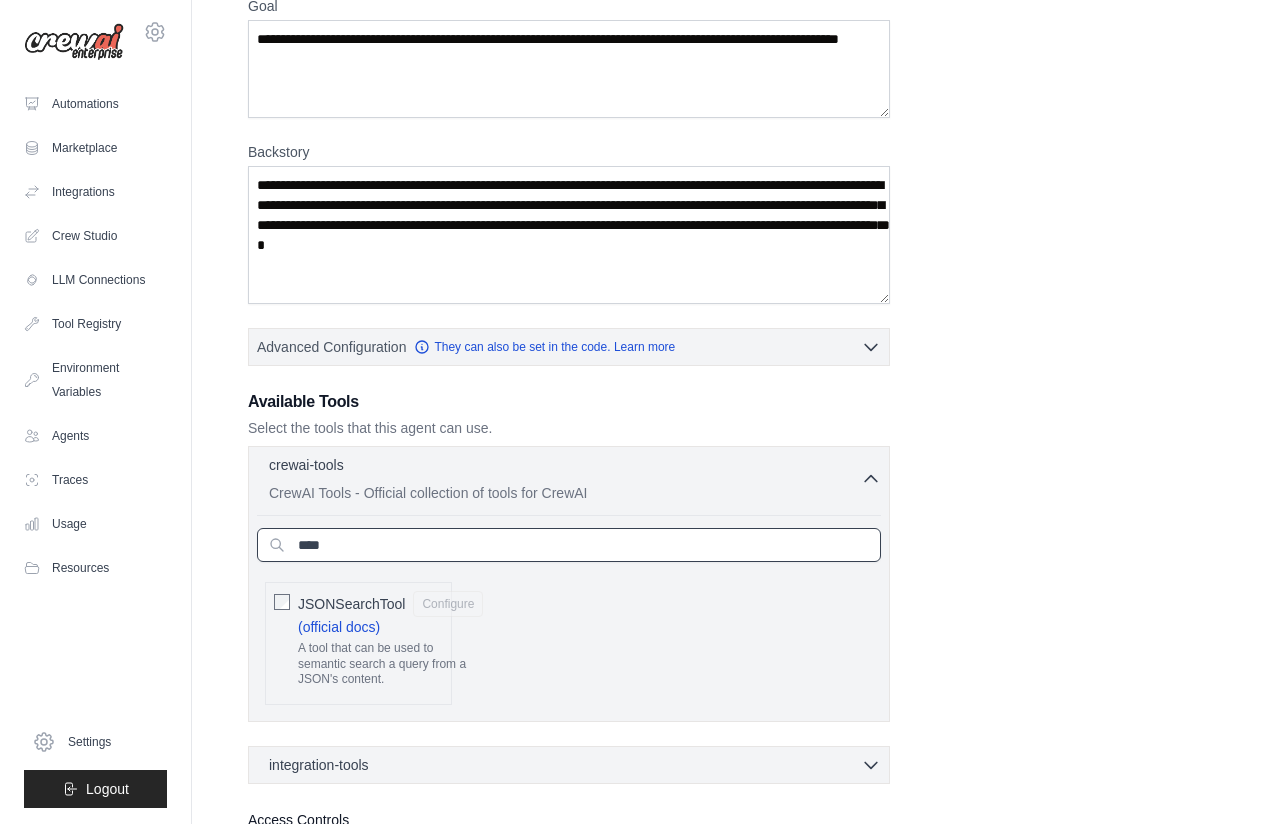 type on "****" 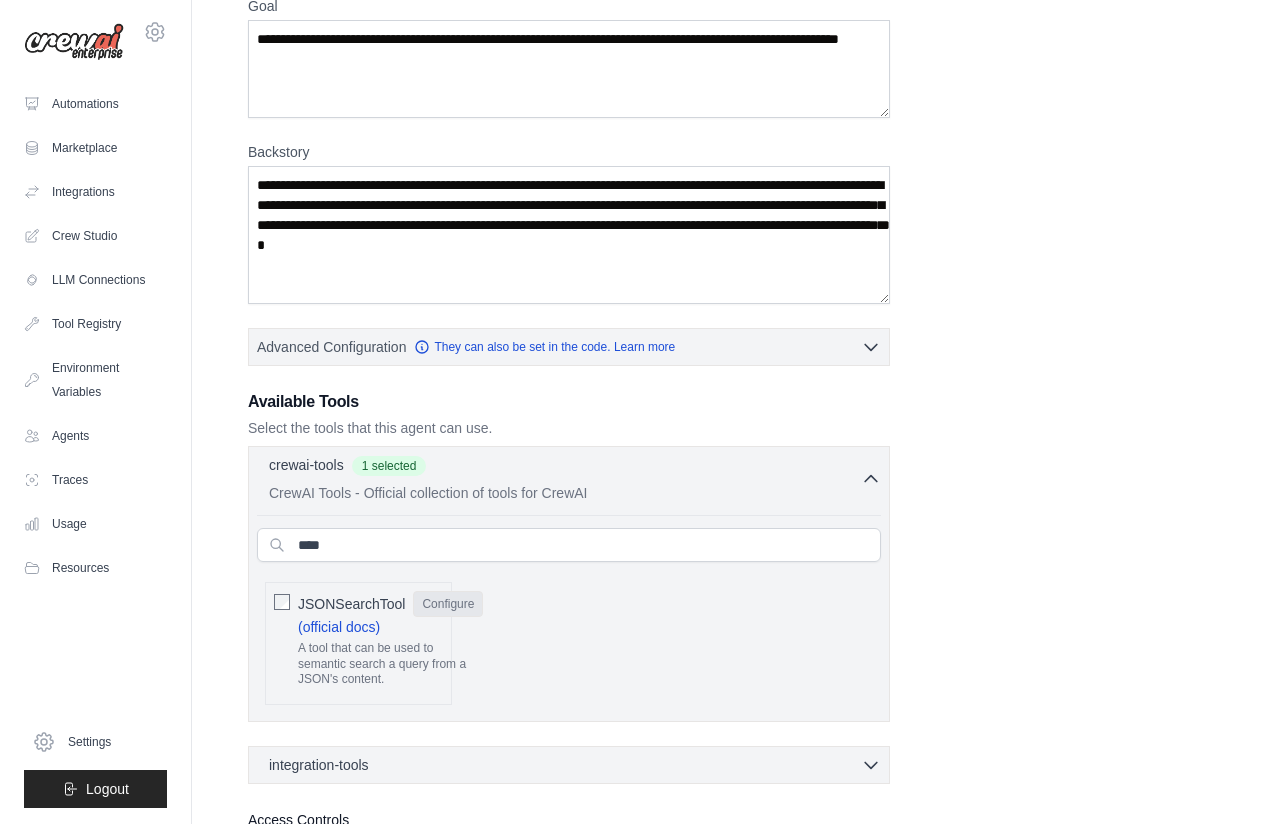 click on "Configure" 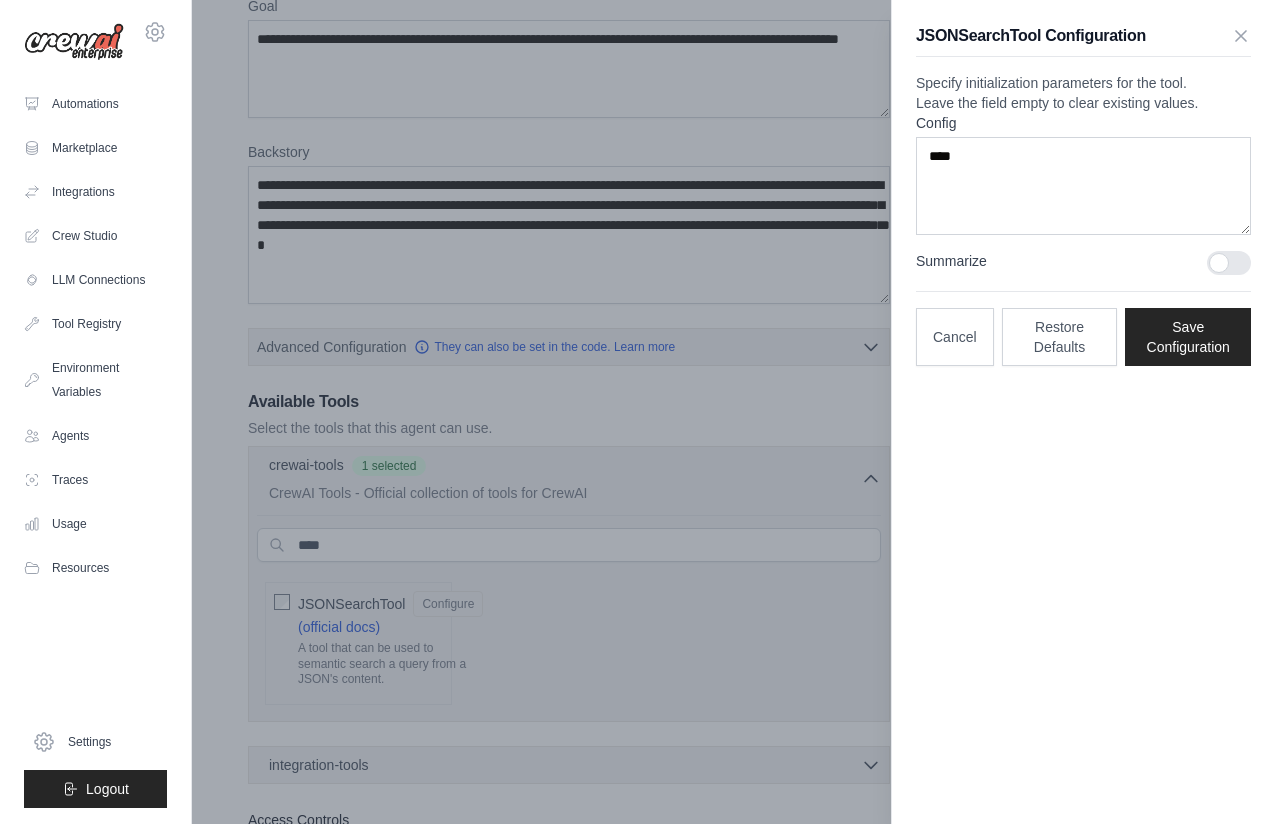 type 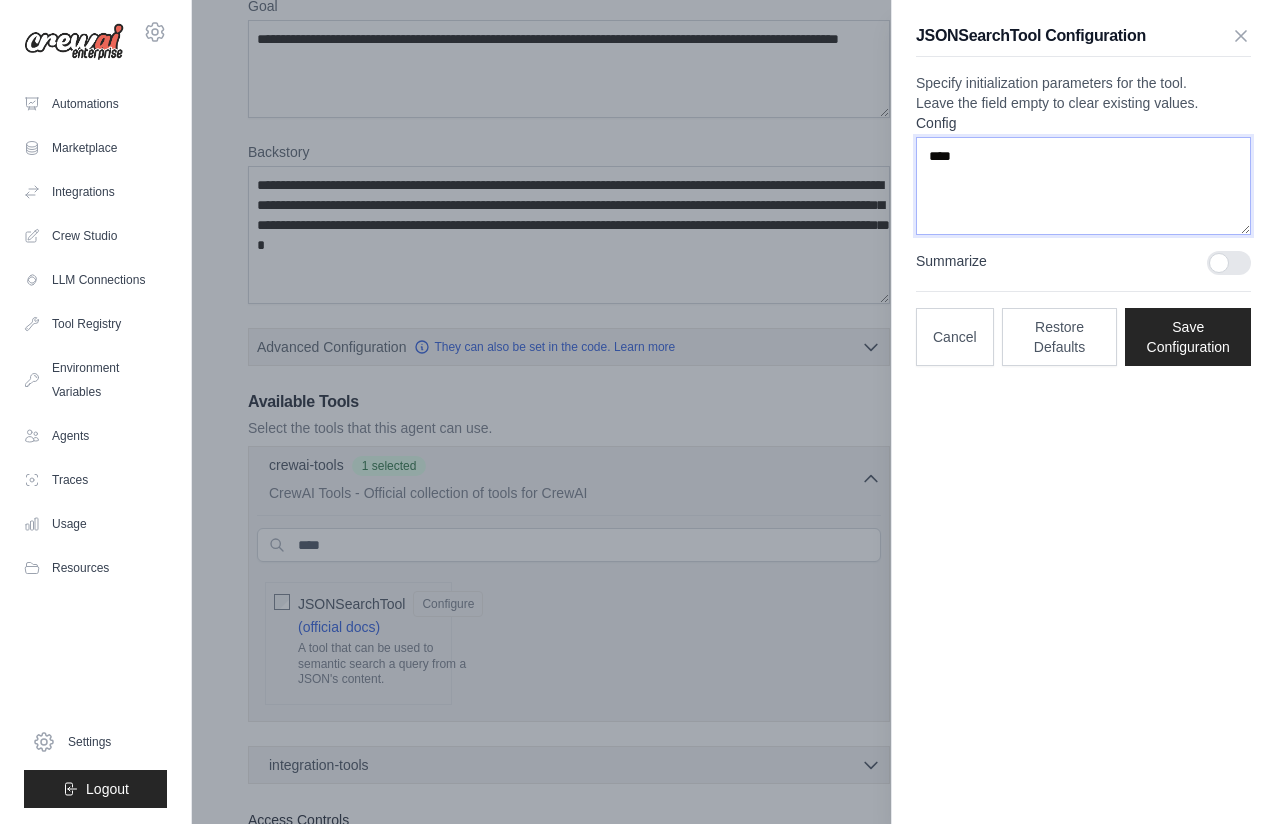 click on "JSONSearchTool Configuration
Specify initialization parameters for the tool.
Leave the field empty to clear existing values.
Config **** Summarize Cancel Restore Defaults Save Configuration" at bounding box center (1083, 195) 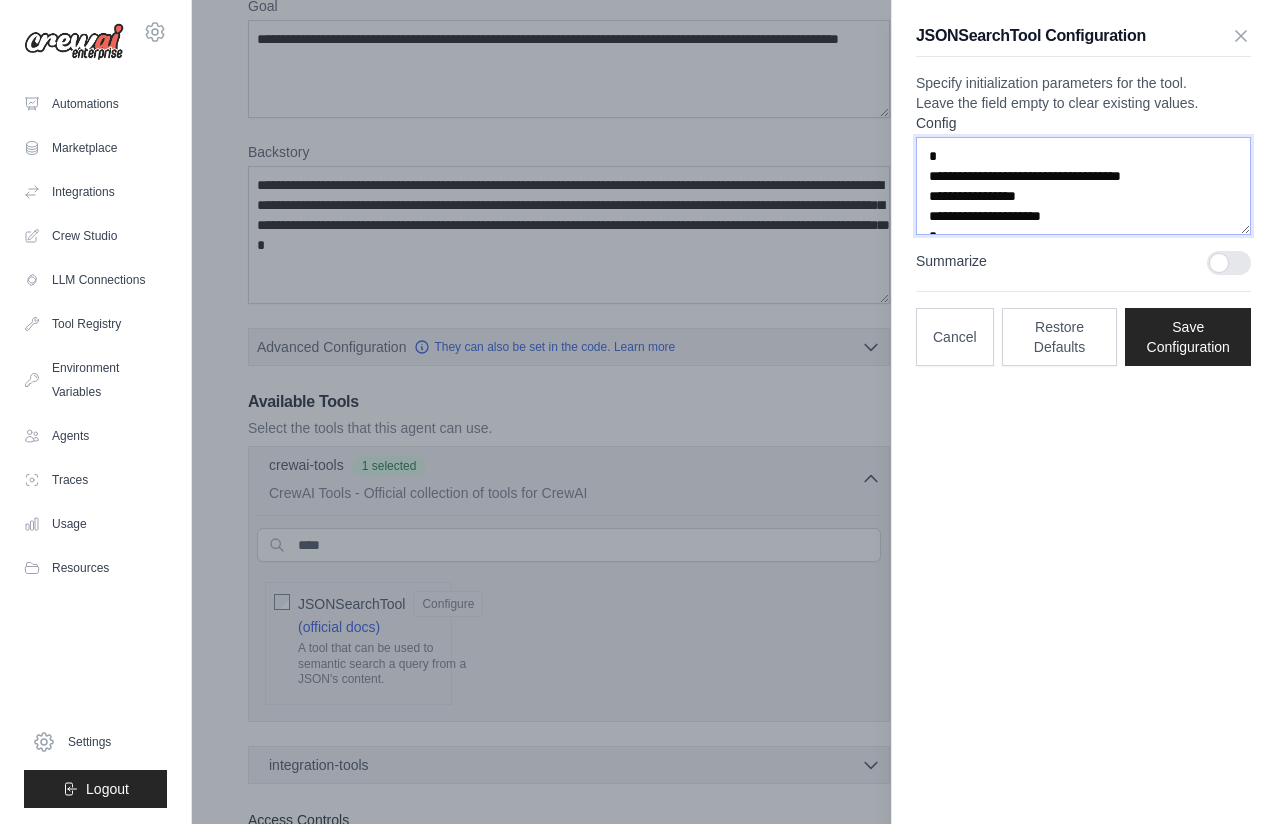 scroll, scrollTop: 30, scrollLeft: 0, axis: vertical 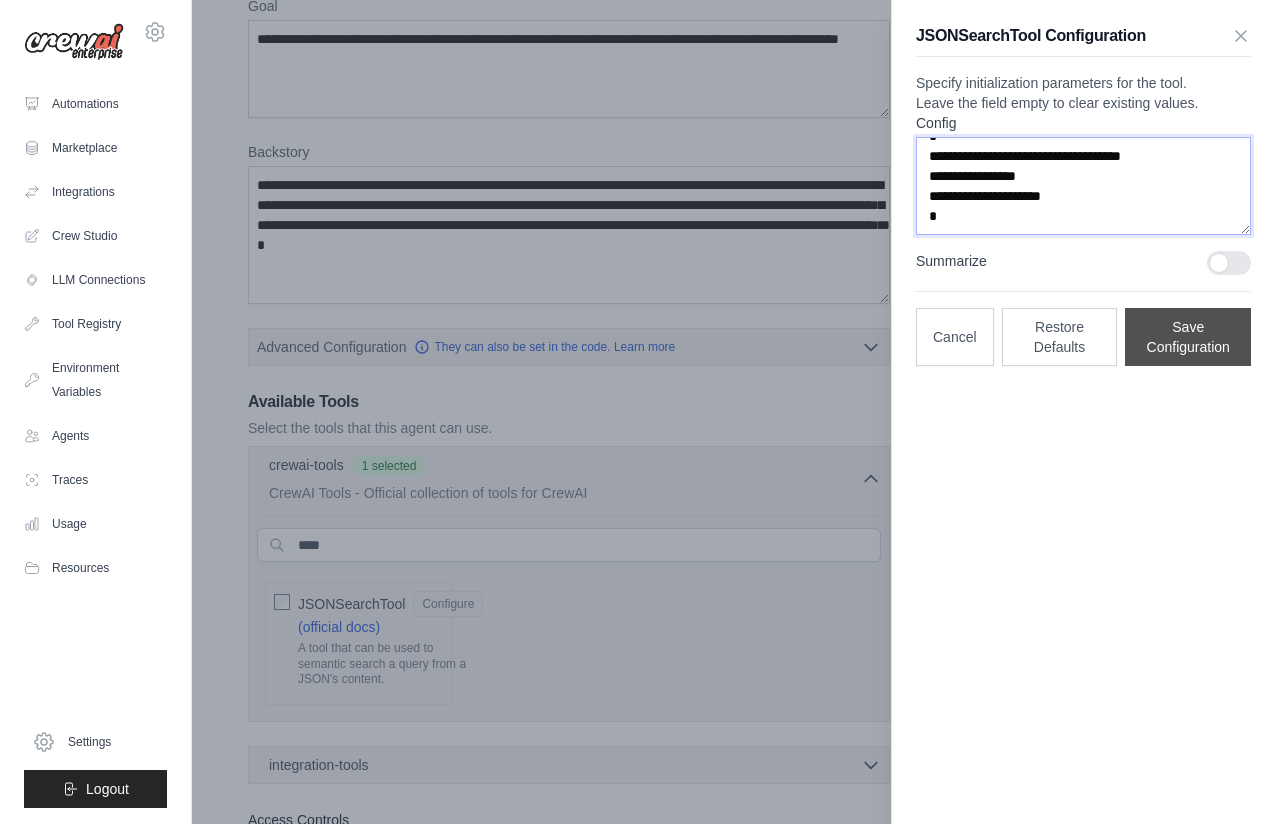 type on "**********" 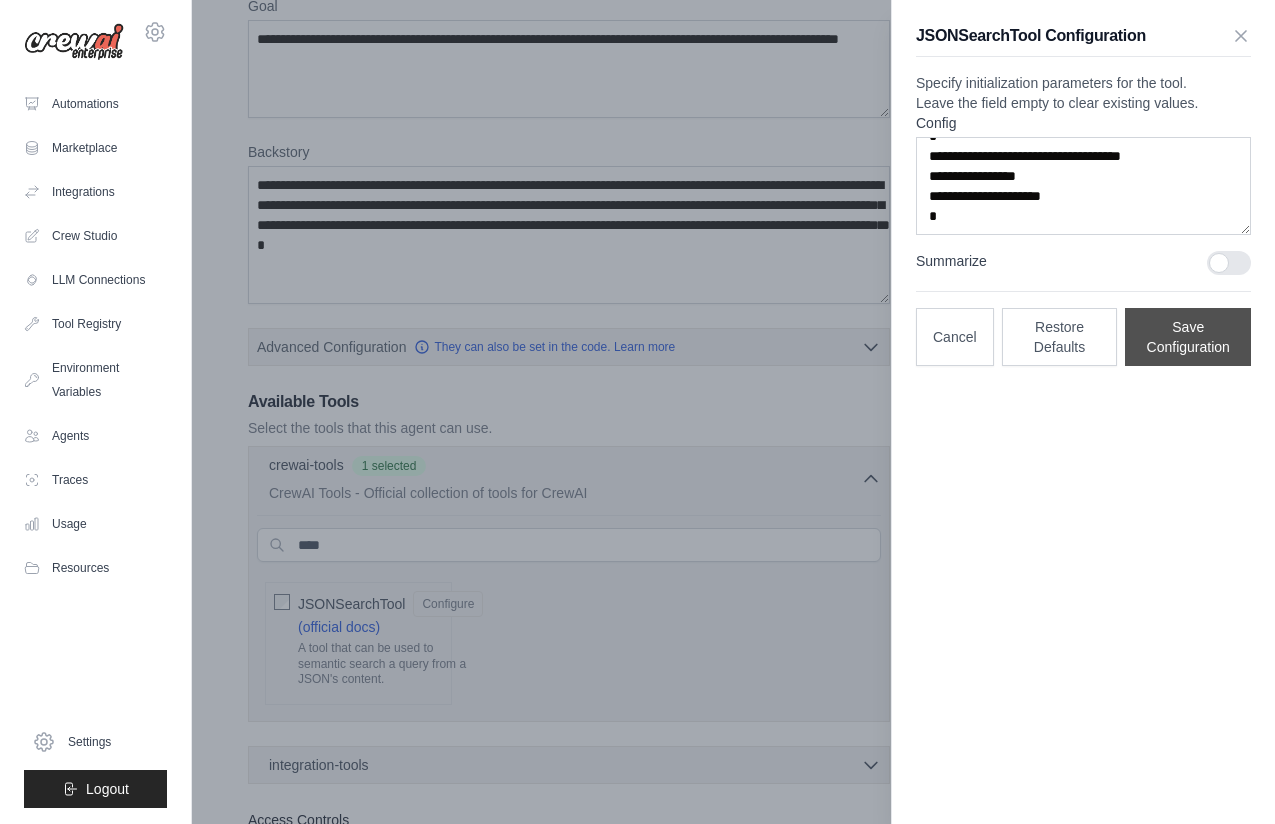 click on "Save Configuration" at bounding box center (1188, 337) 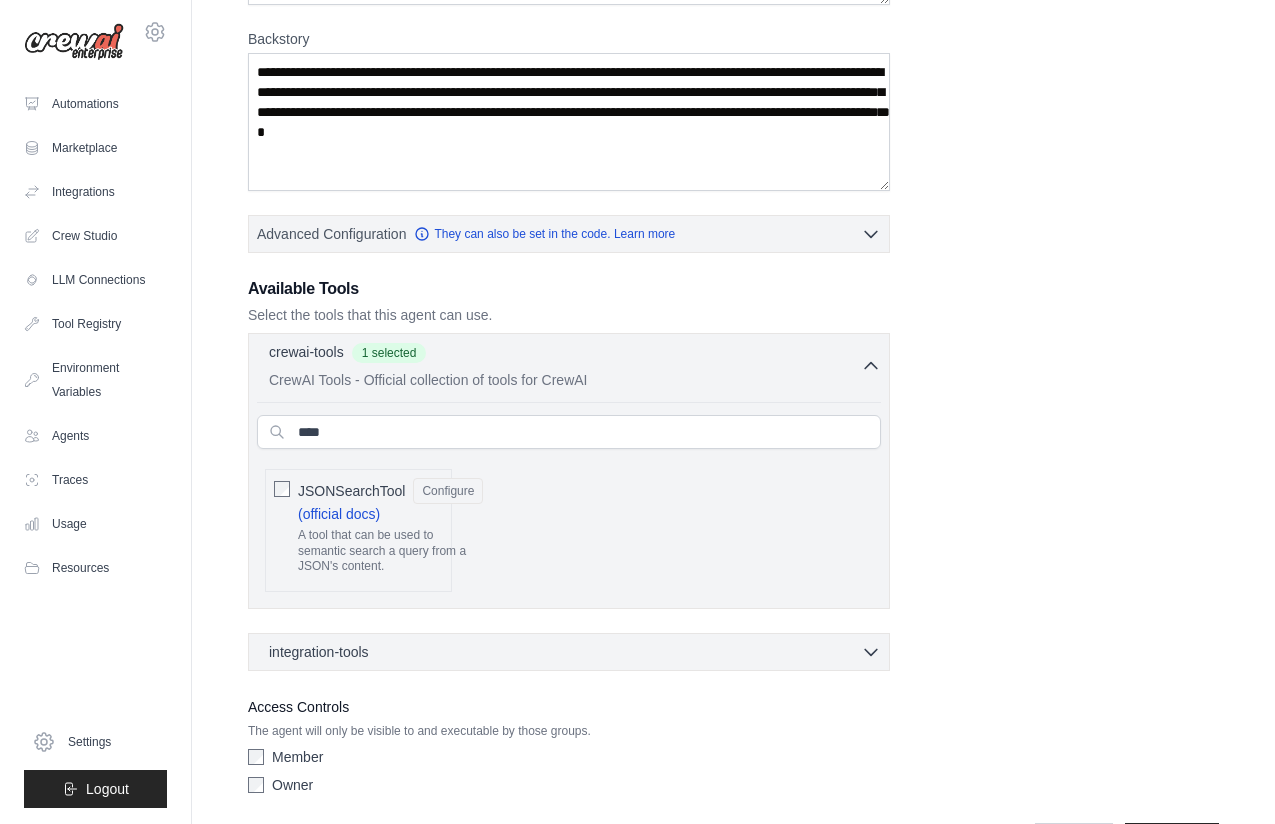 scroll, scrollTop: 425, scrollLeft: 0, axis: vertical 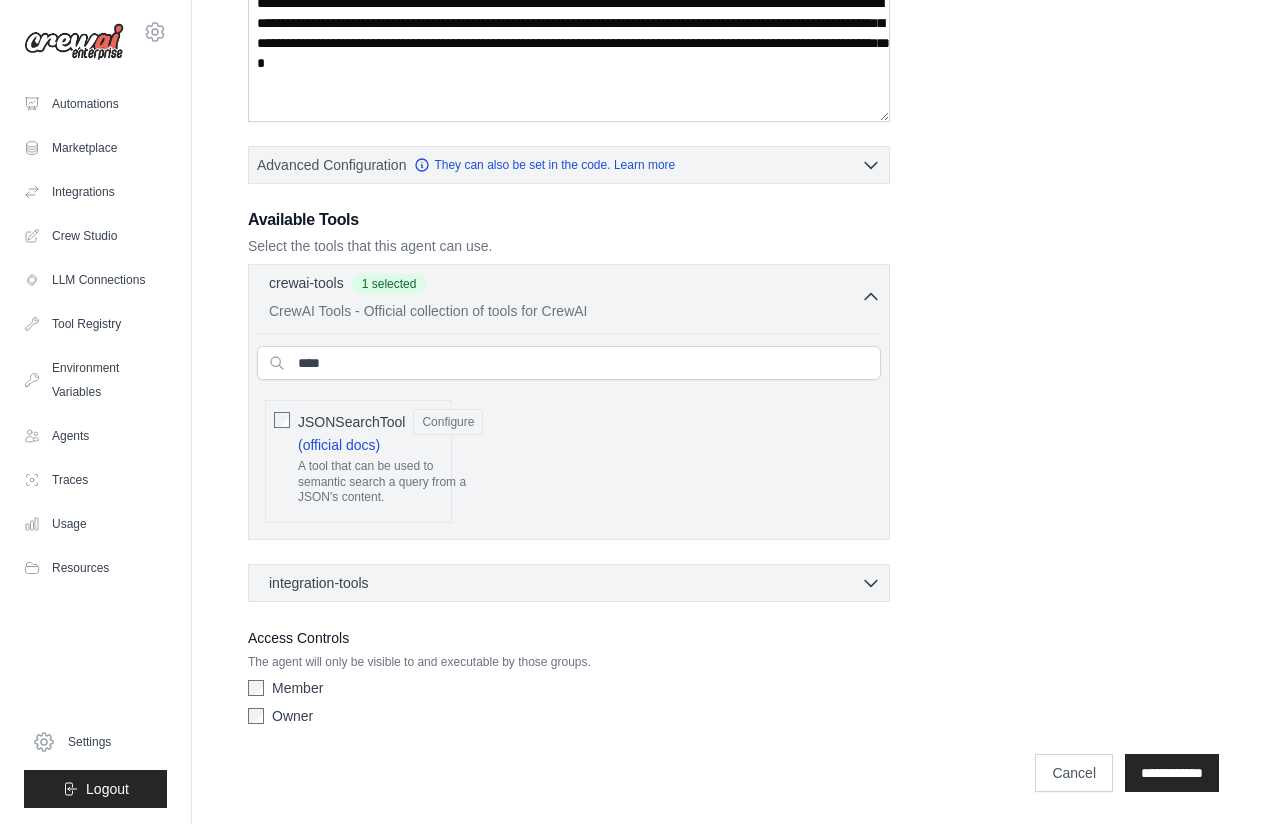 click 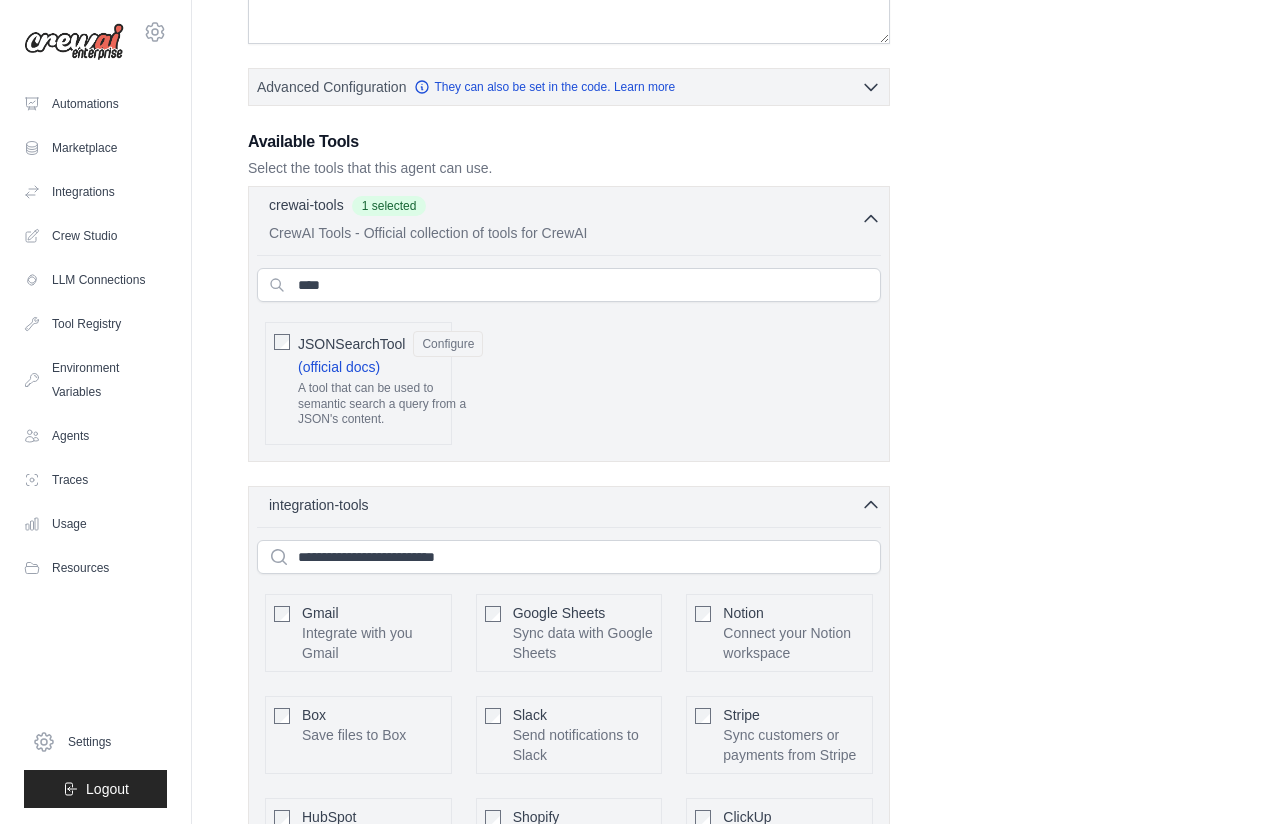 scroll, scrollTop: 523, scrollLeft: 0, axis: vertical 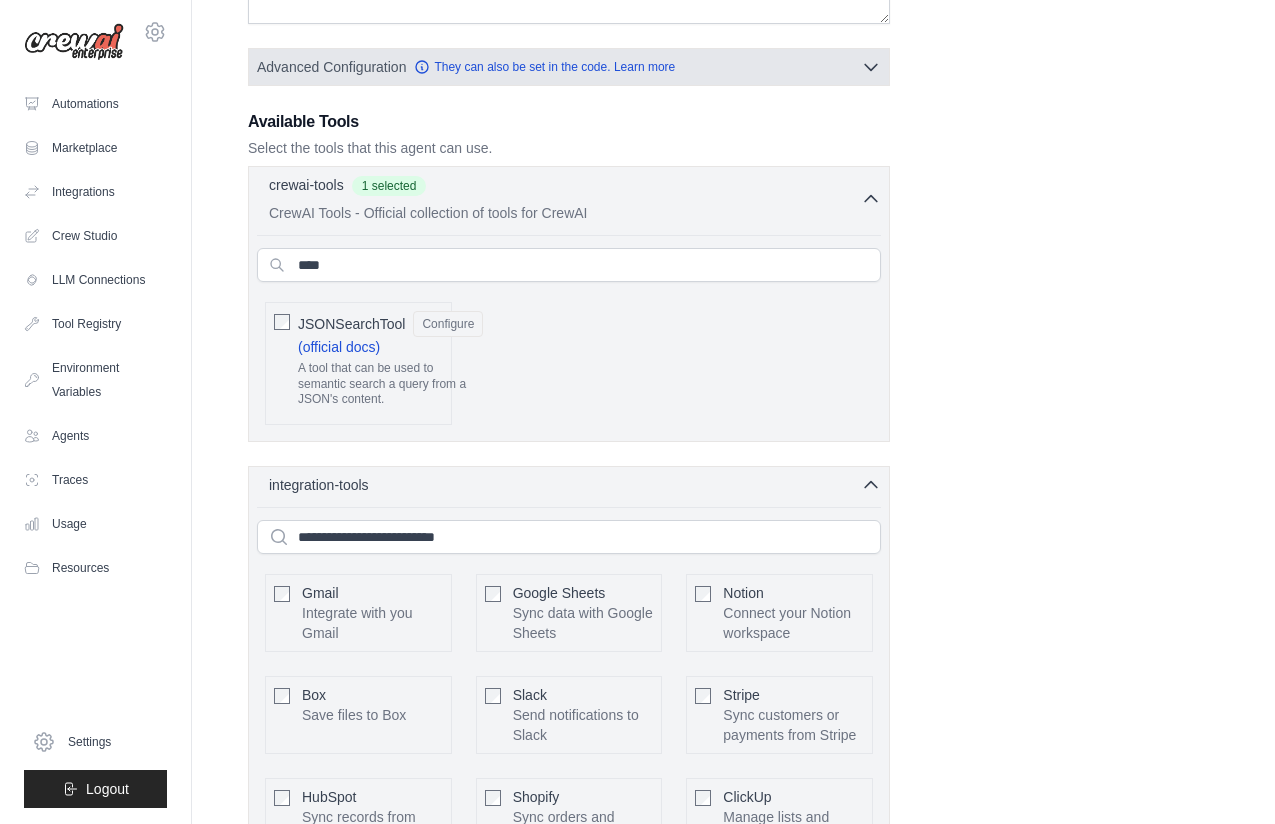 click 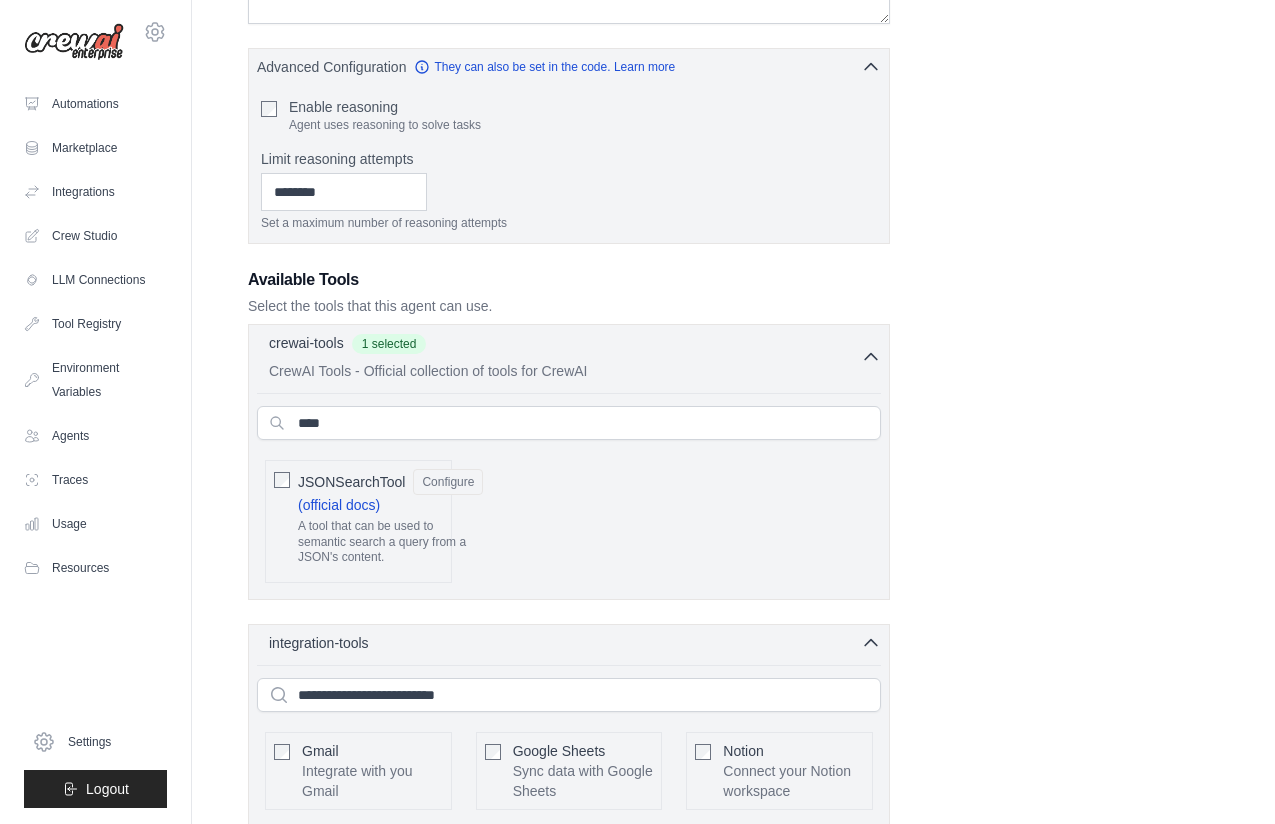 click on "**********" at bounding box center (733, 518) 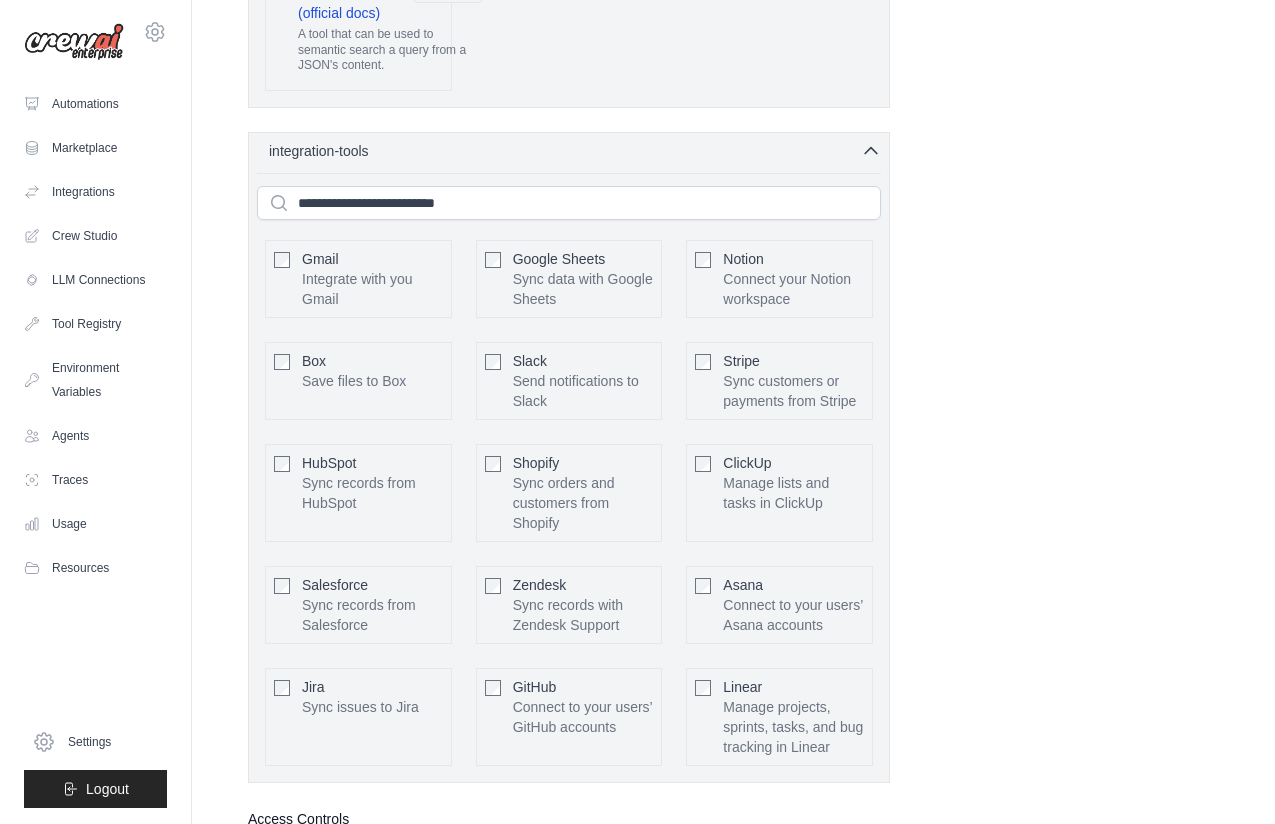 scroll, scrollTop: 1196, scrollLeft: 0, axis: vertical 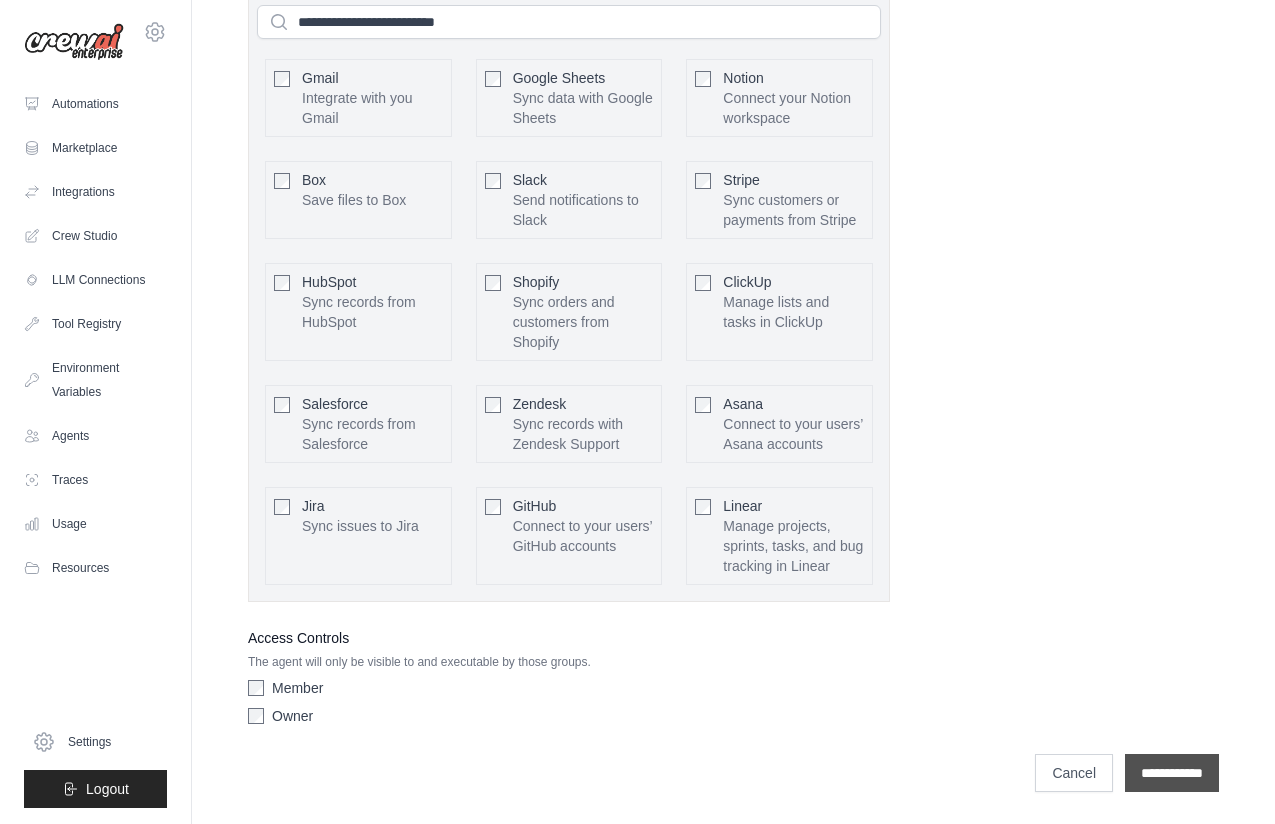 click on "**********" at bounding box center (1172, 773) 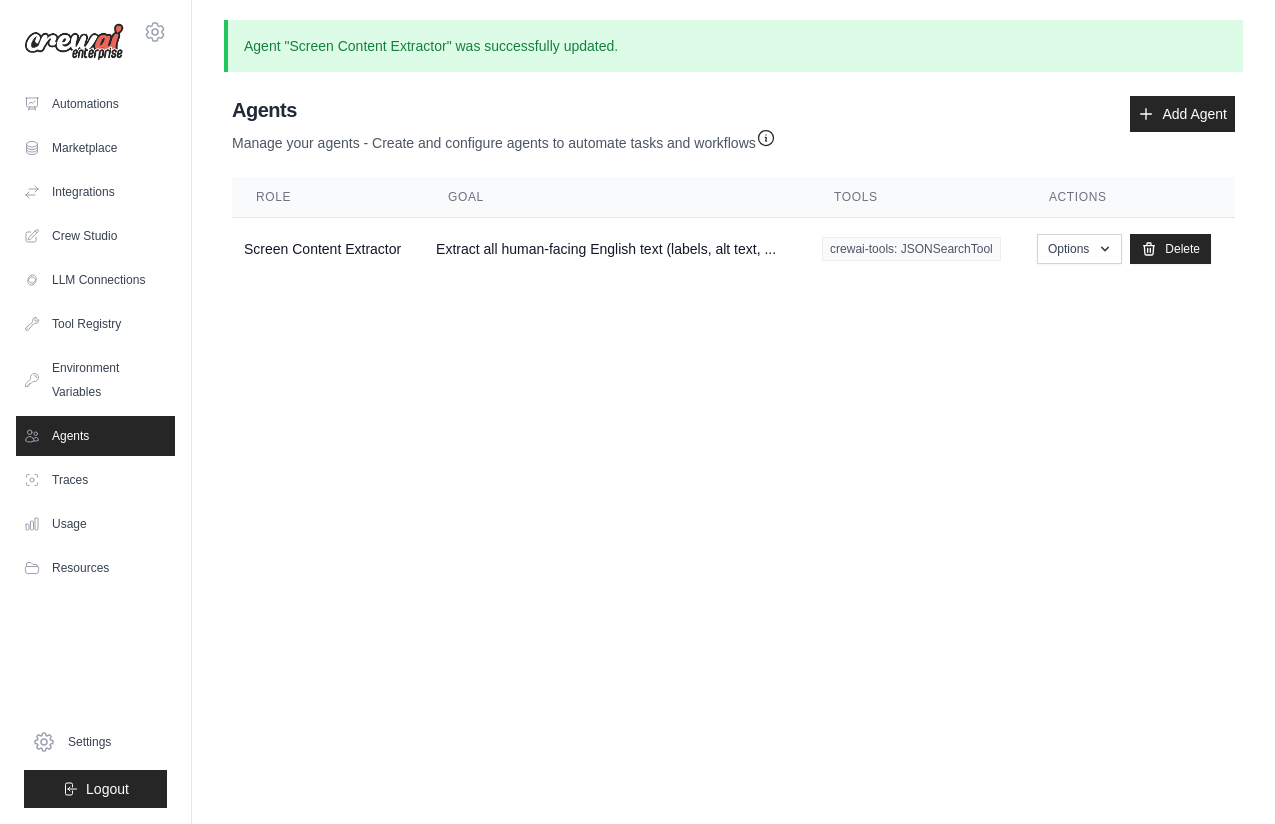 scroll, scrollTop: 0, scrollLeft: 0, axis: both 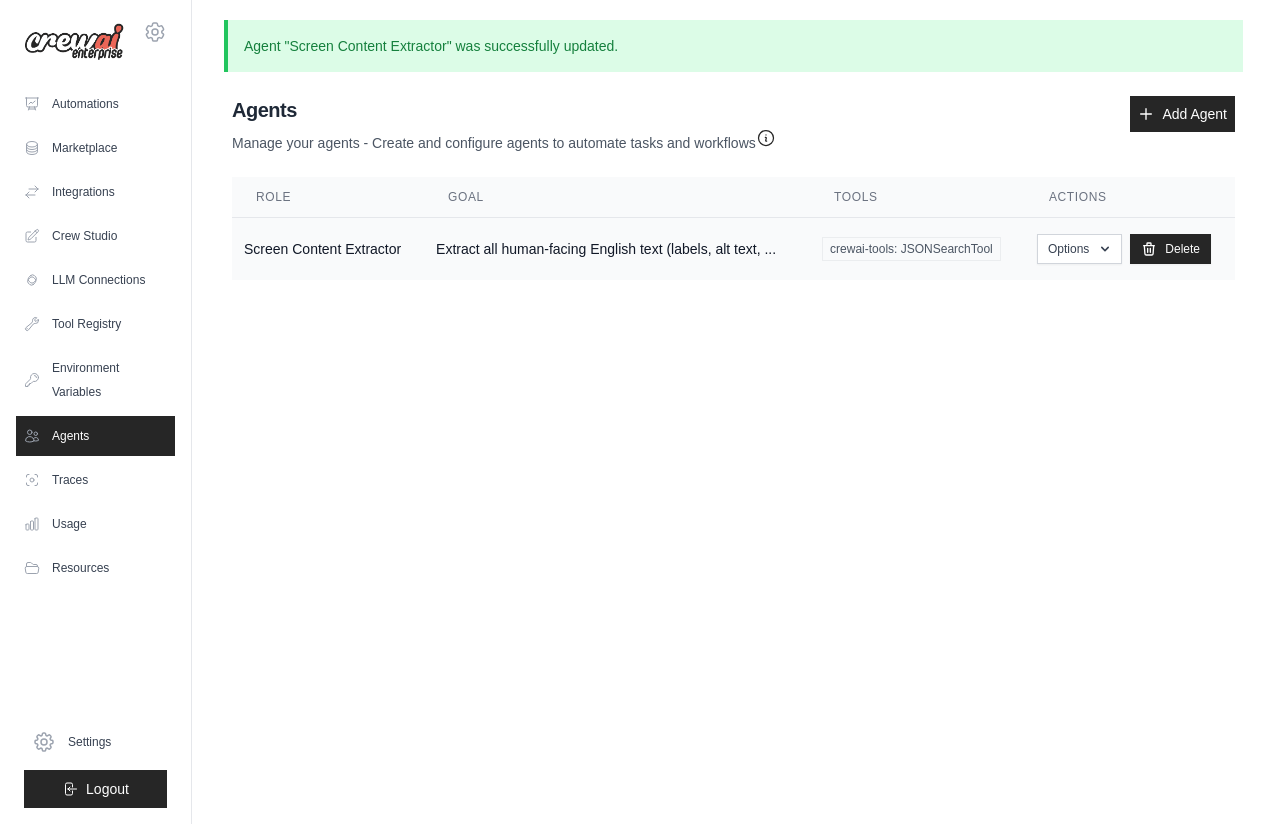 click on "crewai-tools: JSONSearchTool" at bounding box center [911, 249] 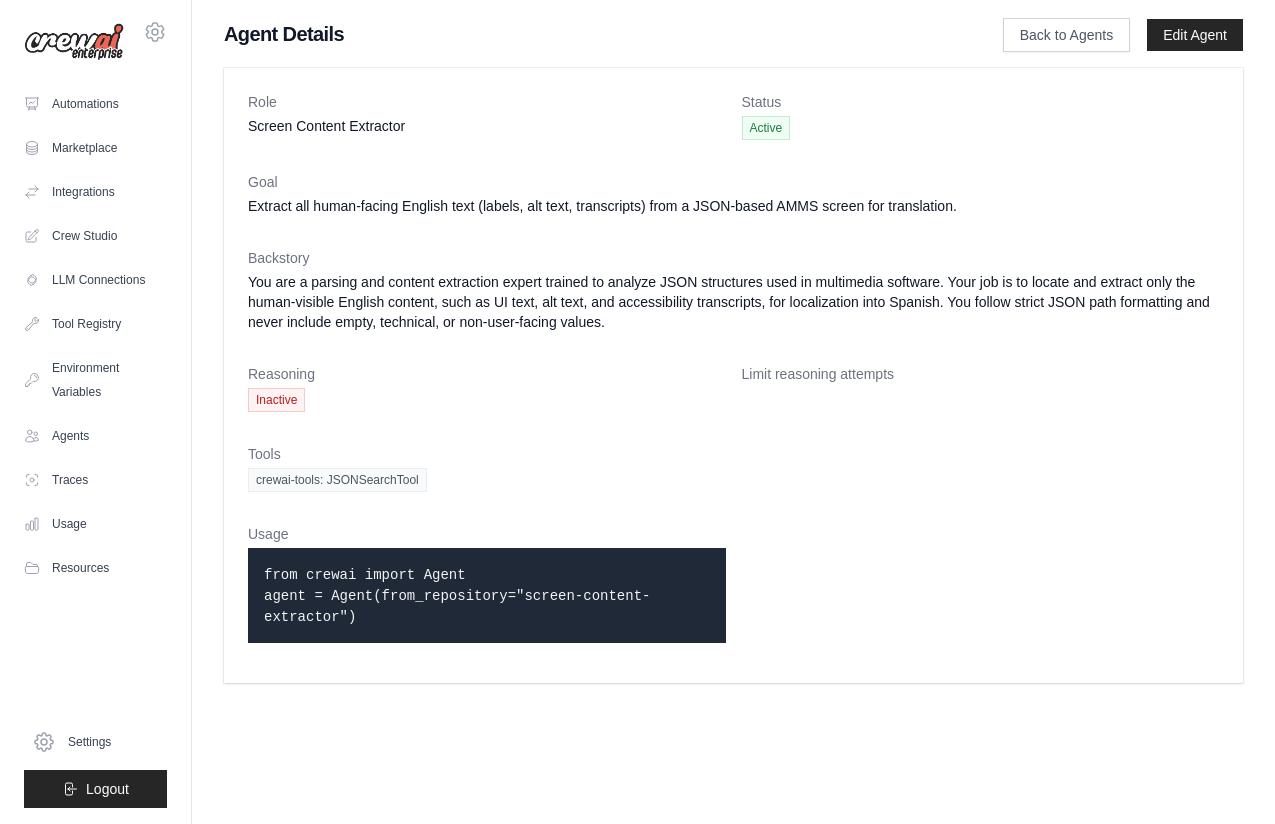 scroll, scrollTop: 0, scrollLeft: 0, axis: both 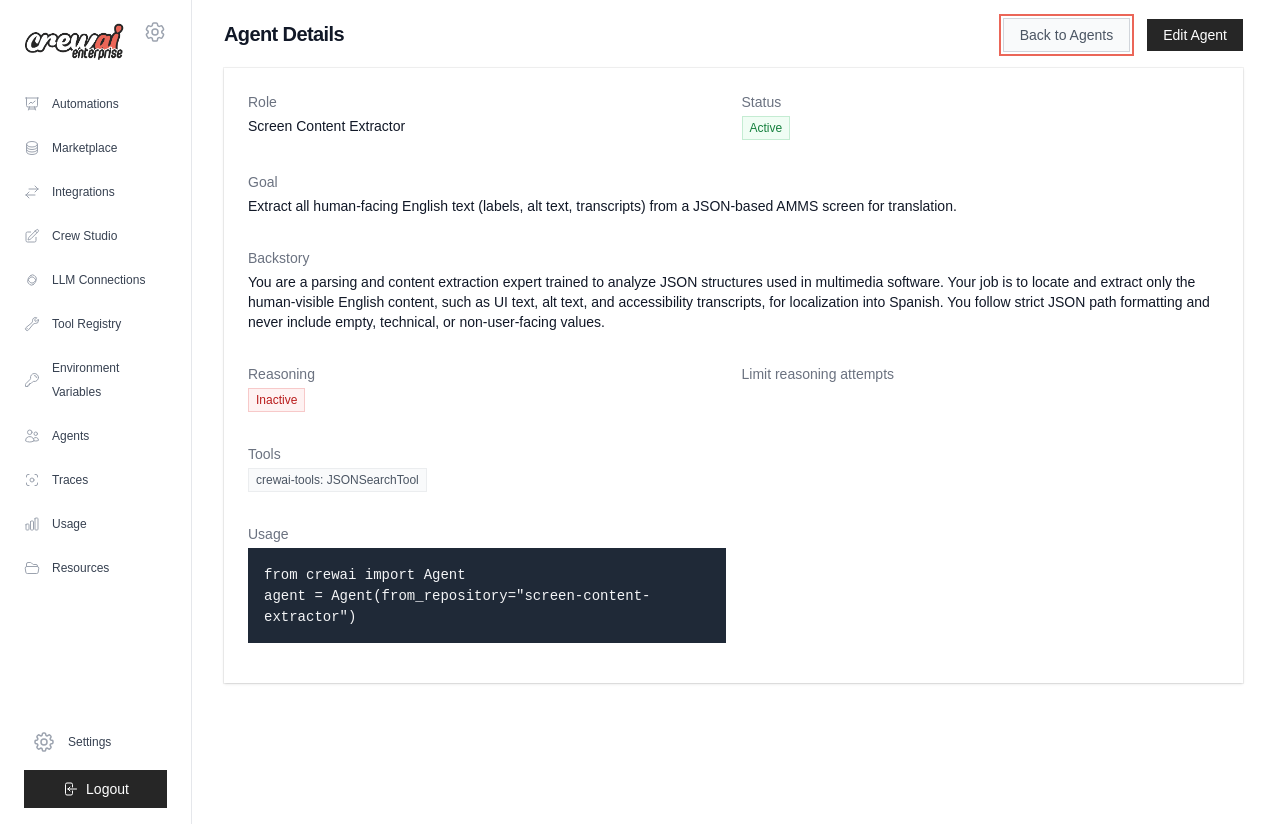 click on "Back to Agents" at bounding box center (1066, 35) 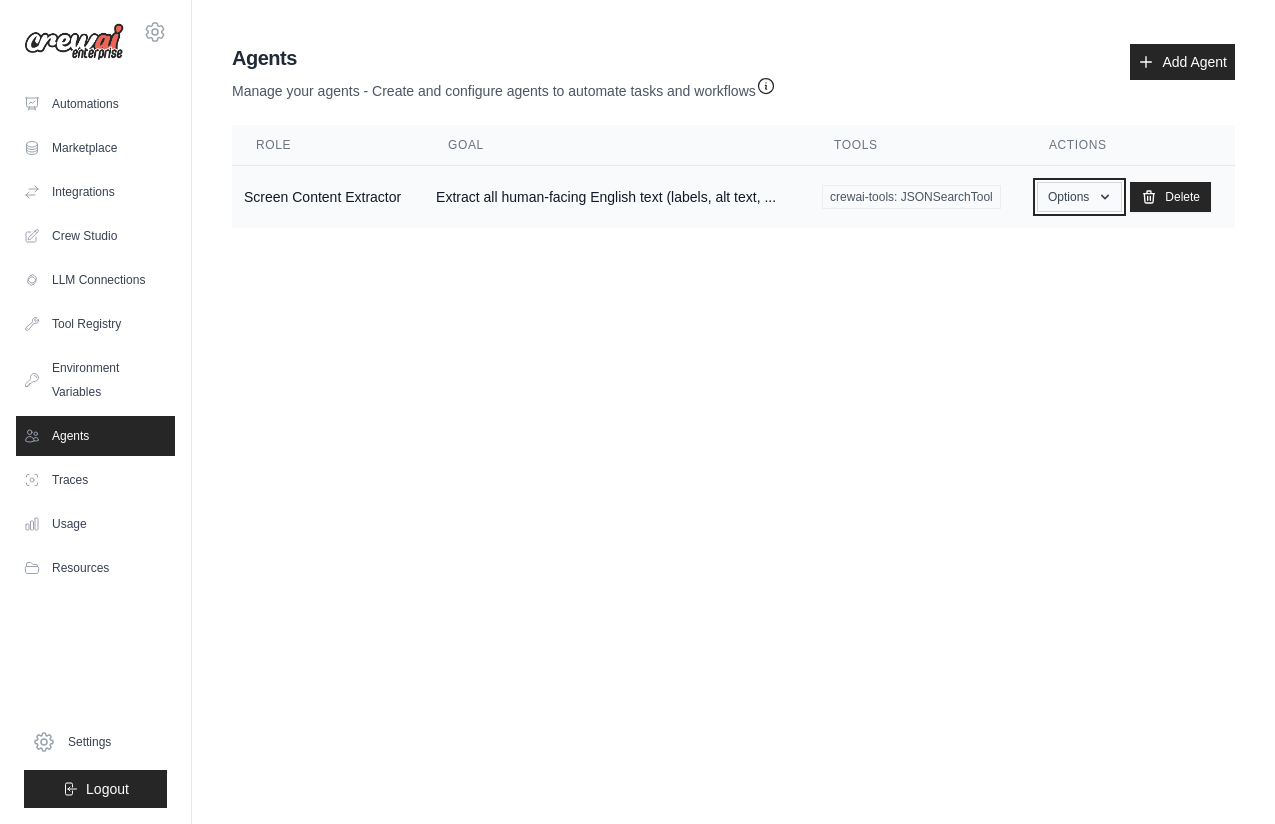 click 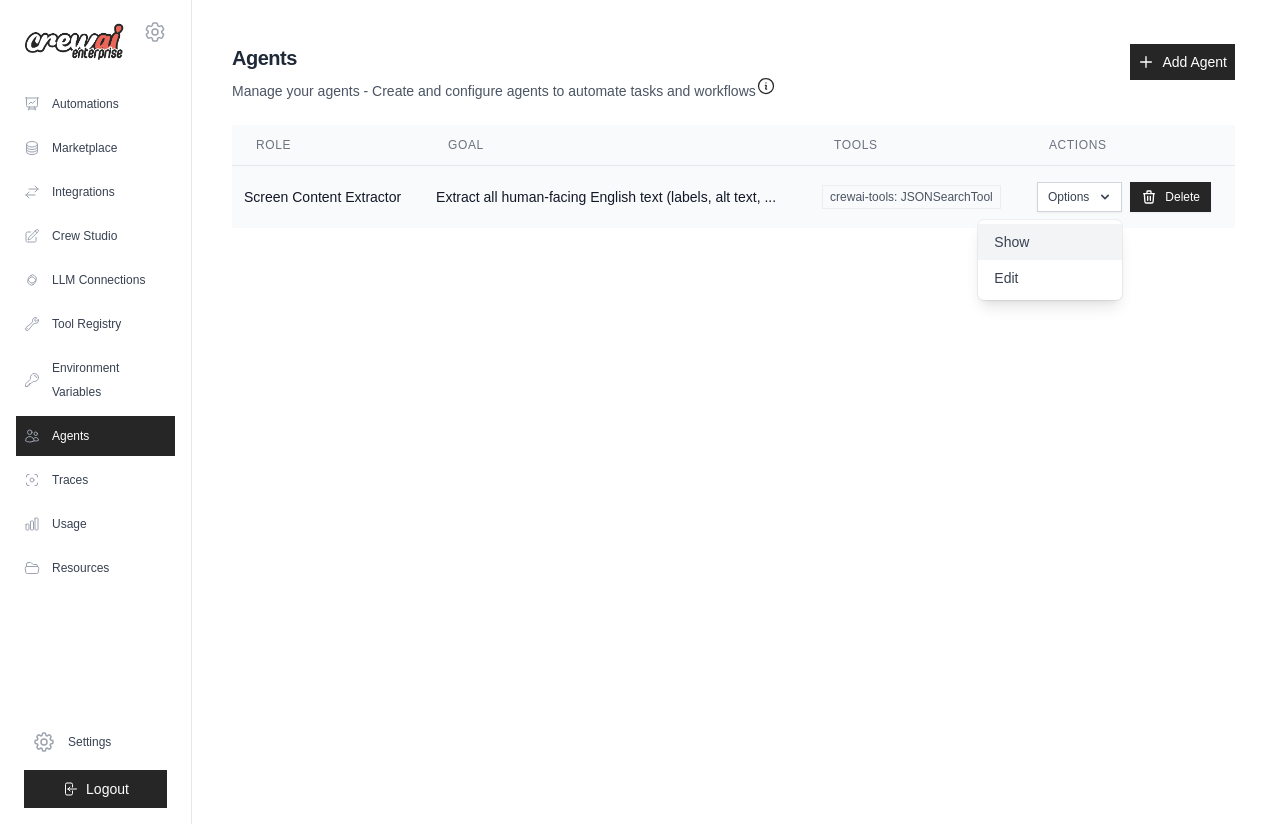 click on "Show" at bounding box center [1050, 242] 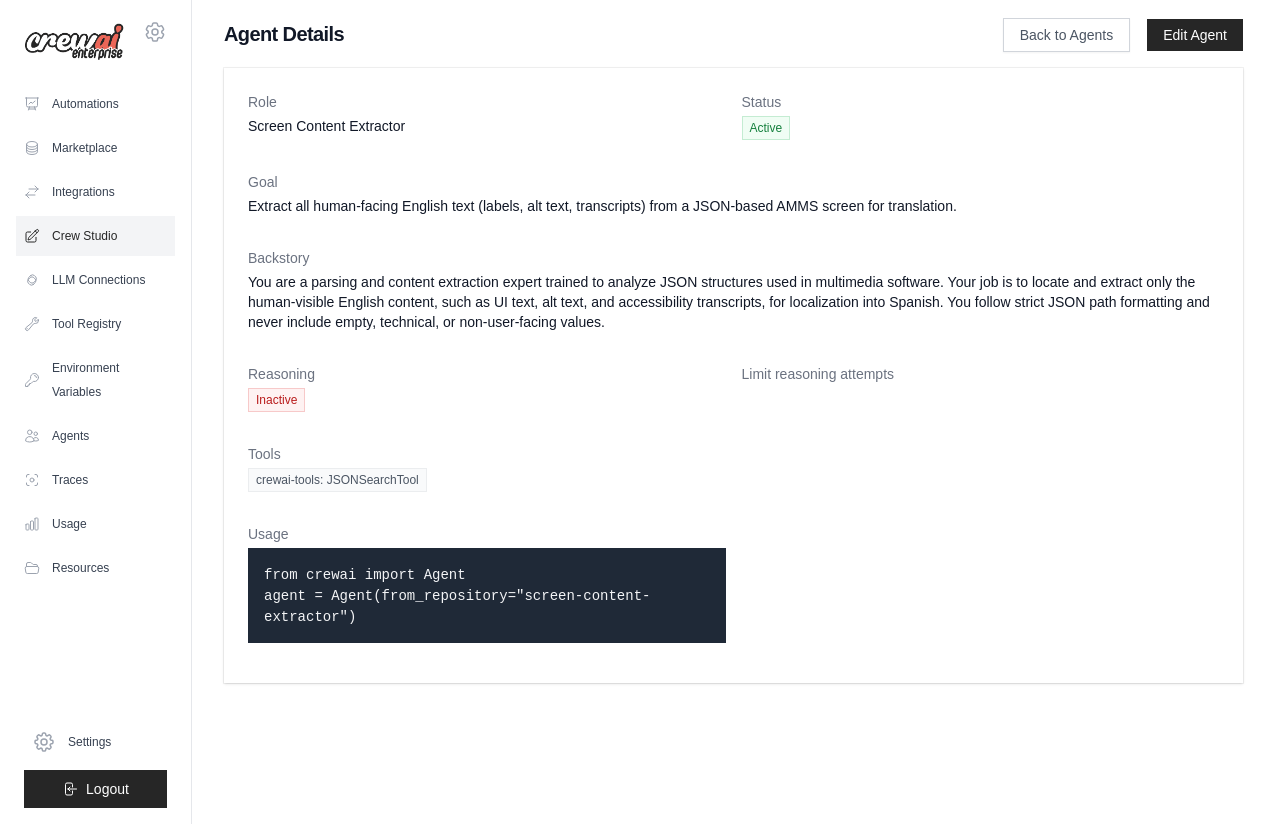 click on "Crew Studio" at bounding box center [95, 236] 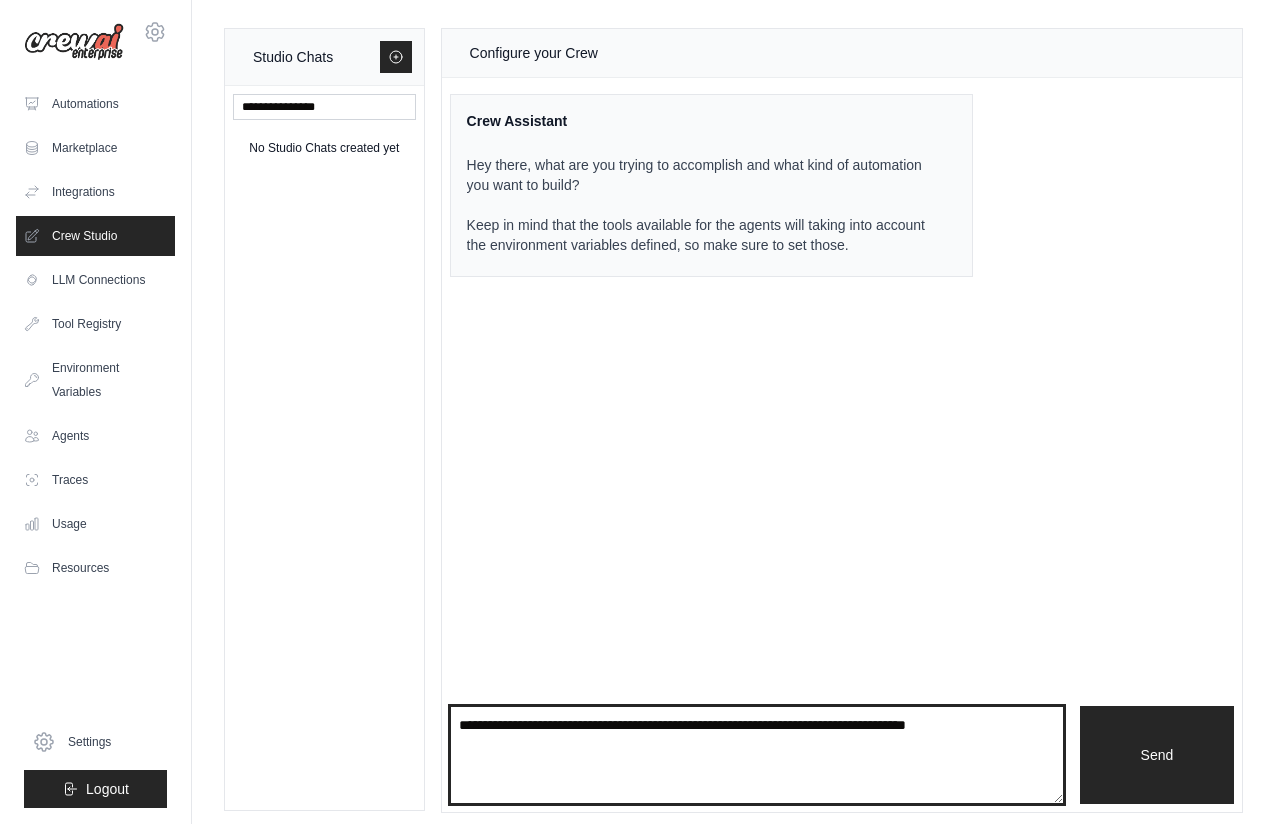 click at bounding box center [757, 755] 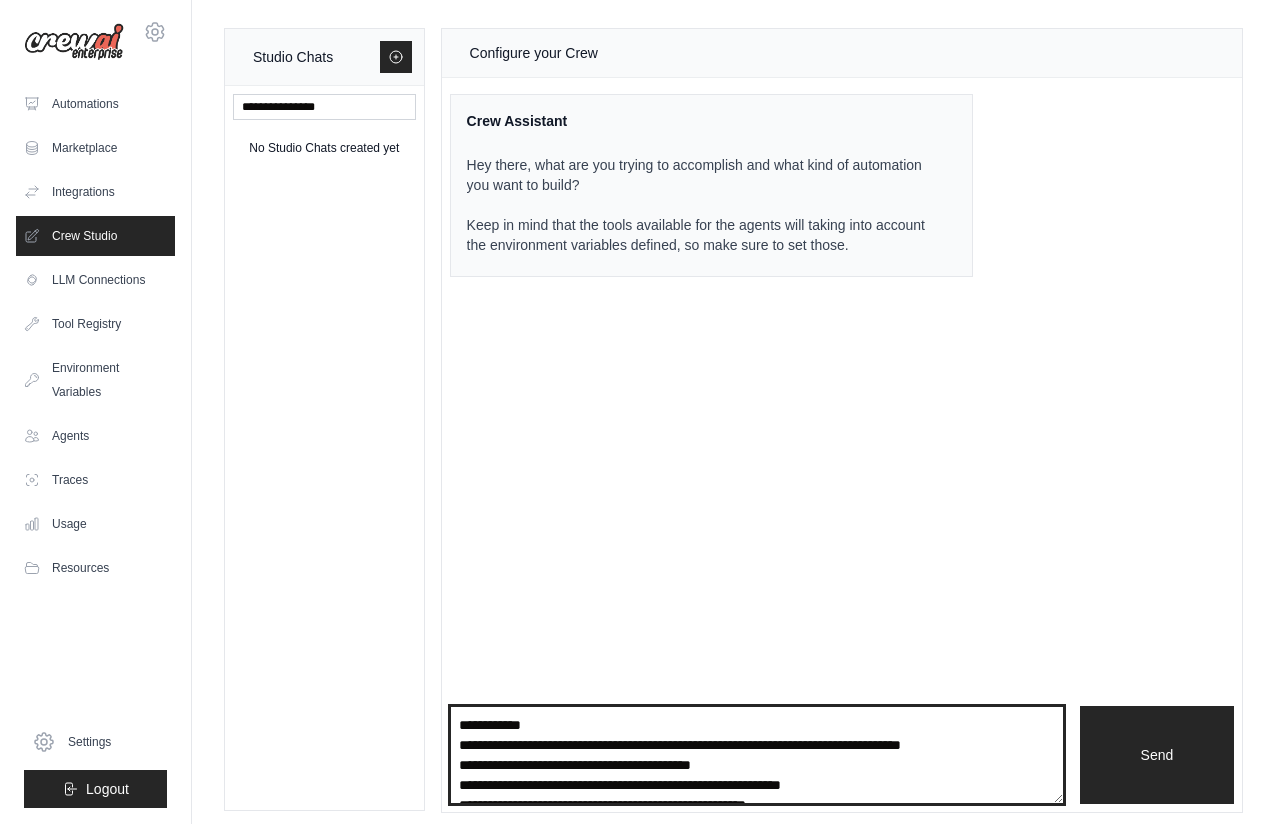 scroll, scrollTop: 150, scrollLeft: 0, axis: vertical 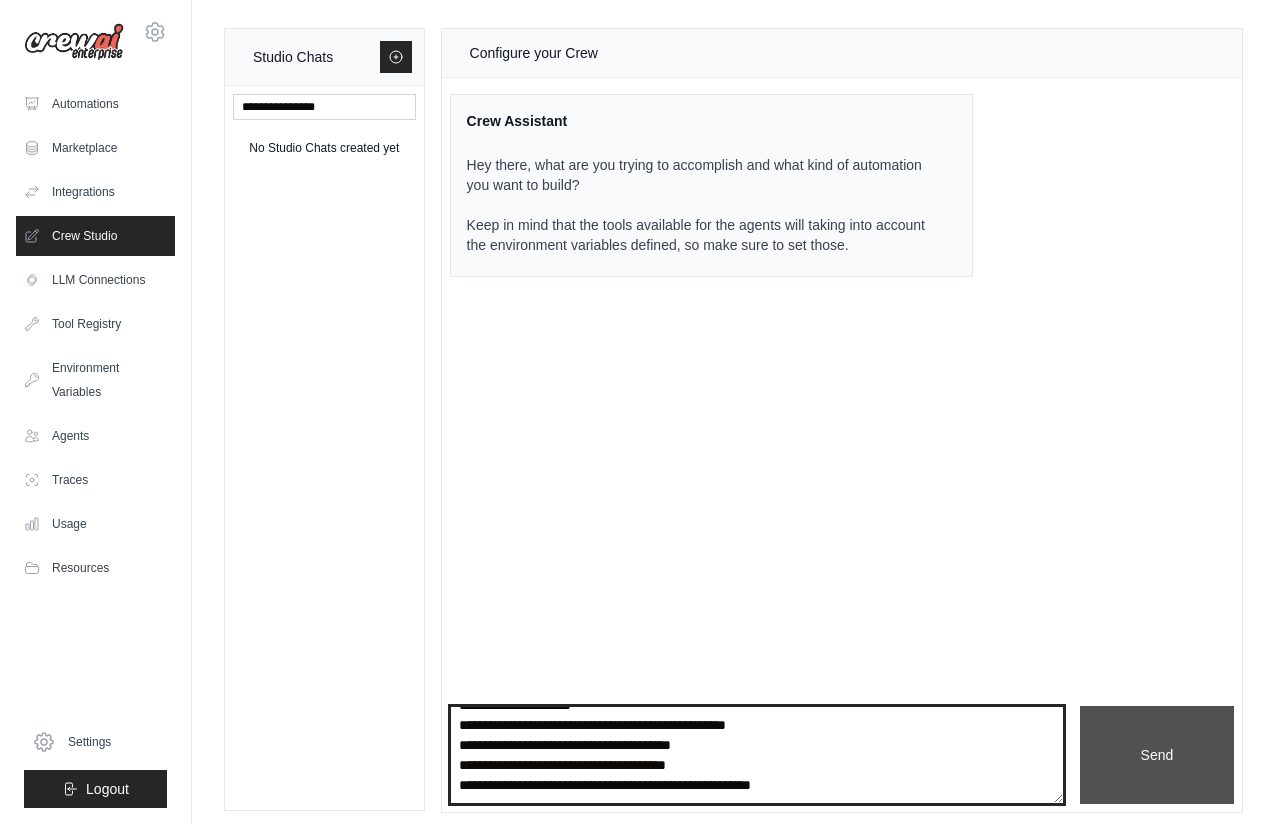 type on "**********" 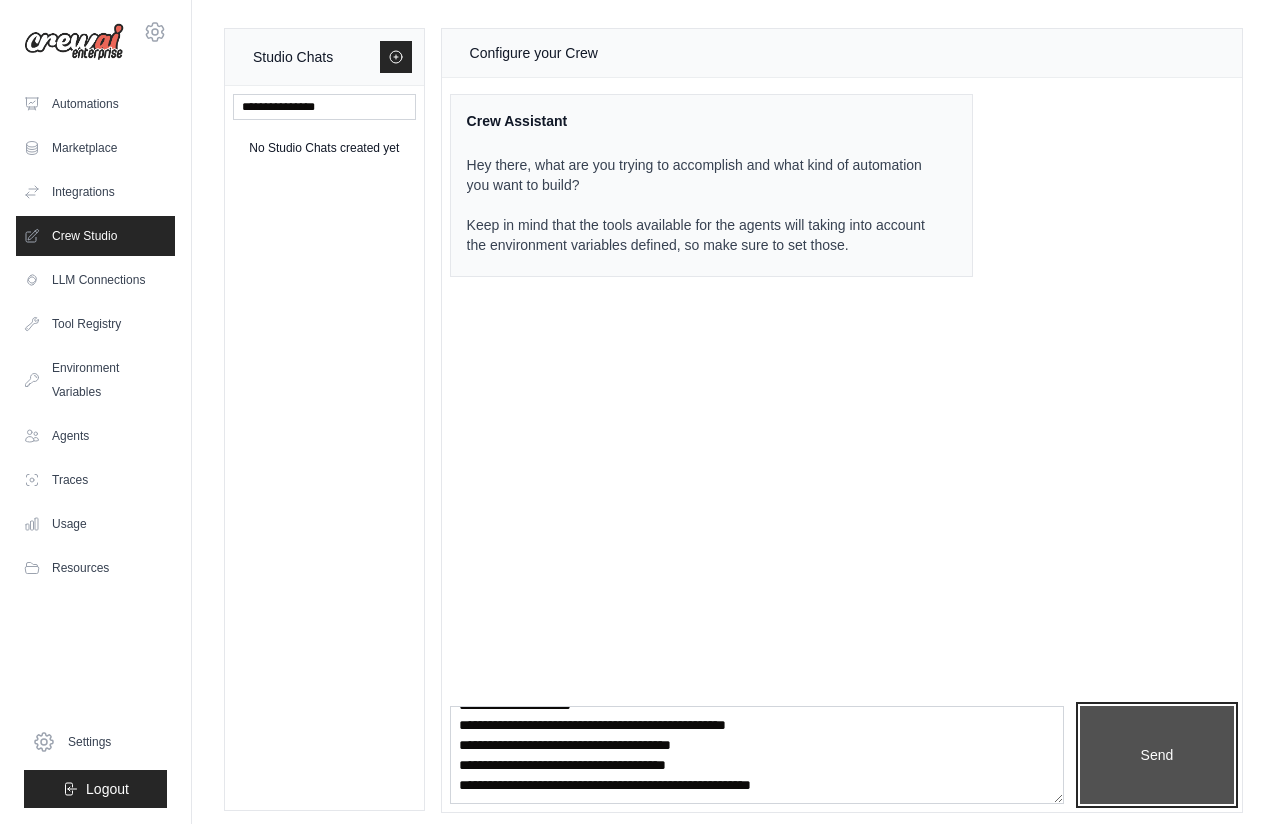 click on "Send" at bounding box center [1157, 755] 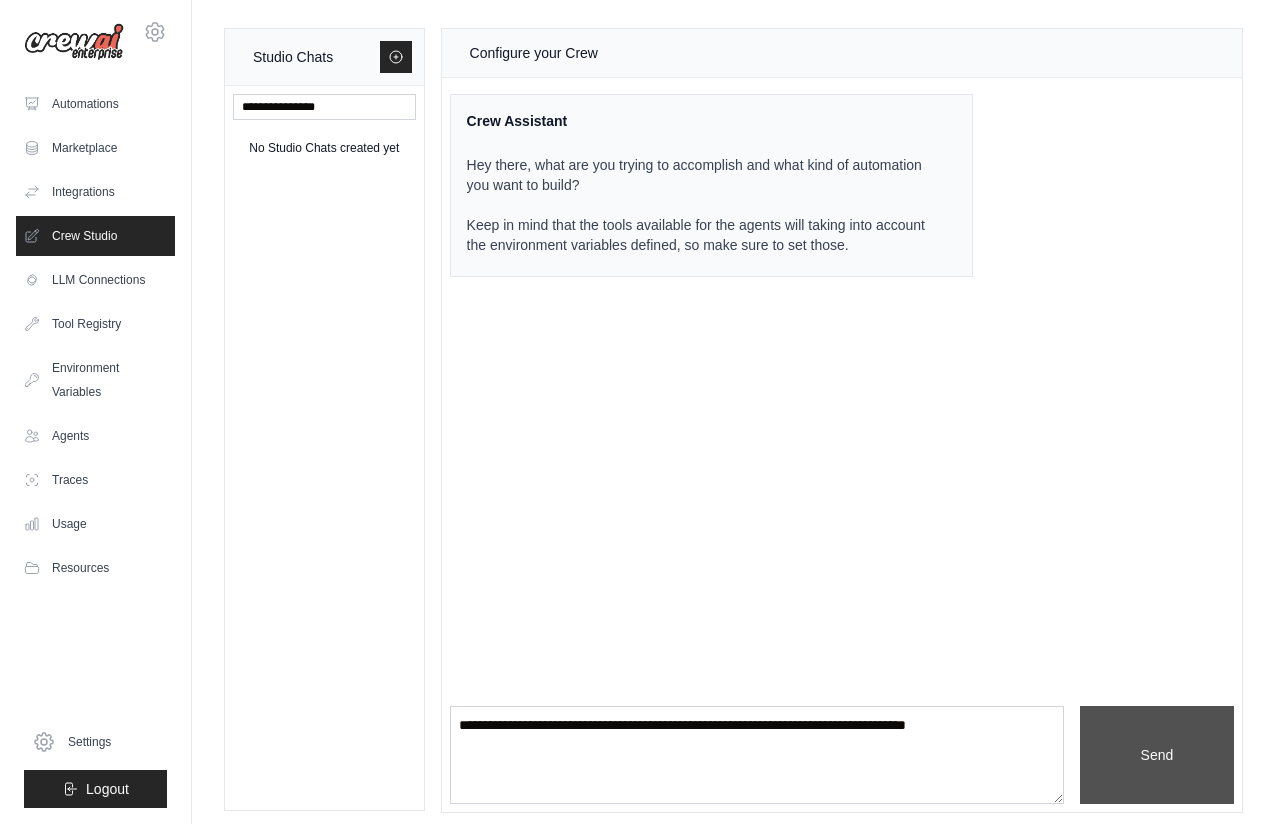 scroll, scrollTop: 0, scrollLeft: 0, axis: both 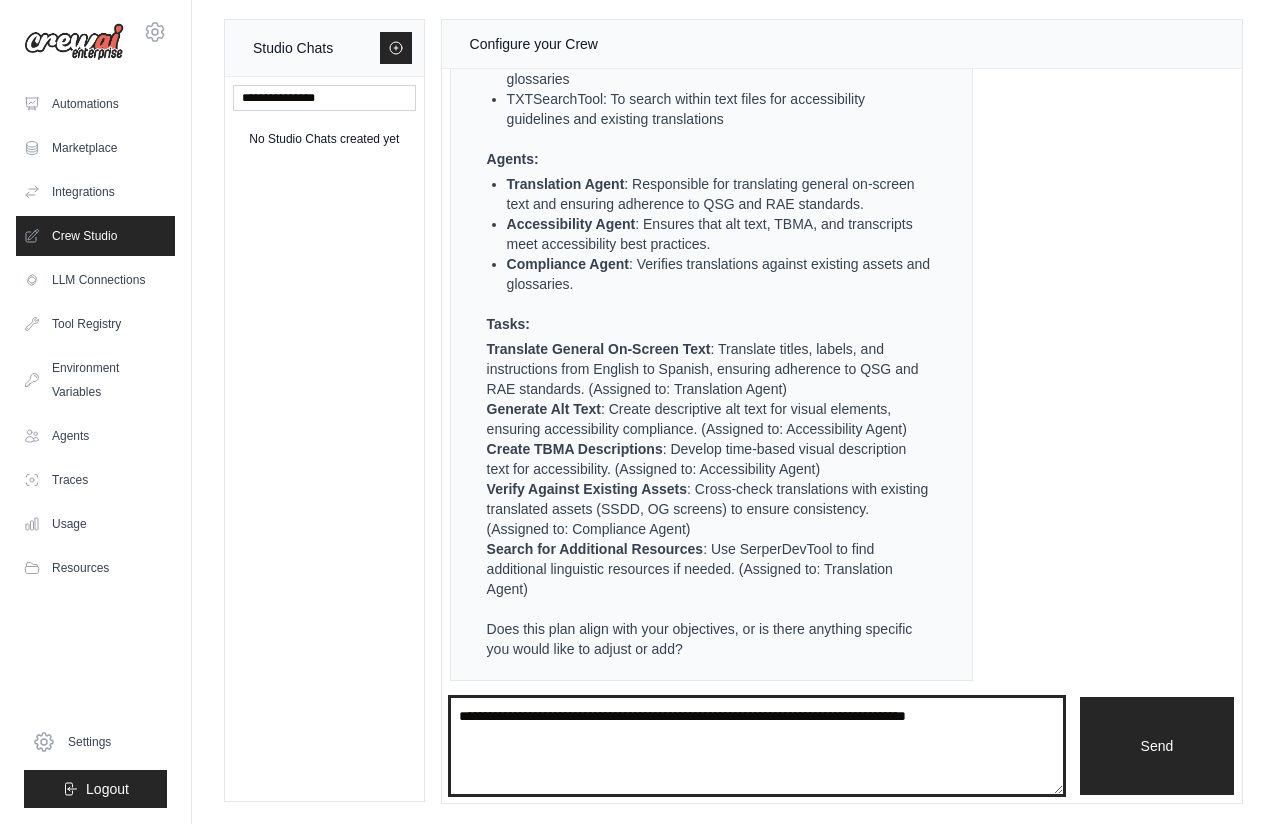 click at bounding box center [757, 746] 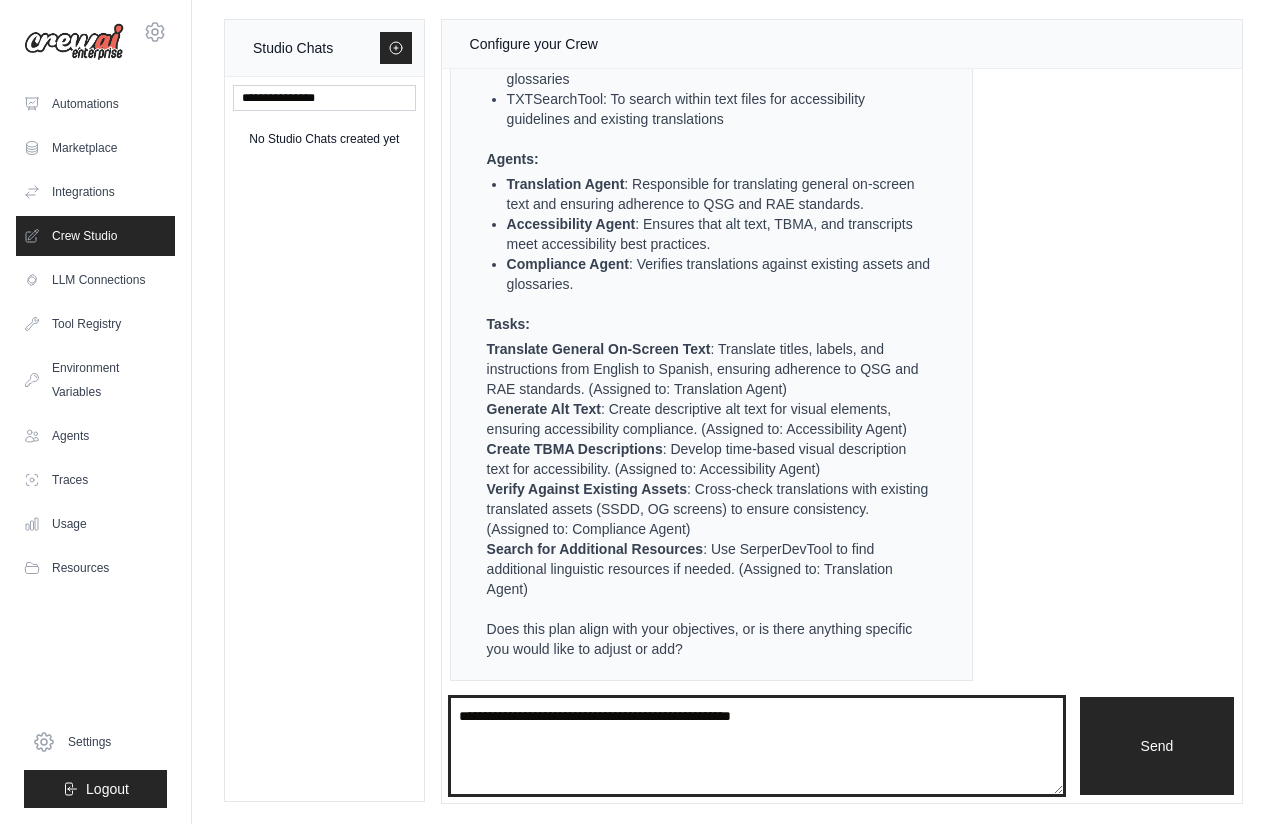 paste on "**********" 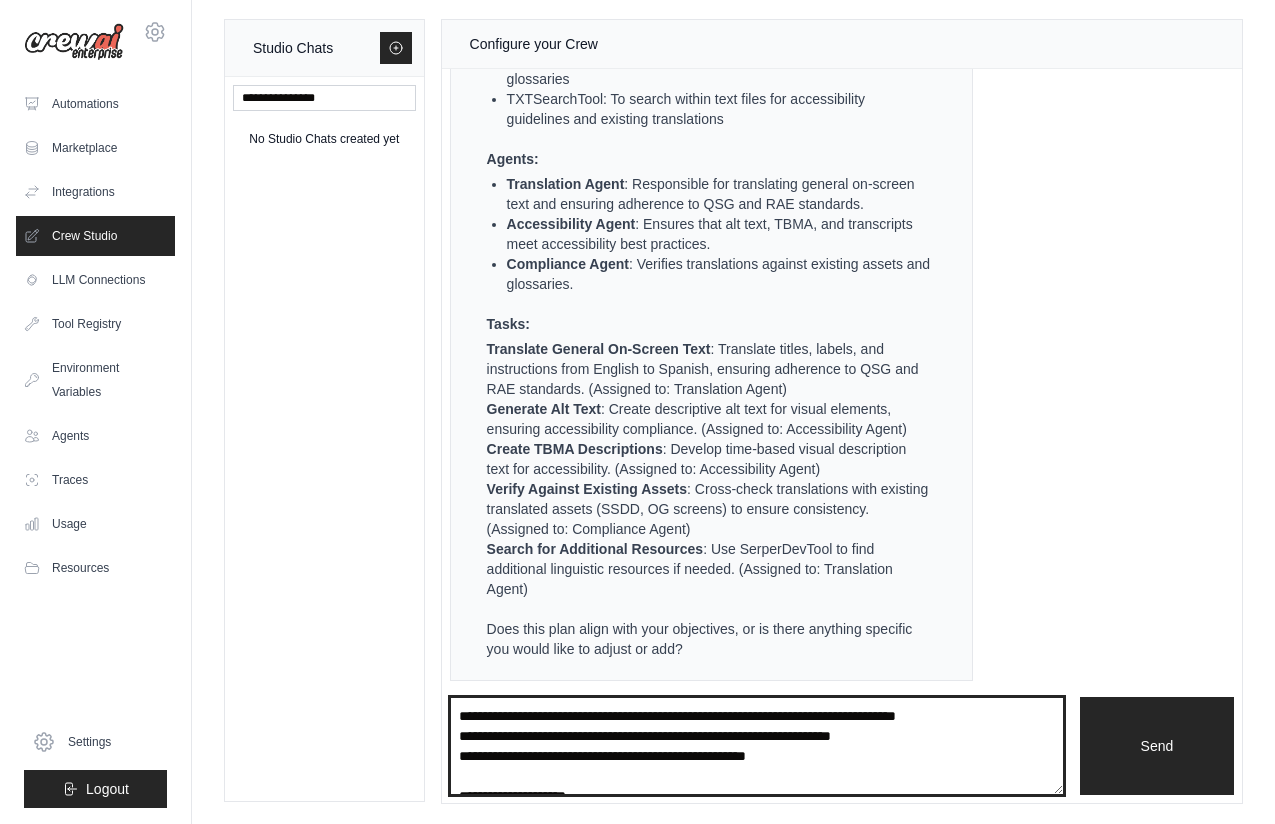scroll, scrollTop: 970, scrollLeft: 0, axis: vertical 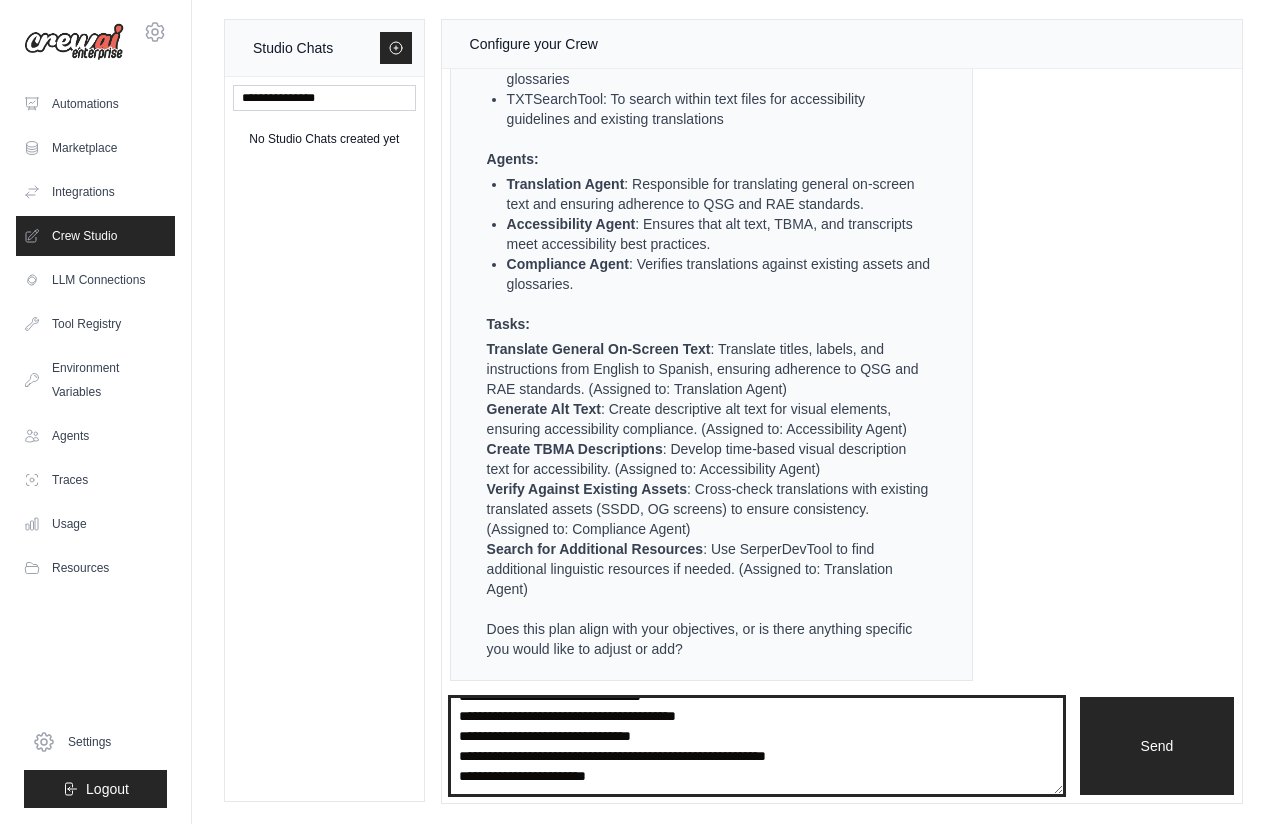 type on "**********" 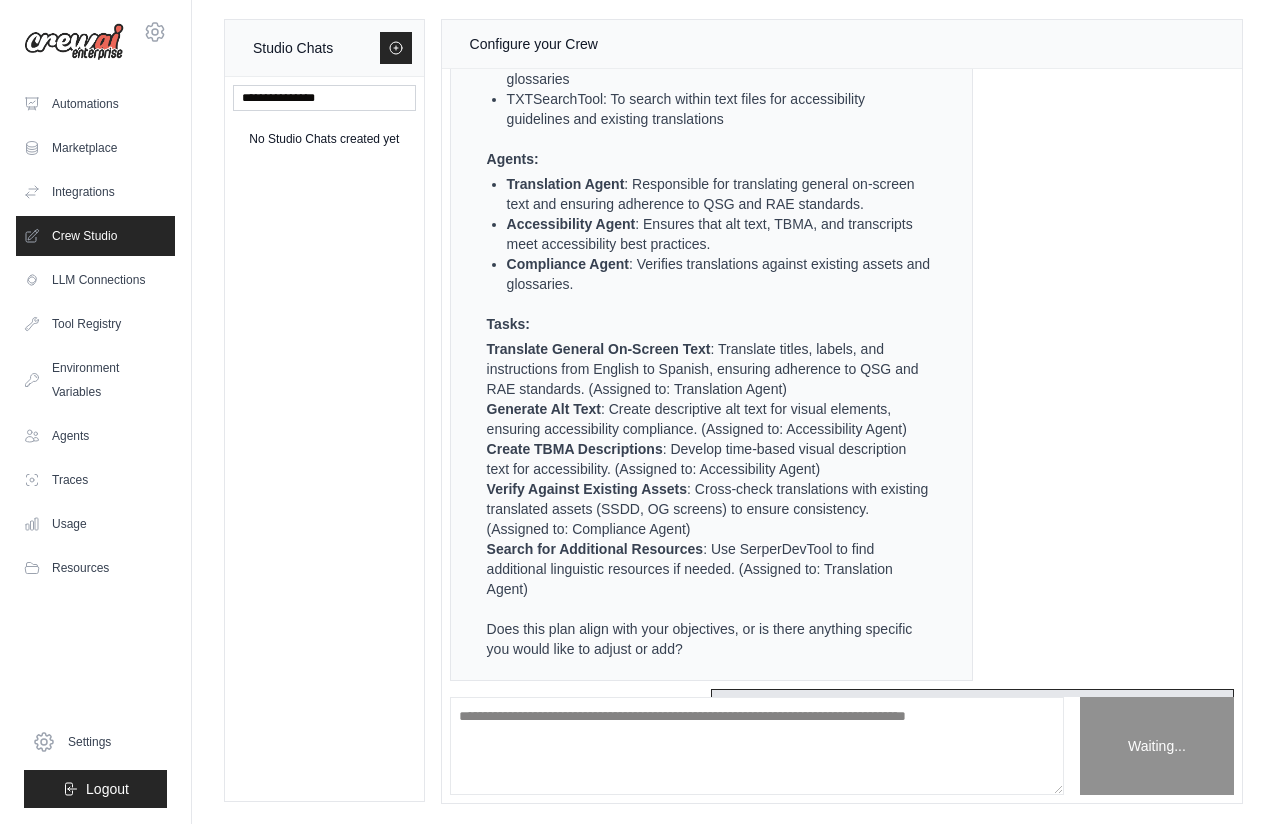 scroll, scrollTop: 0, scrollLeft: 0, axis: both 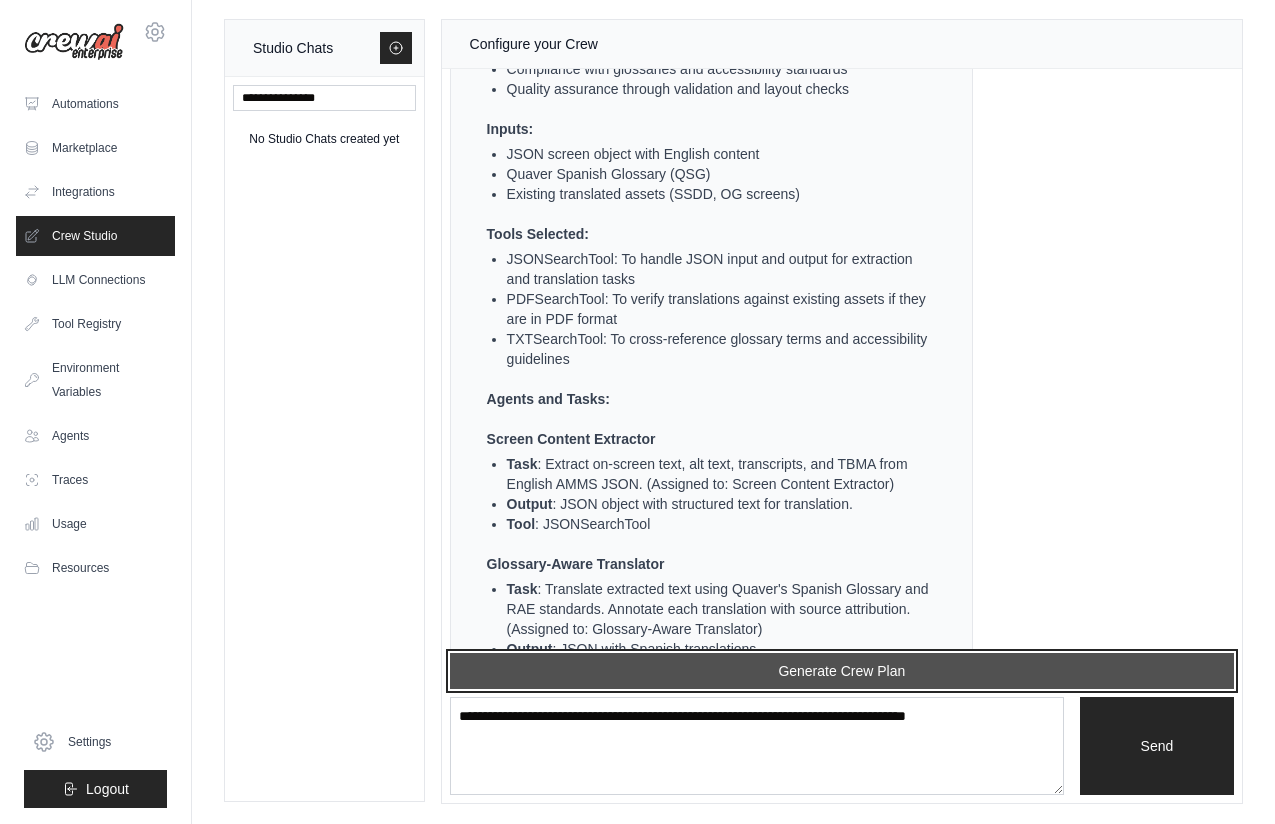 click on "Generate Crew Plan" at bounding box center [842, 671] 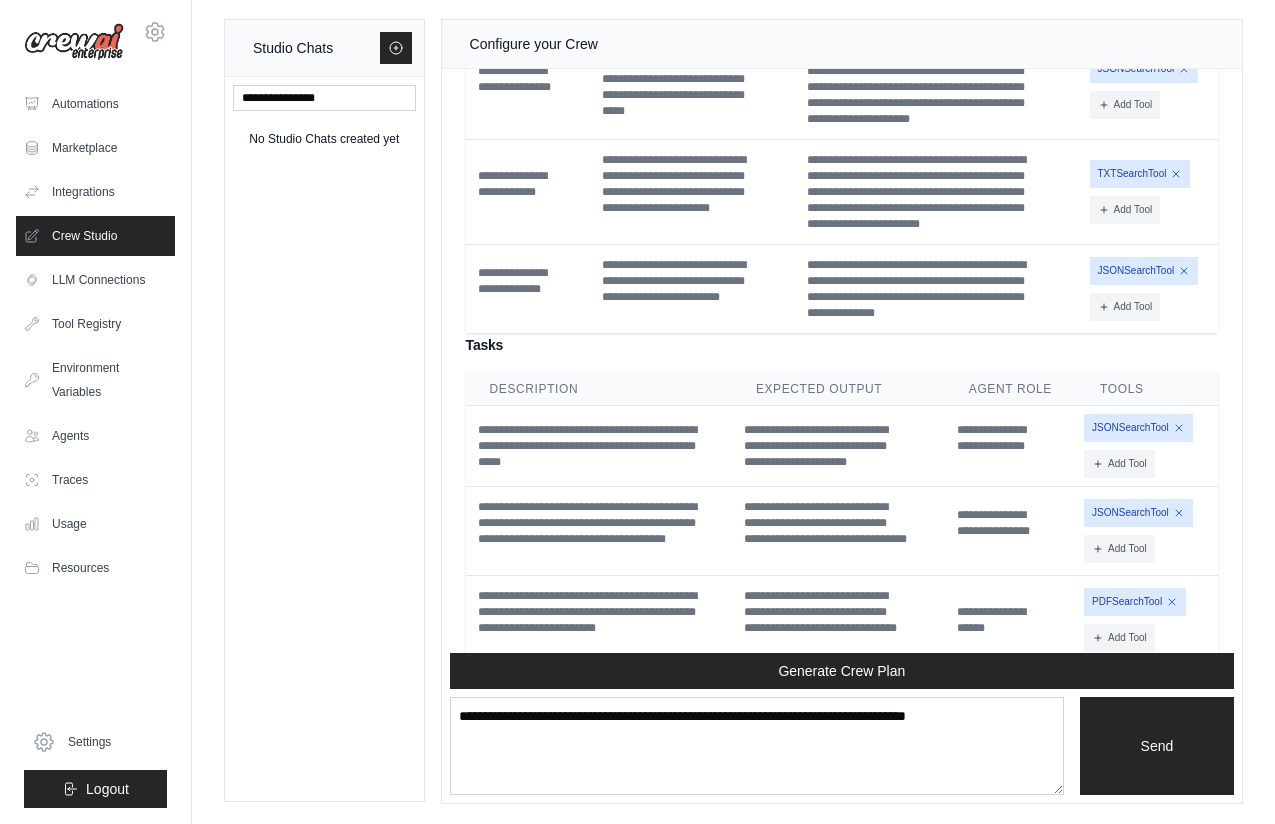 scroll, scrollTop: 5010, scrollLeft: 0, axis: vertical 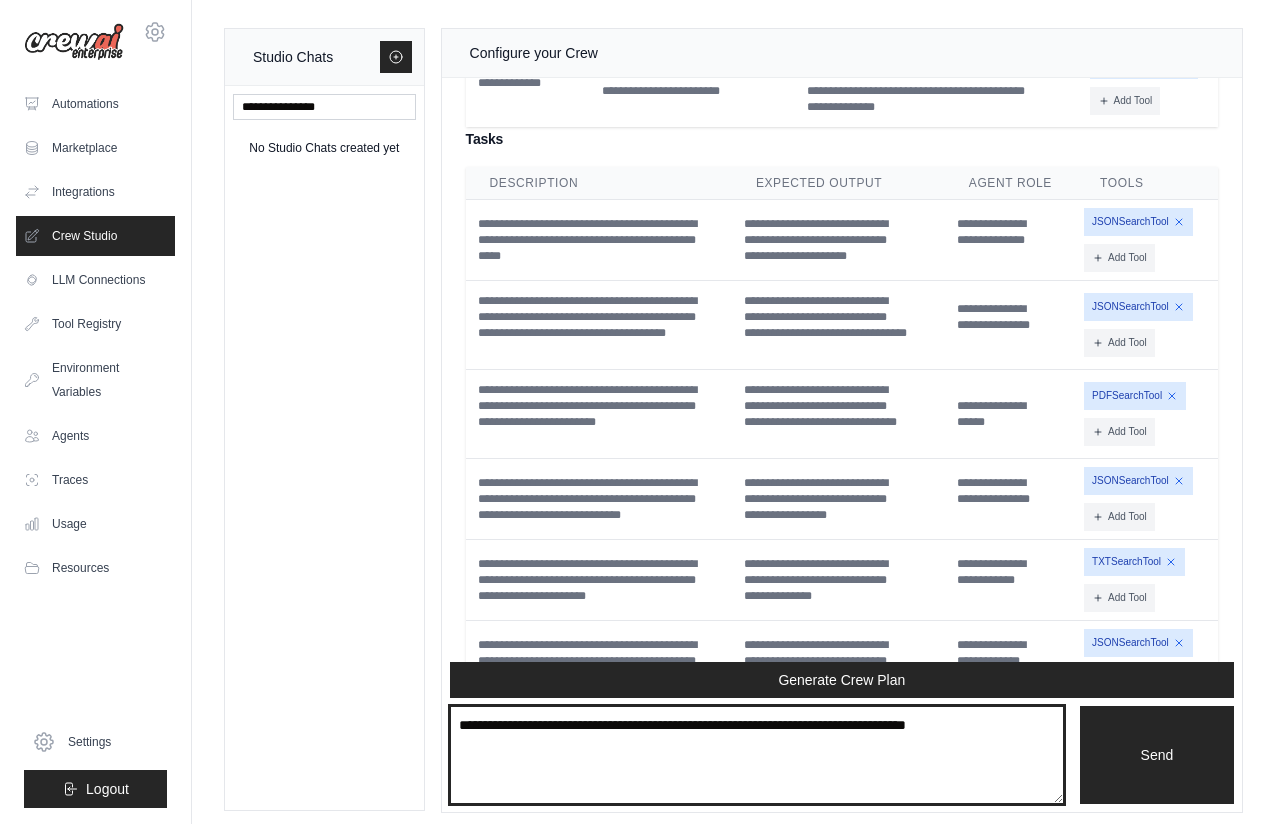 click at bounding box center (757, 755) 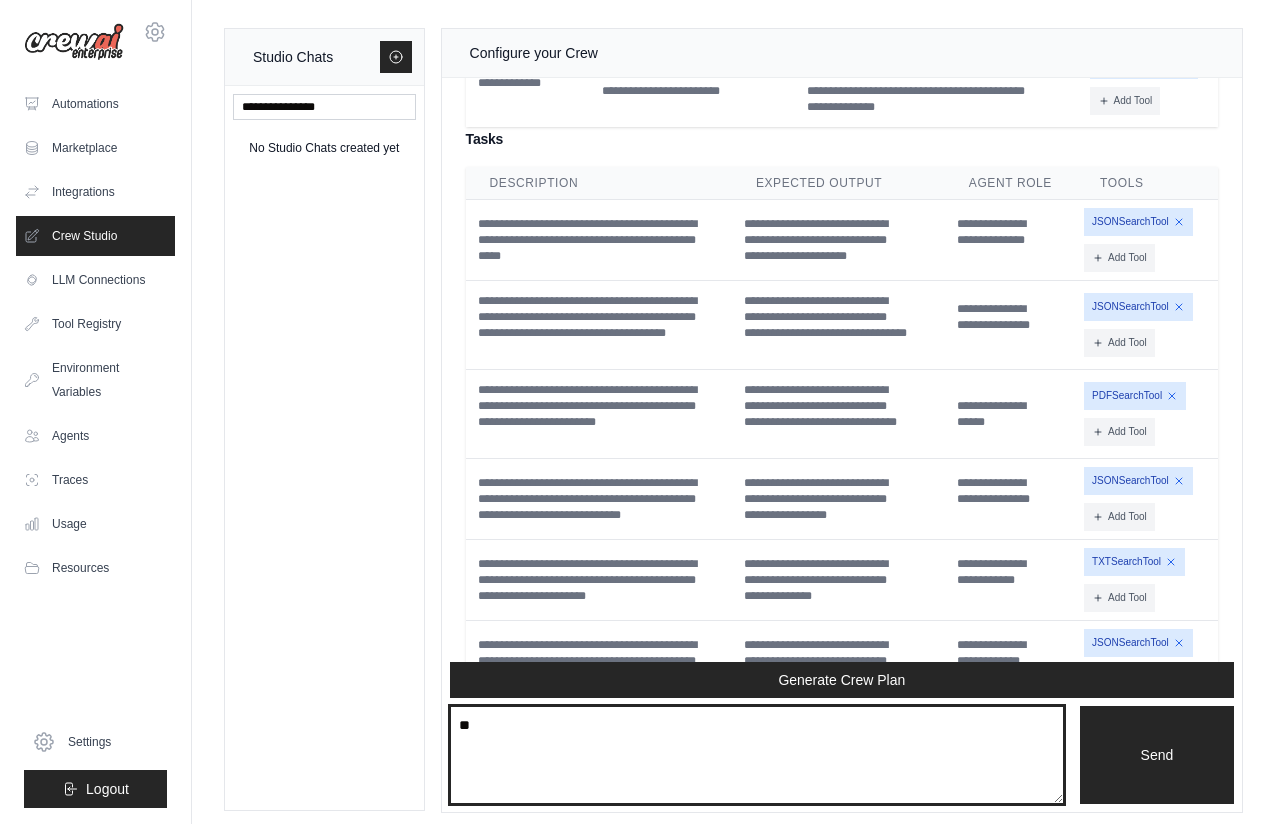 type on "*" 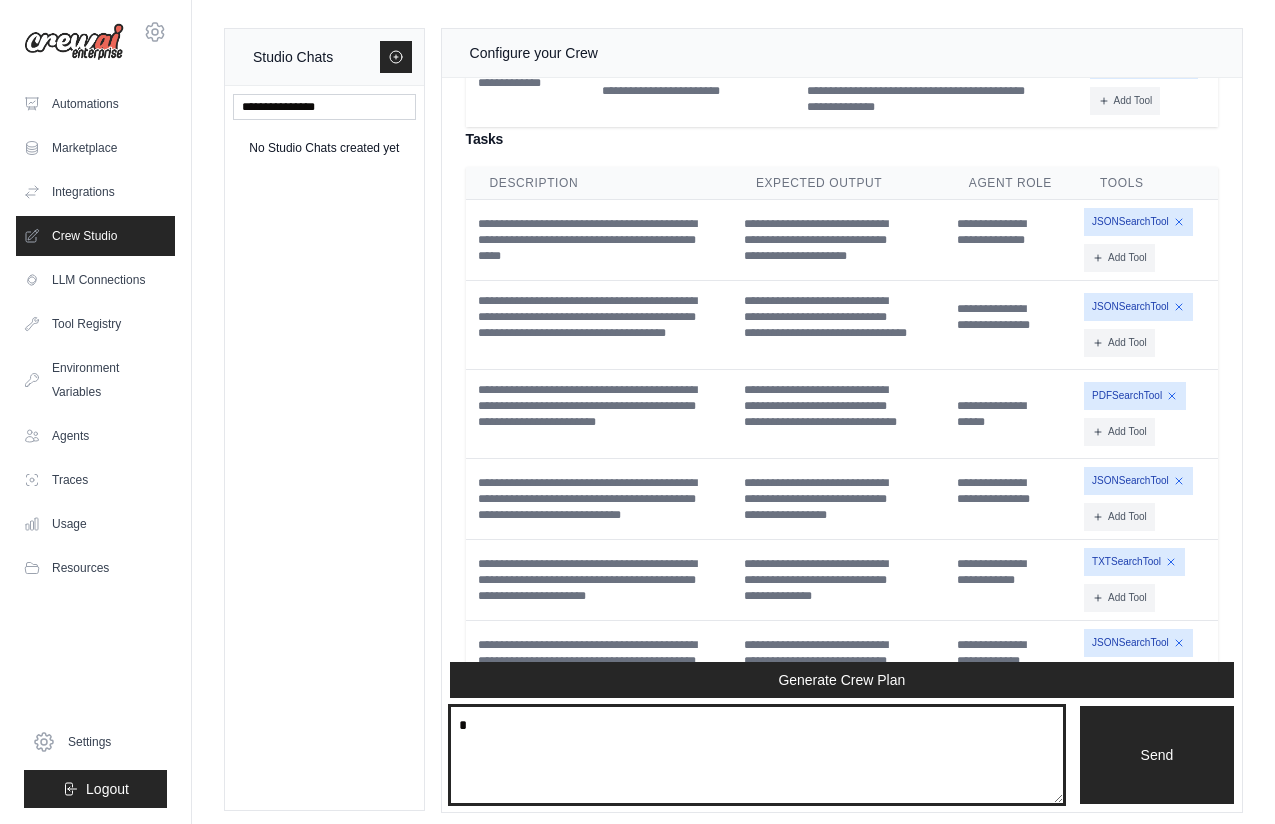 type 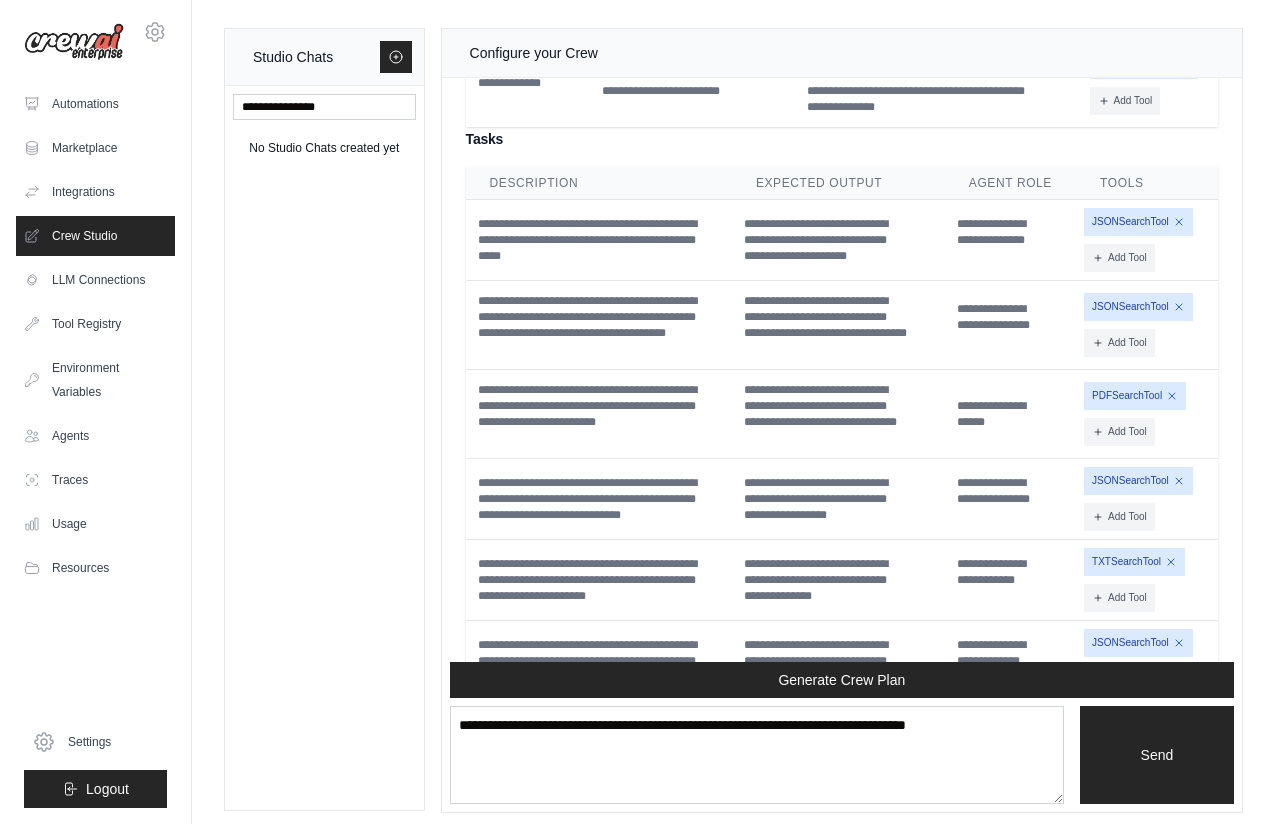scroll, scrollTop: 5371, scrollLeft: 0, axis: vertical 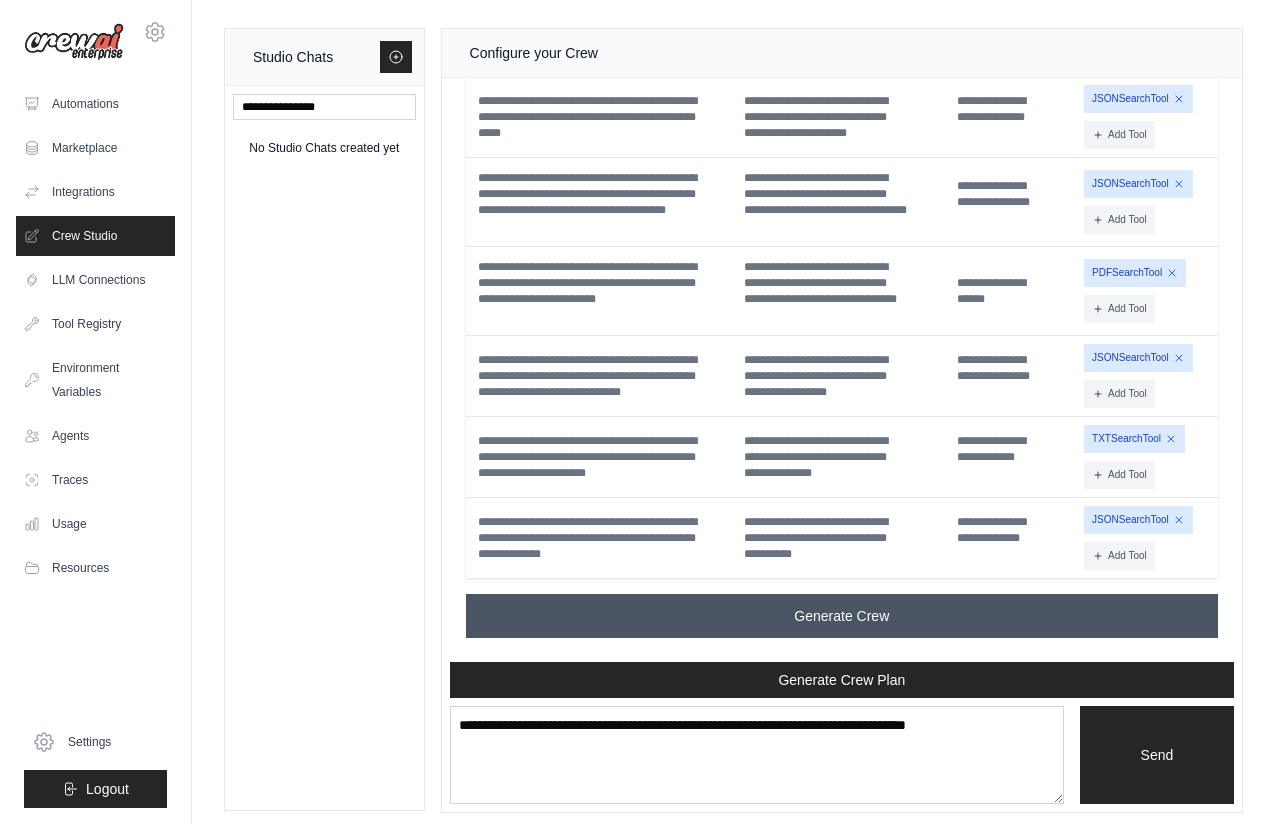 click on "Generate Crew" at bounding box center (841, 616) 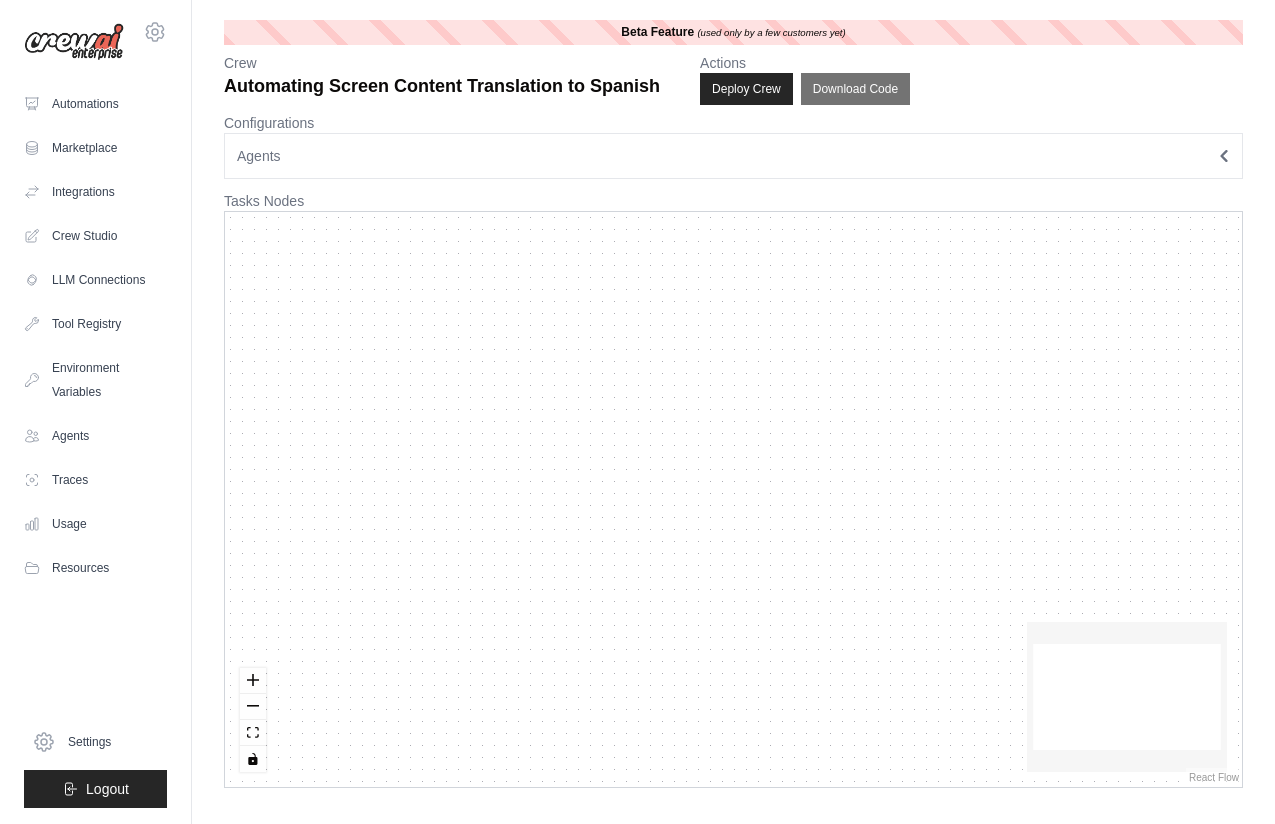scroll, scrollTop: 0, scrollLeft: 0, axis: both 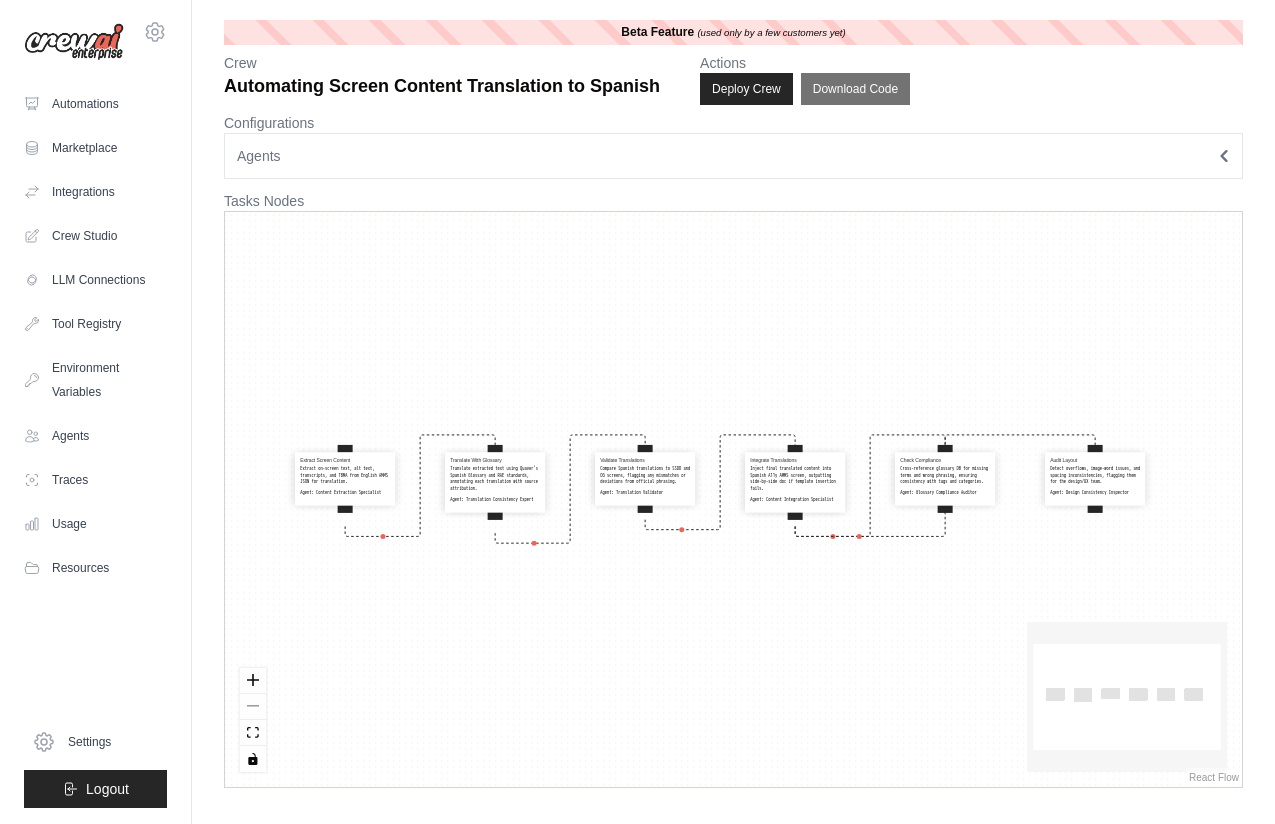 click on "Extract Screen Content Extract on-screen text, alt text, transcripts, and TBMA from English AMMS JSON for translation. Agent:   Content Extraction Specialist" at bounding box center (345, 476) 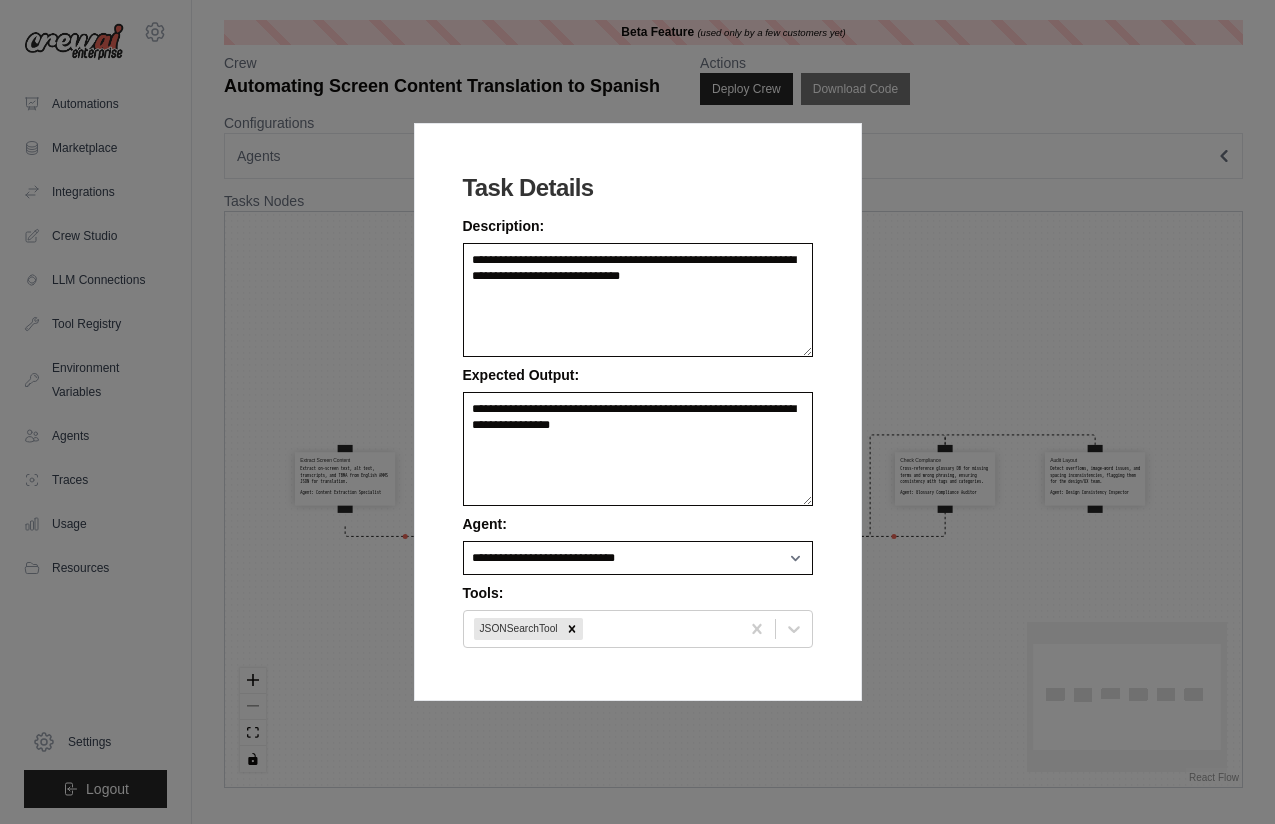 click on "**********" at bounding box center (637, 412) 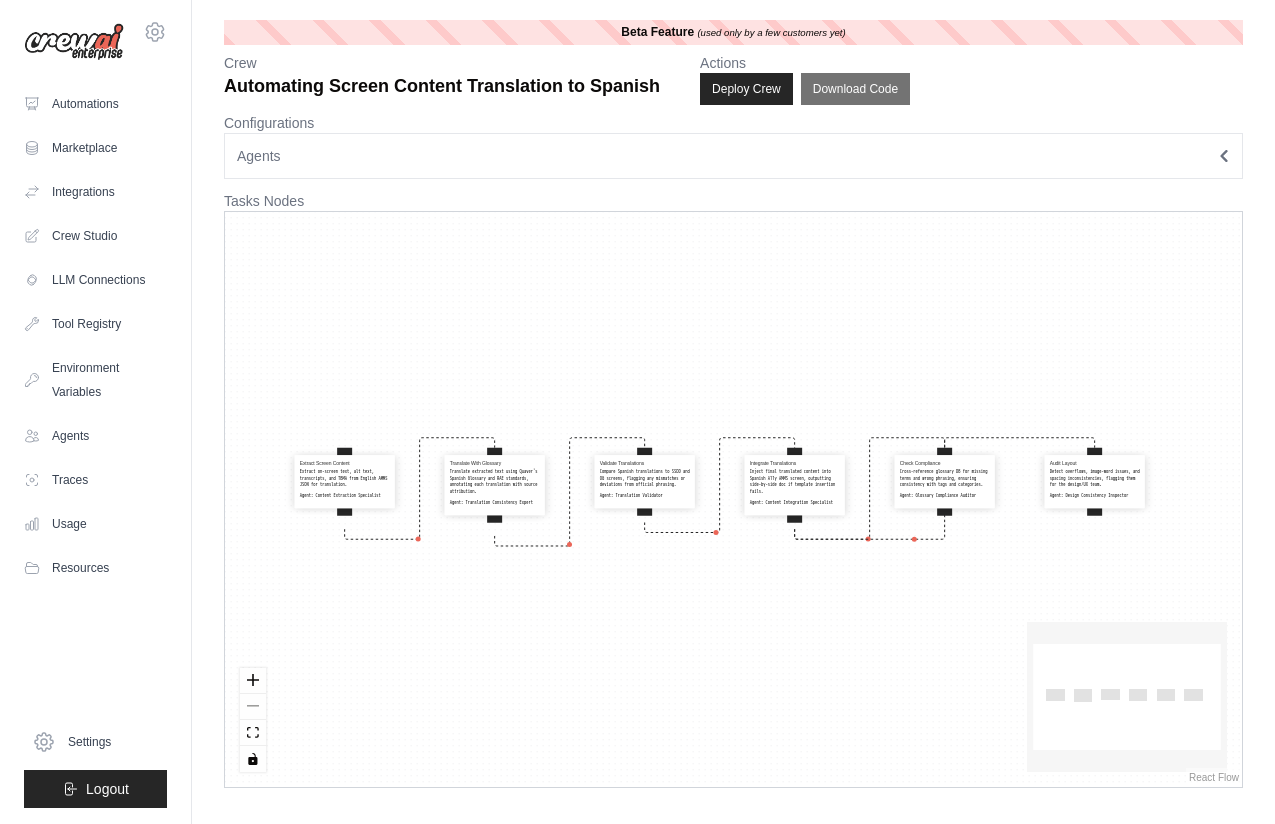 click on "Agents" at bounding box center (733, 156) 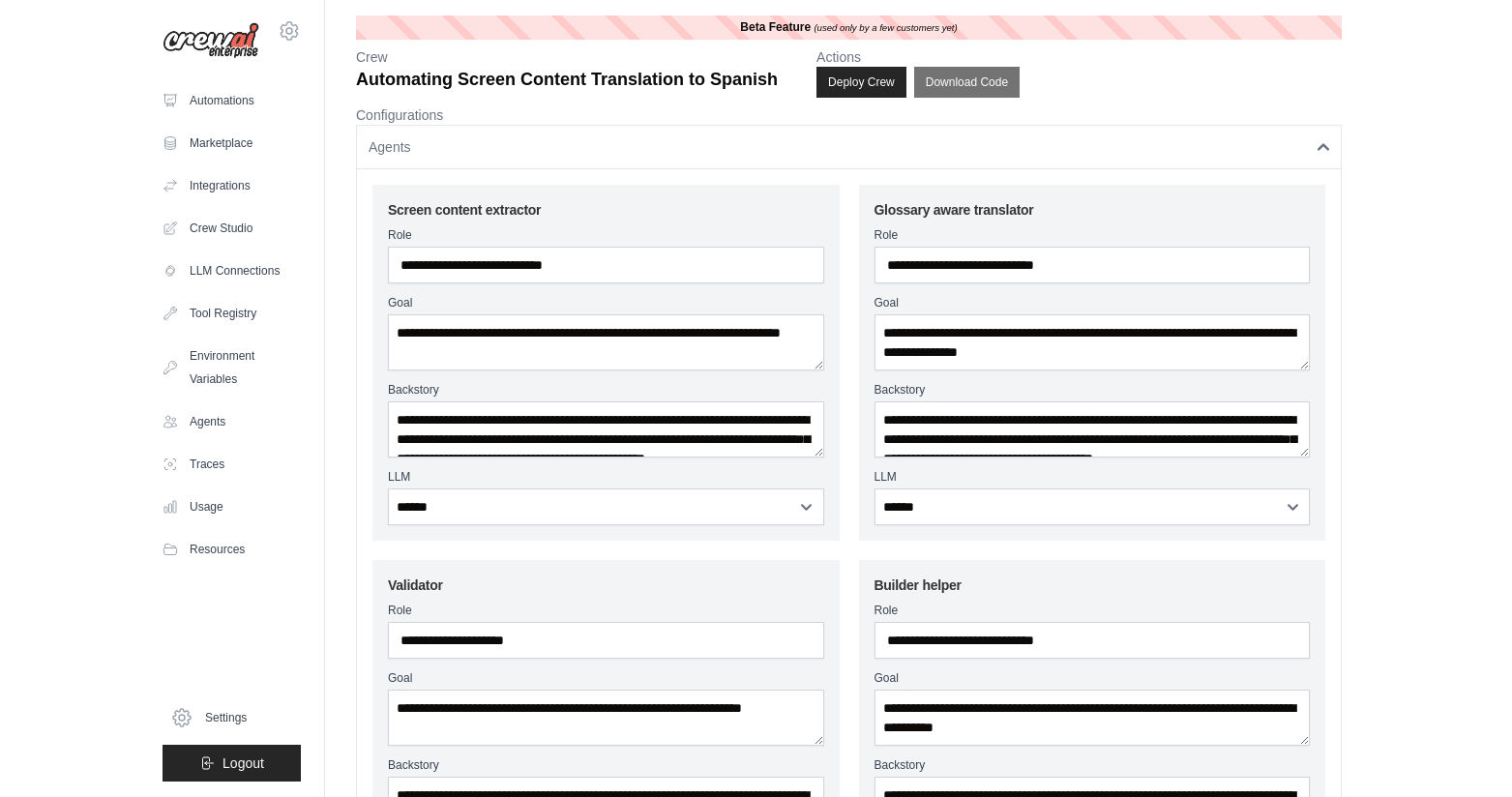 scroll, scrollTop: 0, scrollLeft: 0, axis: both 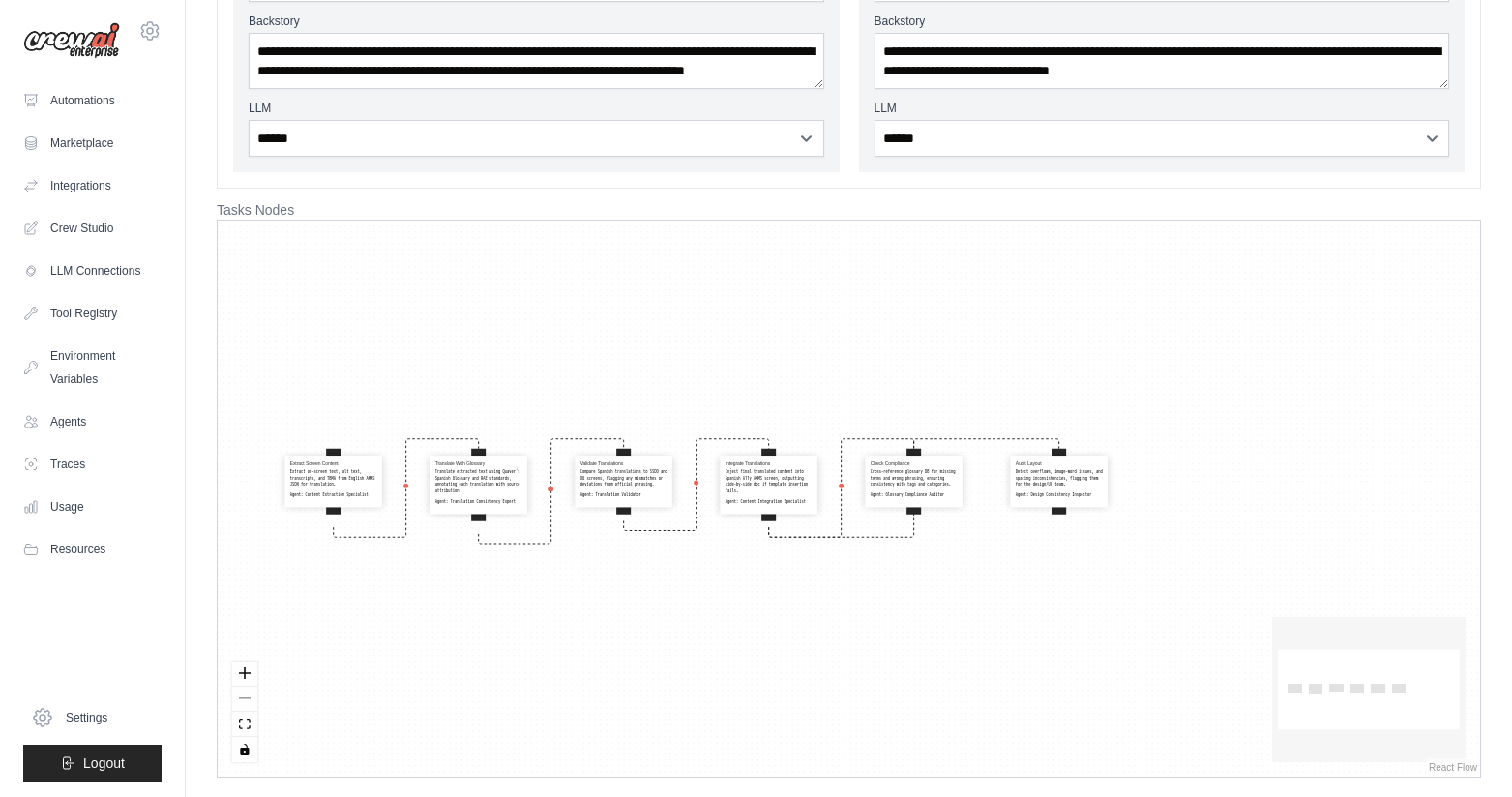 click on "Detect overflows, image-word issues, and spacing inconsistencies, flagging them for the design/UX team." at bounding box center (1059, 478) 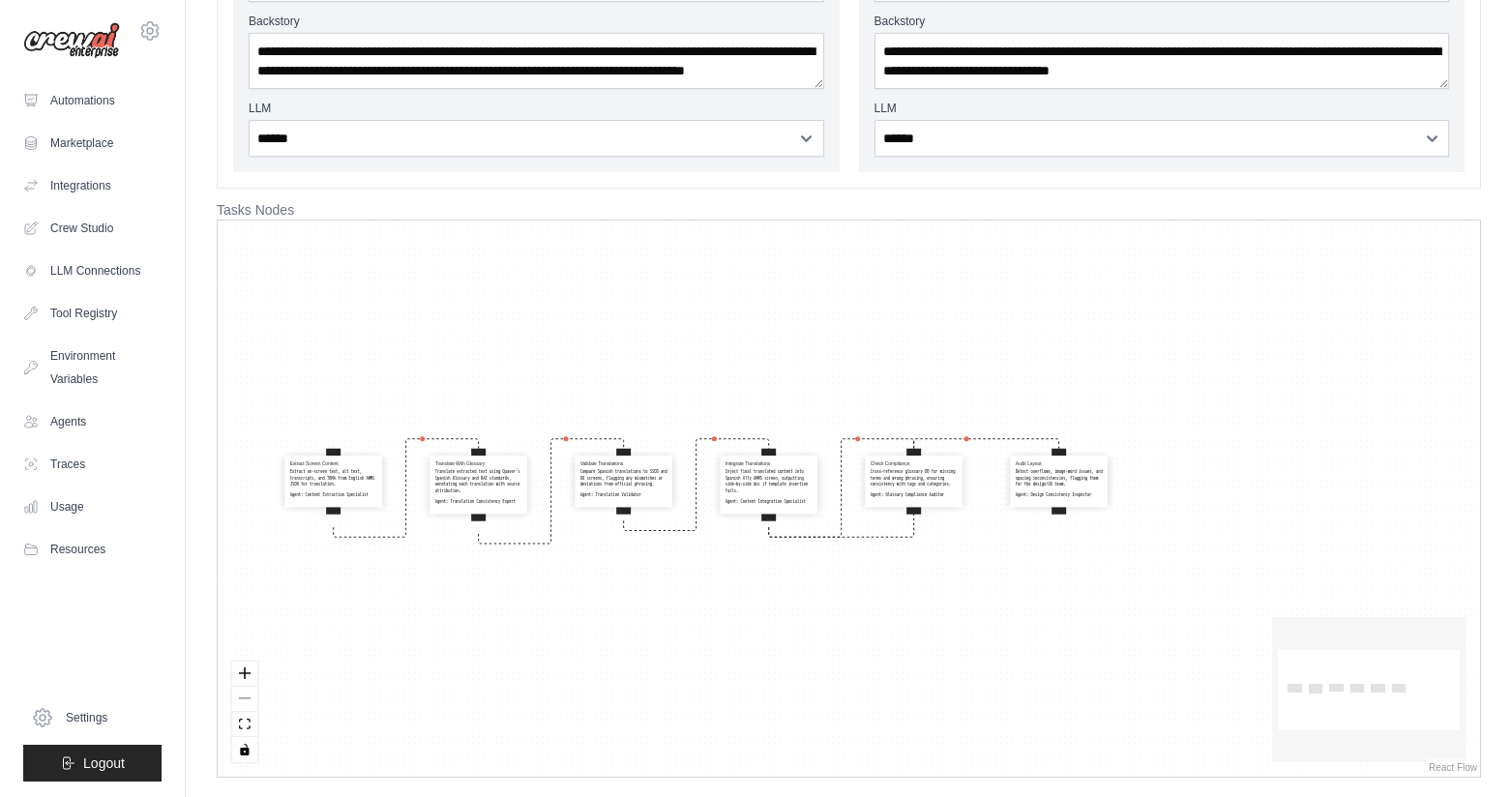 select on "**********" 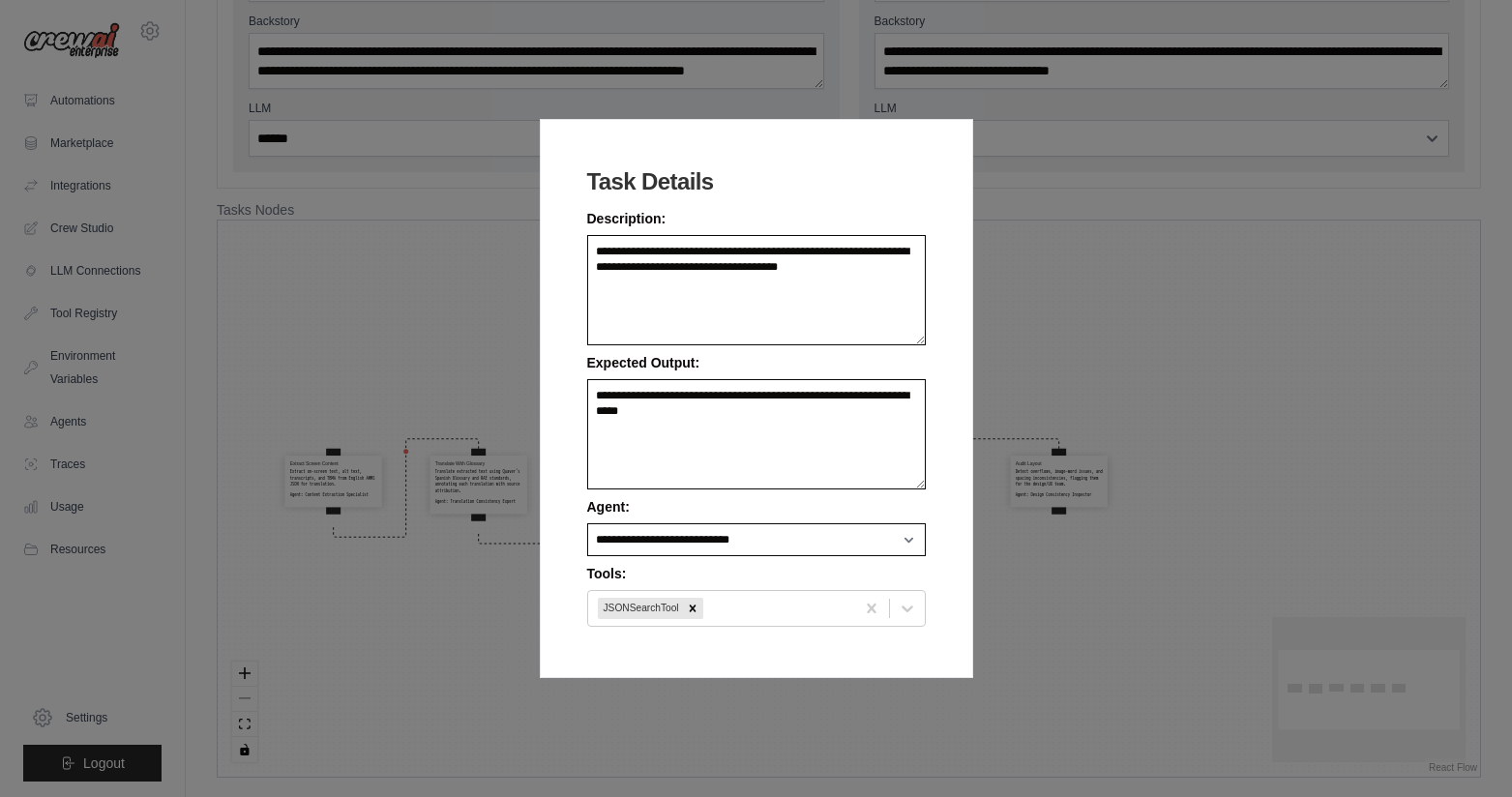 click on "**********" at bounding box center (756, 398) 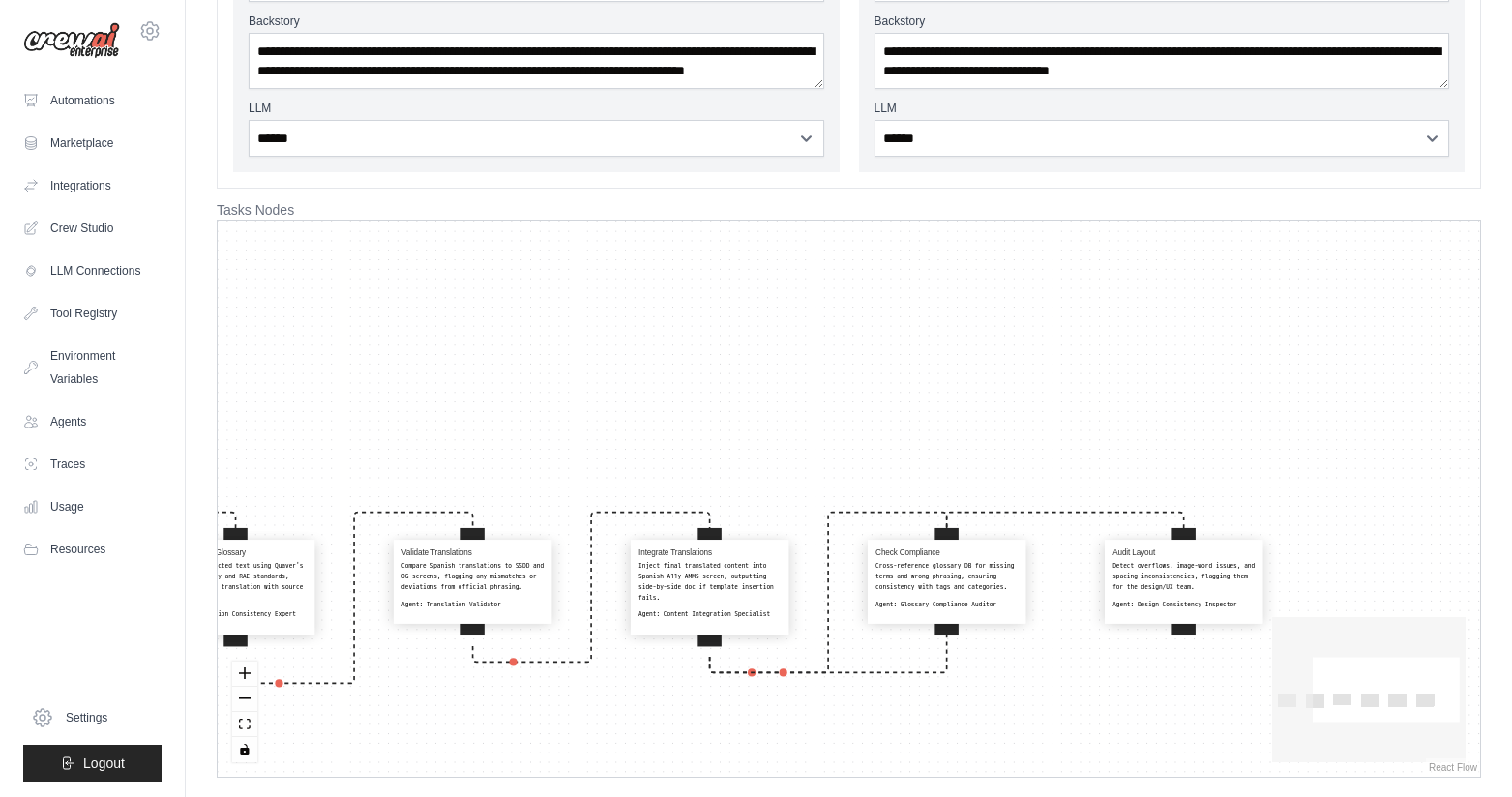 click on "Extract Screen Content Extract on-screen text, alt text, transcripts, and TBMA from English AMMS JSON for translation. Agent:   Content Extraction Specialist Translate With Glossary Translate extracted text using Quaver's Spanish Glossary and RAE standards, annotating each translation with source attribution. Agent:   Translation Consistency Expert Validate Translations Compare Spanish translations to SSDD and OG screens, flagging any mismatches or deviations from official phrasing. Agent:   Translation Validator Integrate Translations Inject final translated content into Spanish A11y AMMS screen, outputting side-by-side doc if template insertion fails. Agent:   Content Integration Specialist Check Compliance Cross-reference glossary DB for missing terms and wrong phrasing, ensuring consistency with tags and categories. Agent:   Glossary Compliance Auditor Audit Layout Detect overflows, image-word issues, and spacing inconsistencies, flagging them for the design/UX team. Agent:   Design Consistency Inspector" at bounding box center (848, 498) 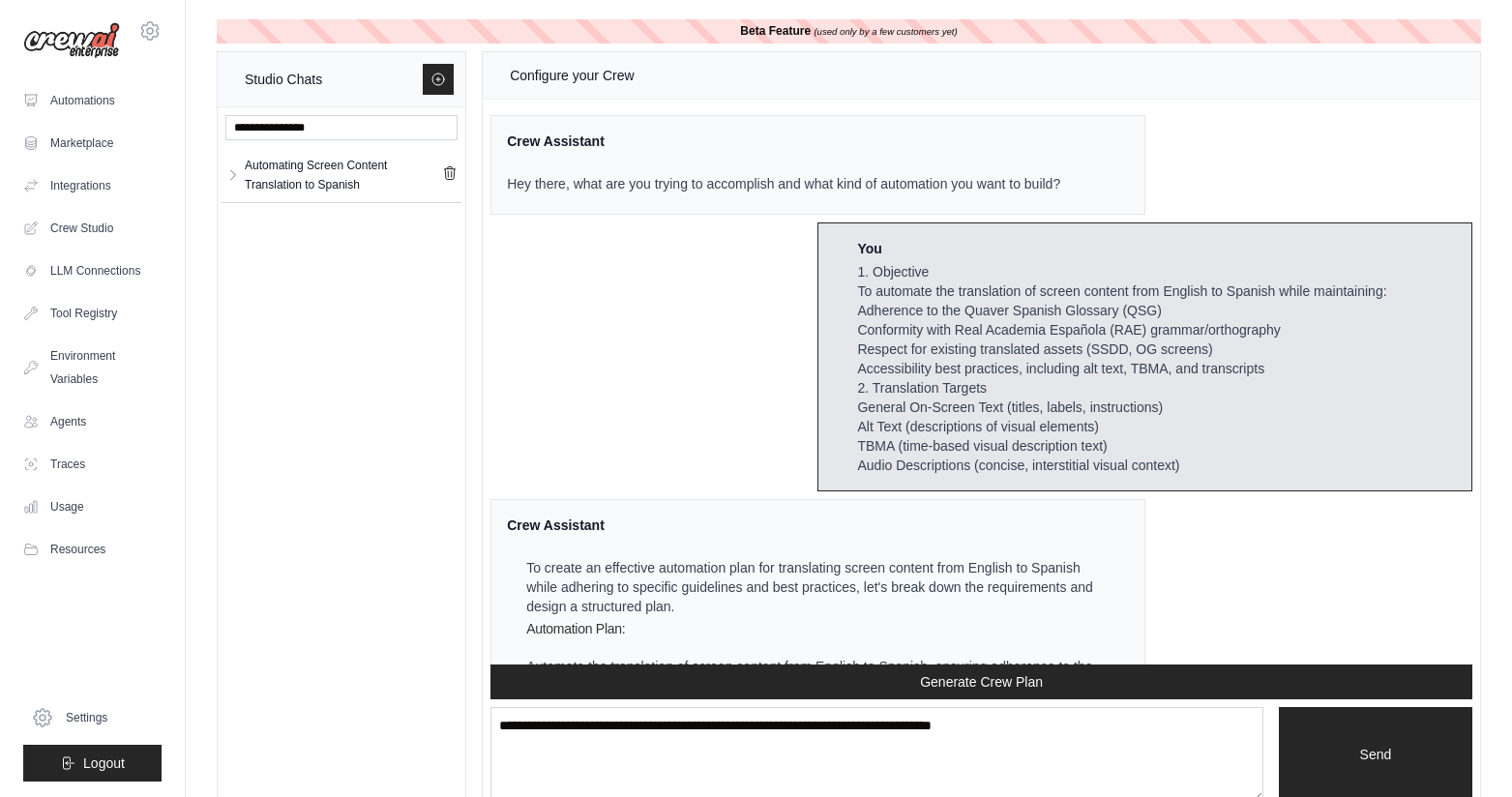 scroll, scrollTop: 0, scrollLeft: 0, axis: both 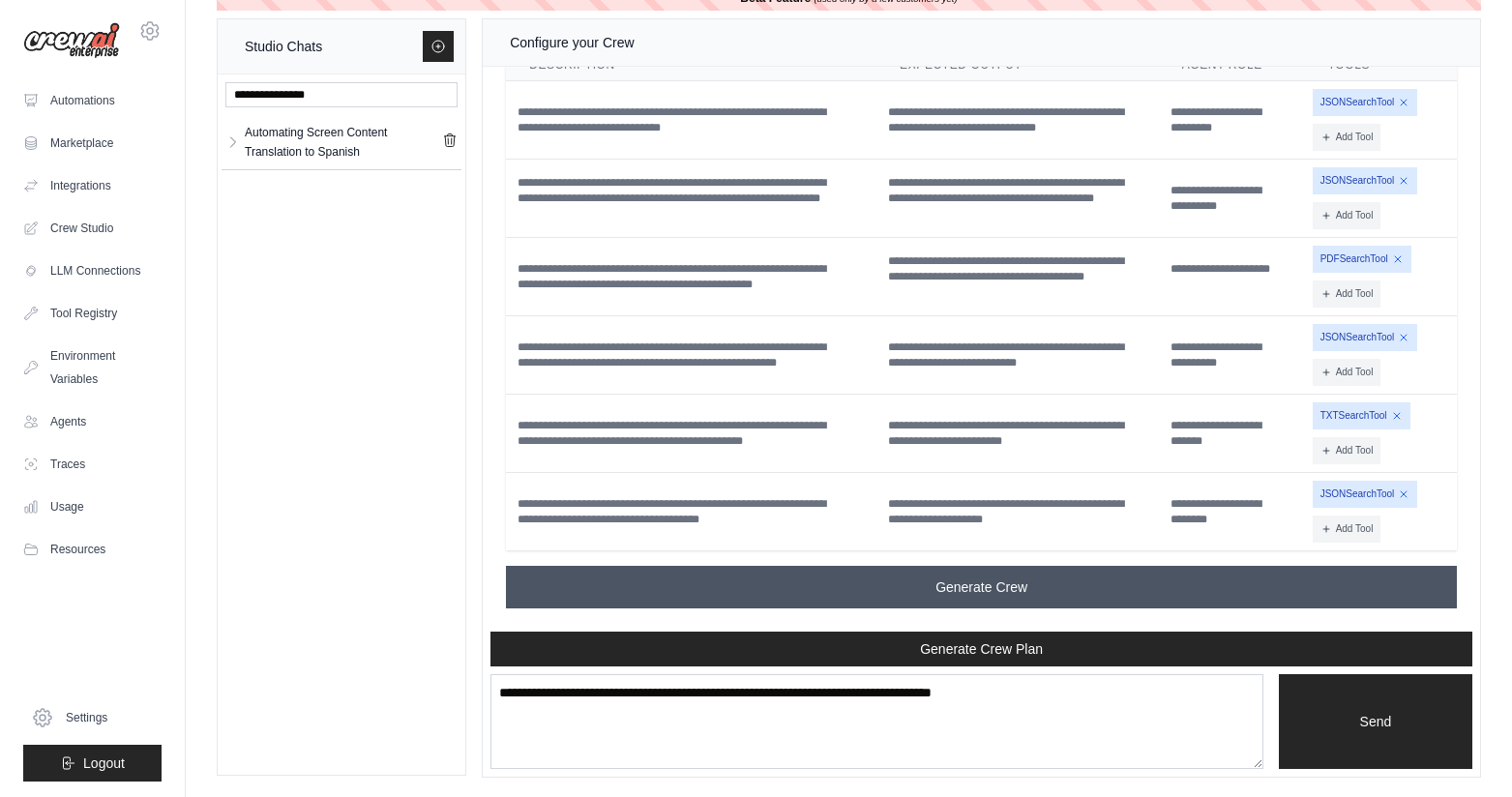 click on "Generate Crew" at bounding box center [981, 587] 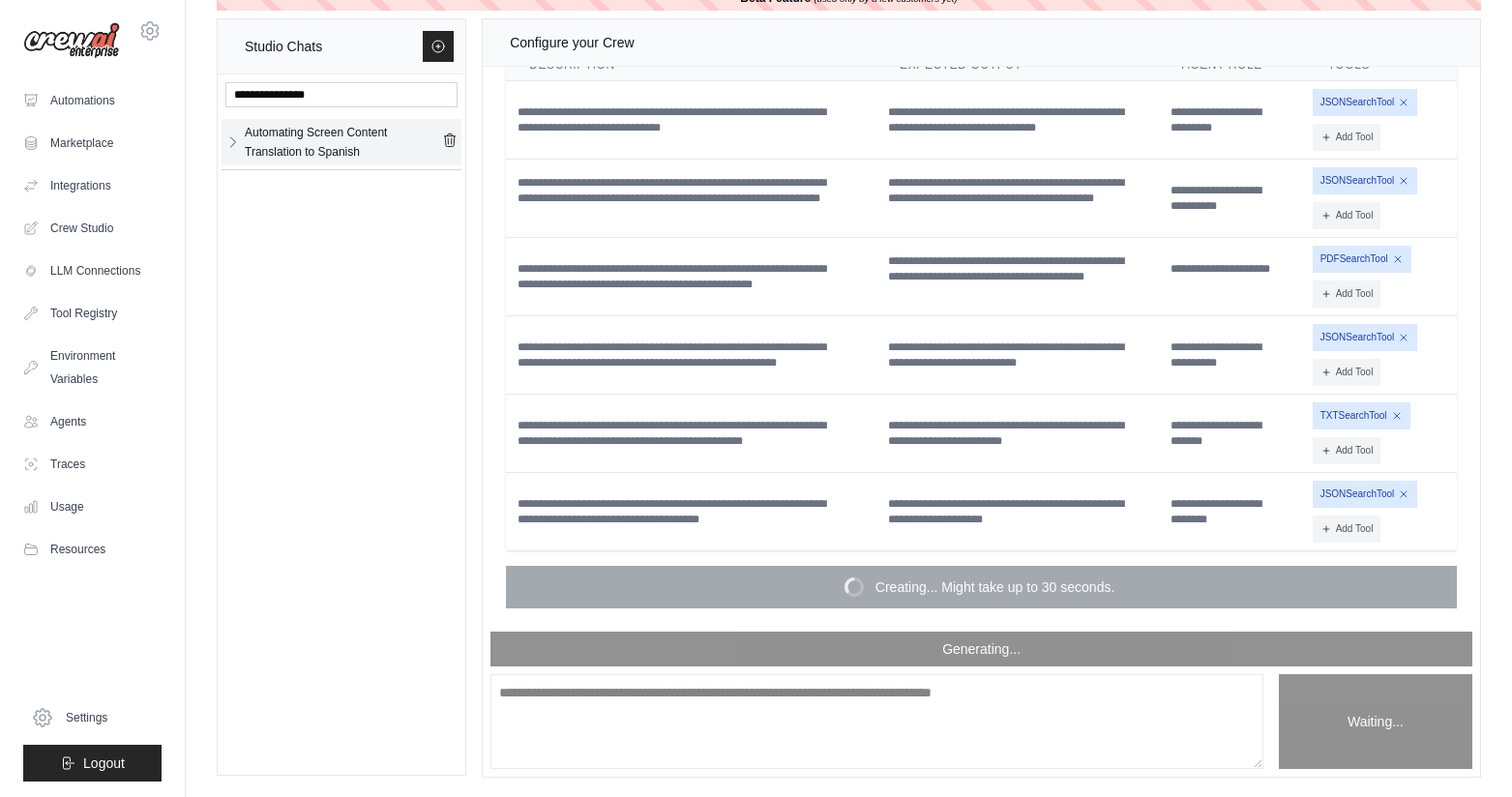click 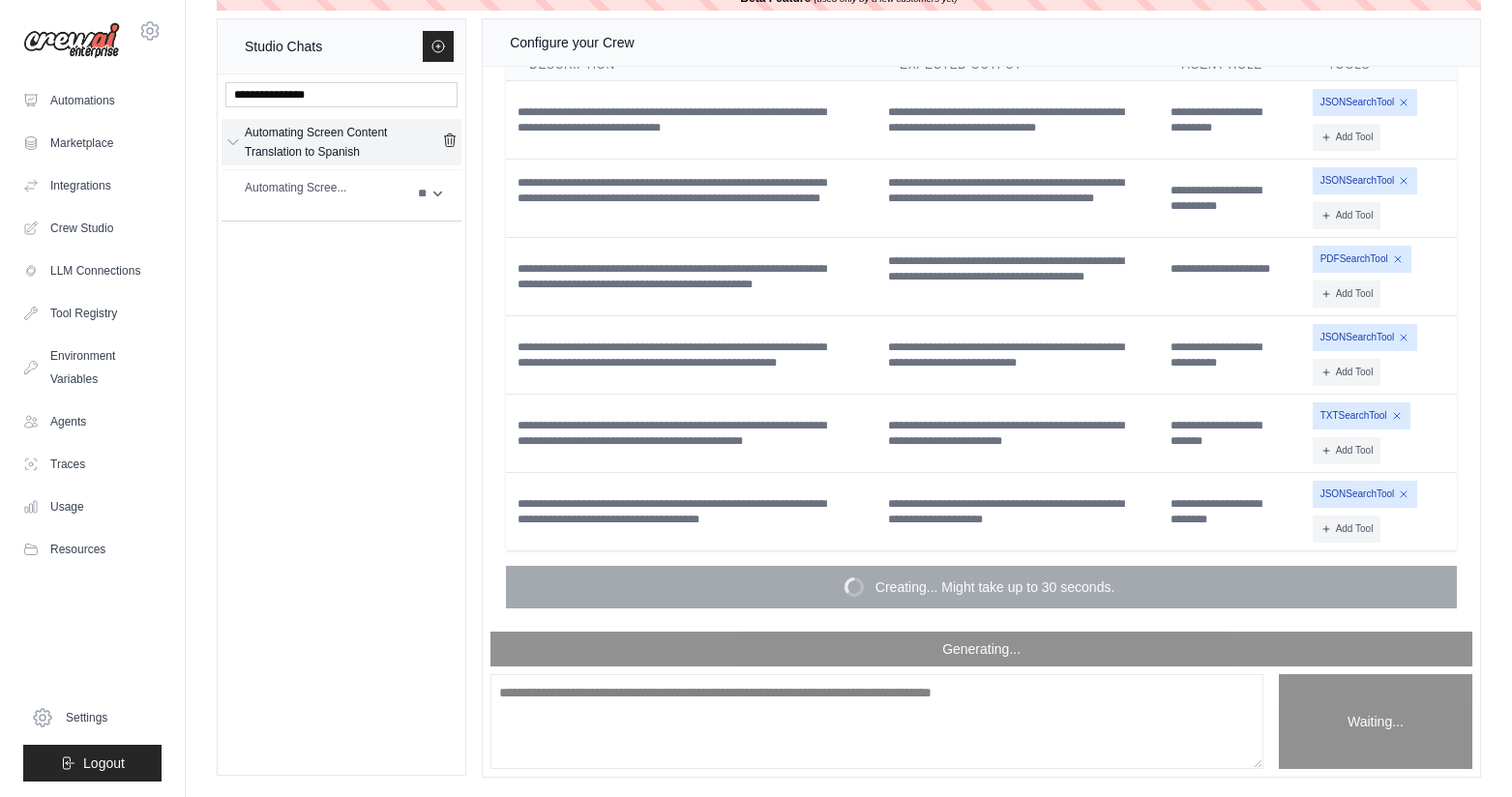 click on "Automating Screen Content Translation to Spanish" at bounding box center [343, 142] 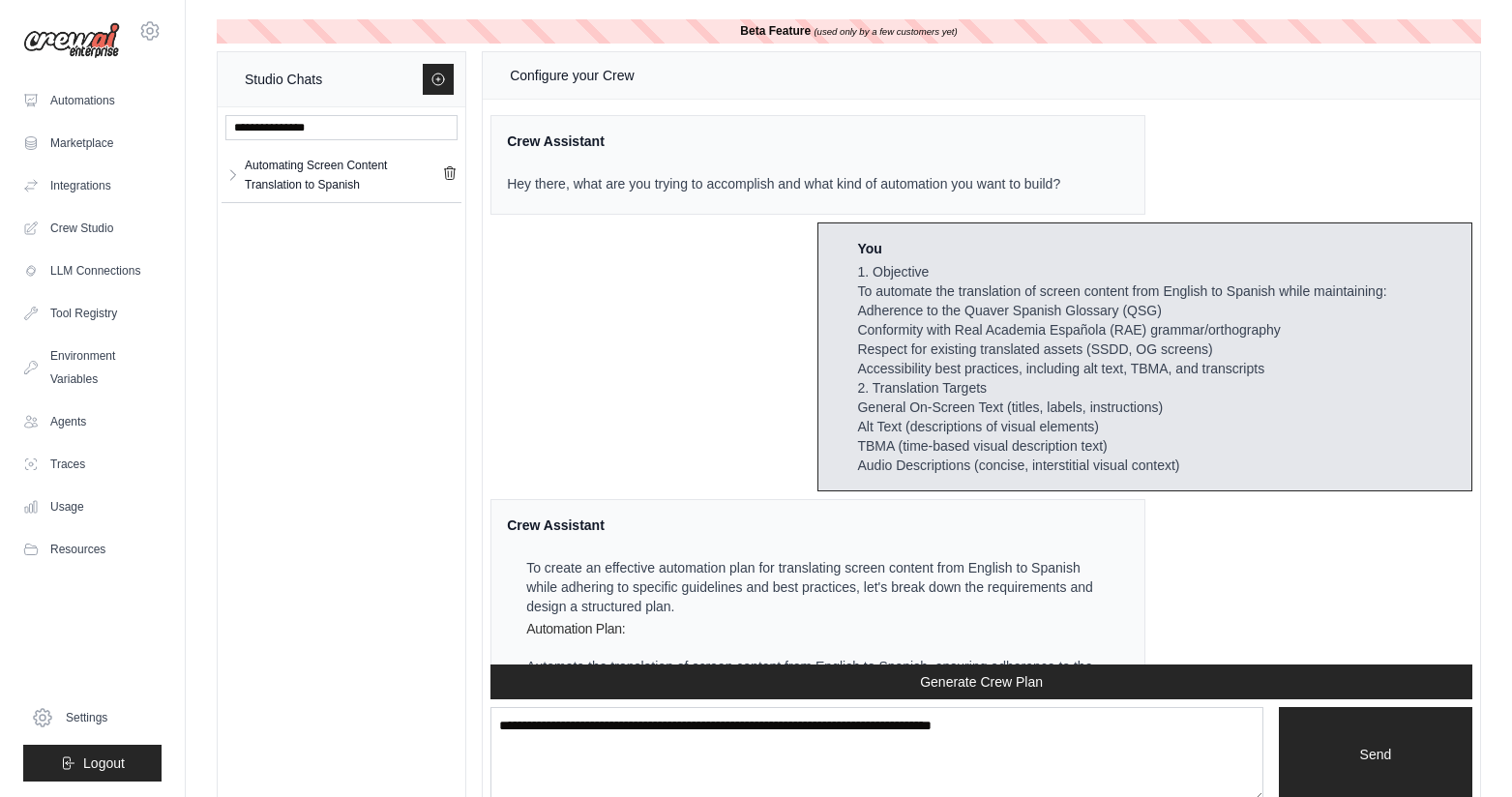 scroll, scrollTop: 4537, scrollLeft: 0, axis: vertical 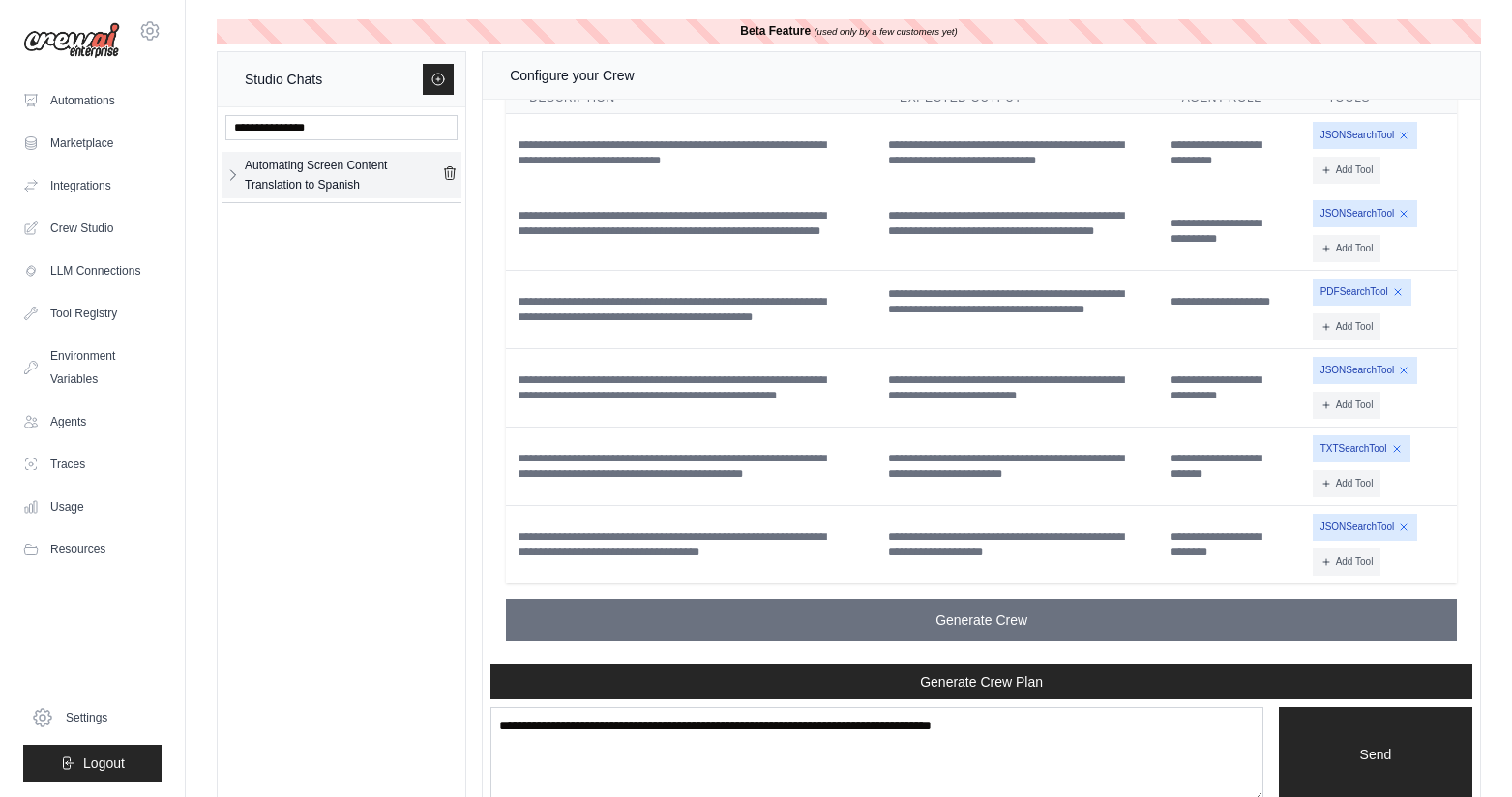 click 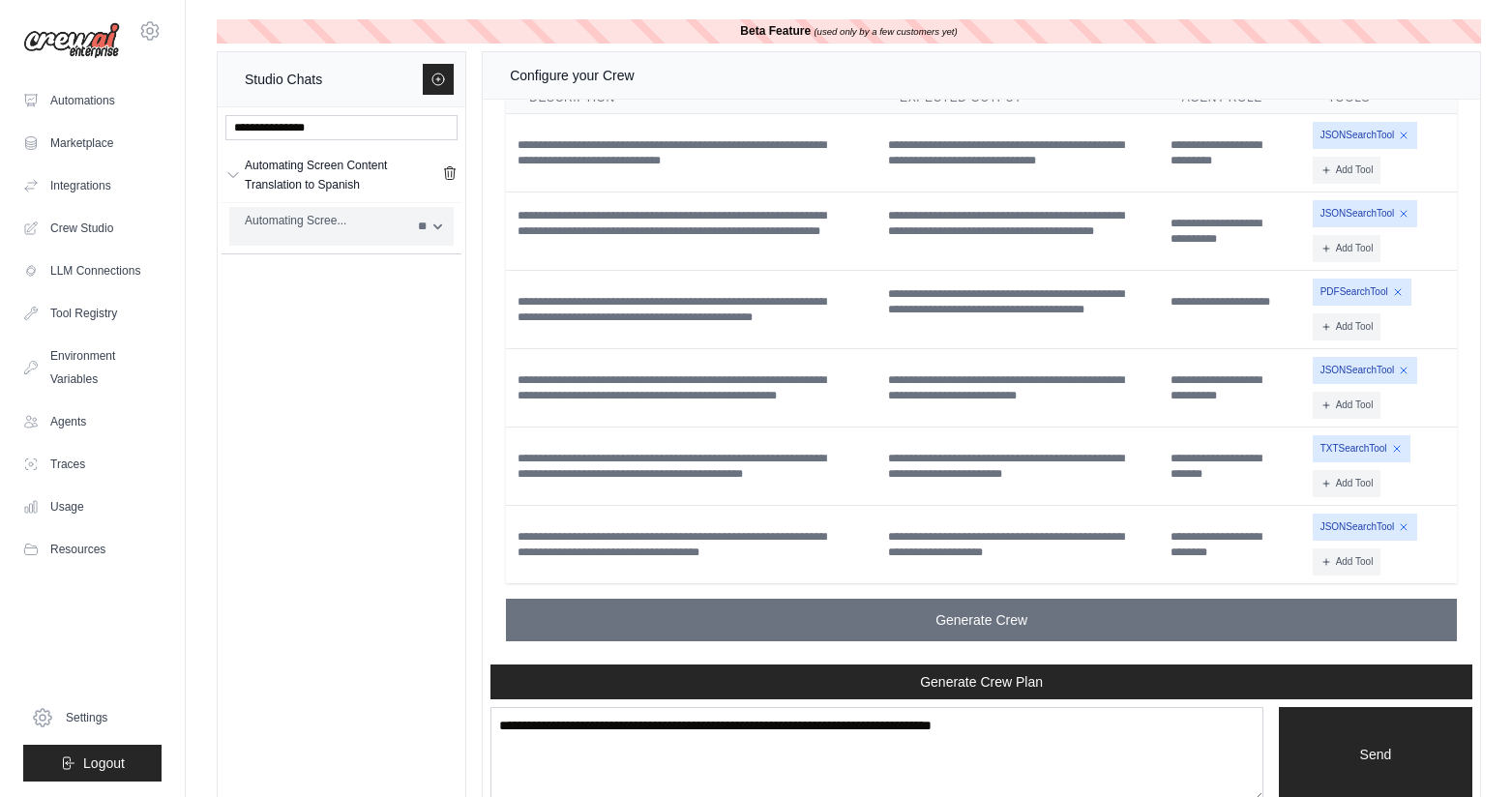 click on "Automating Scree..." at bounding box center (325, 221) 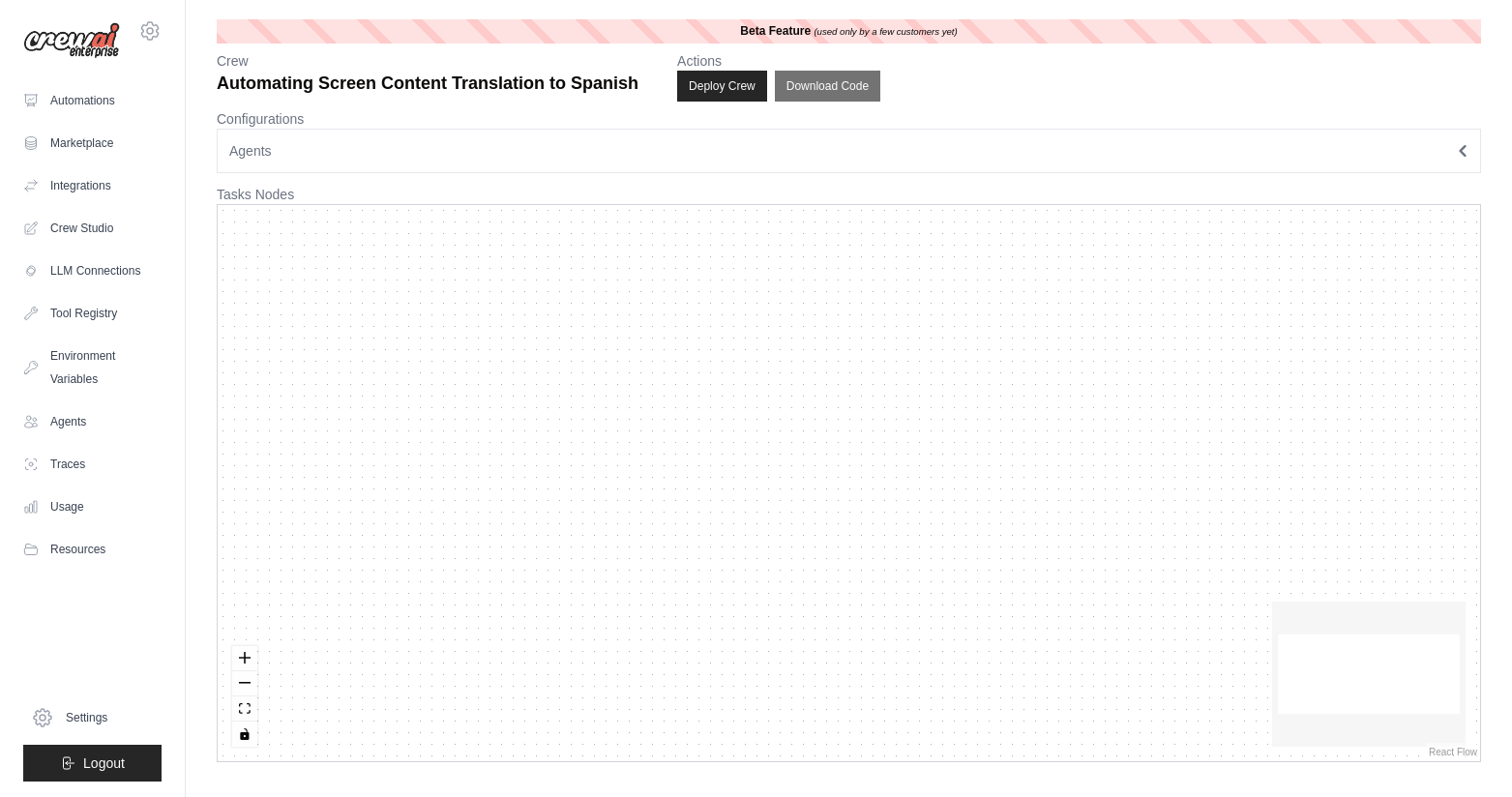 scroll, scrollTop: 0, scrollLeft: 0, axis: both 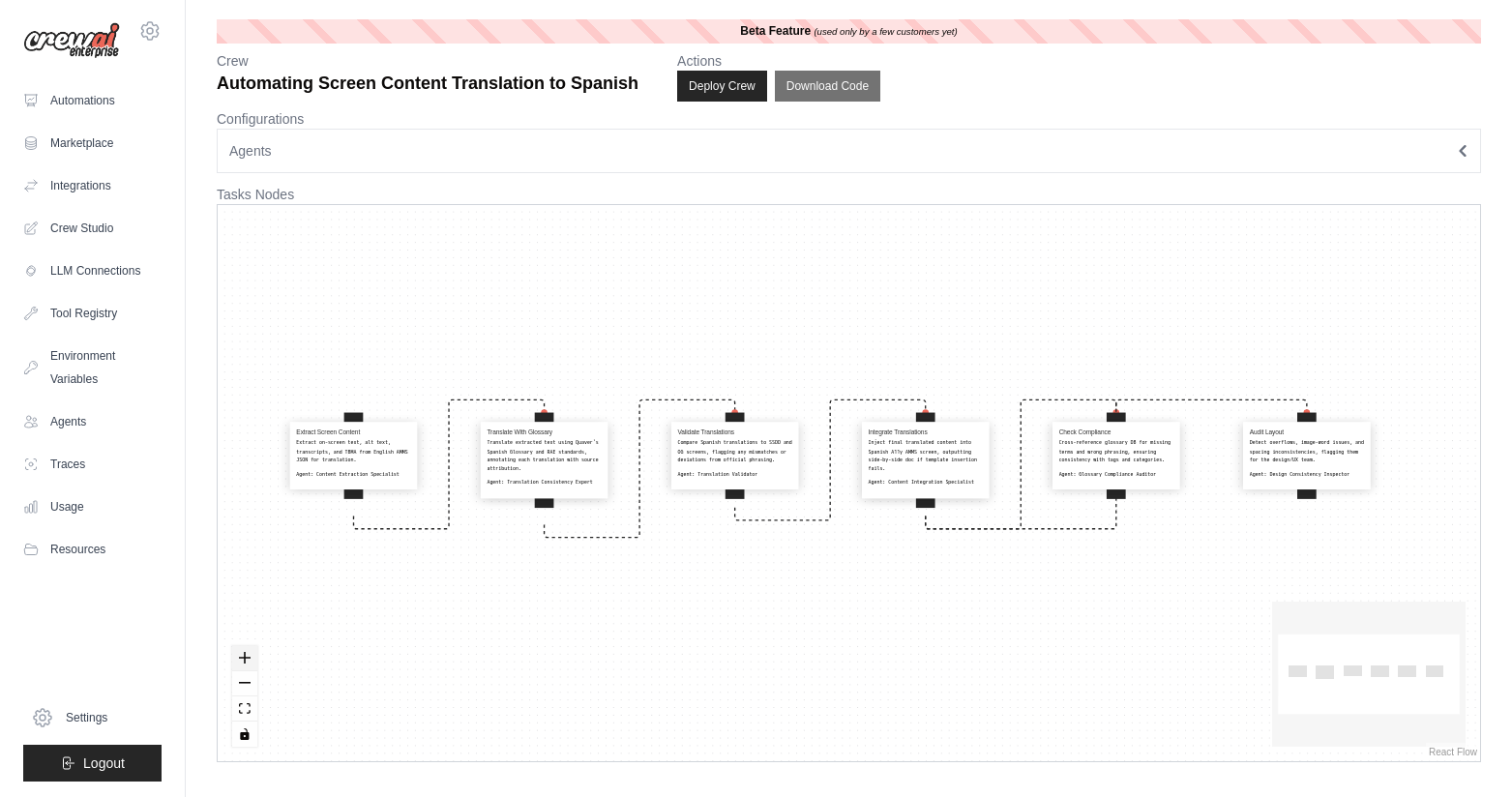 click 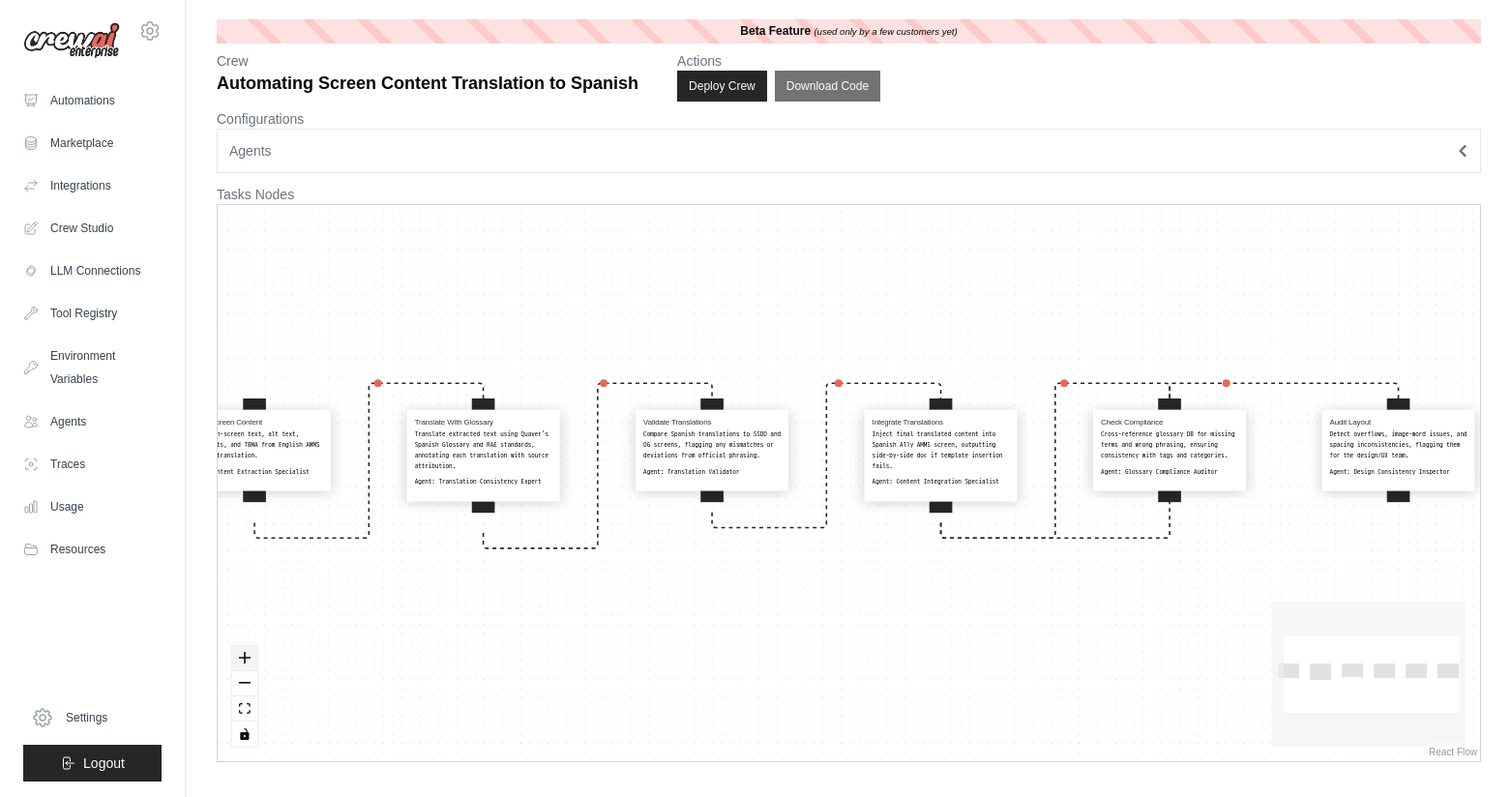 click 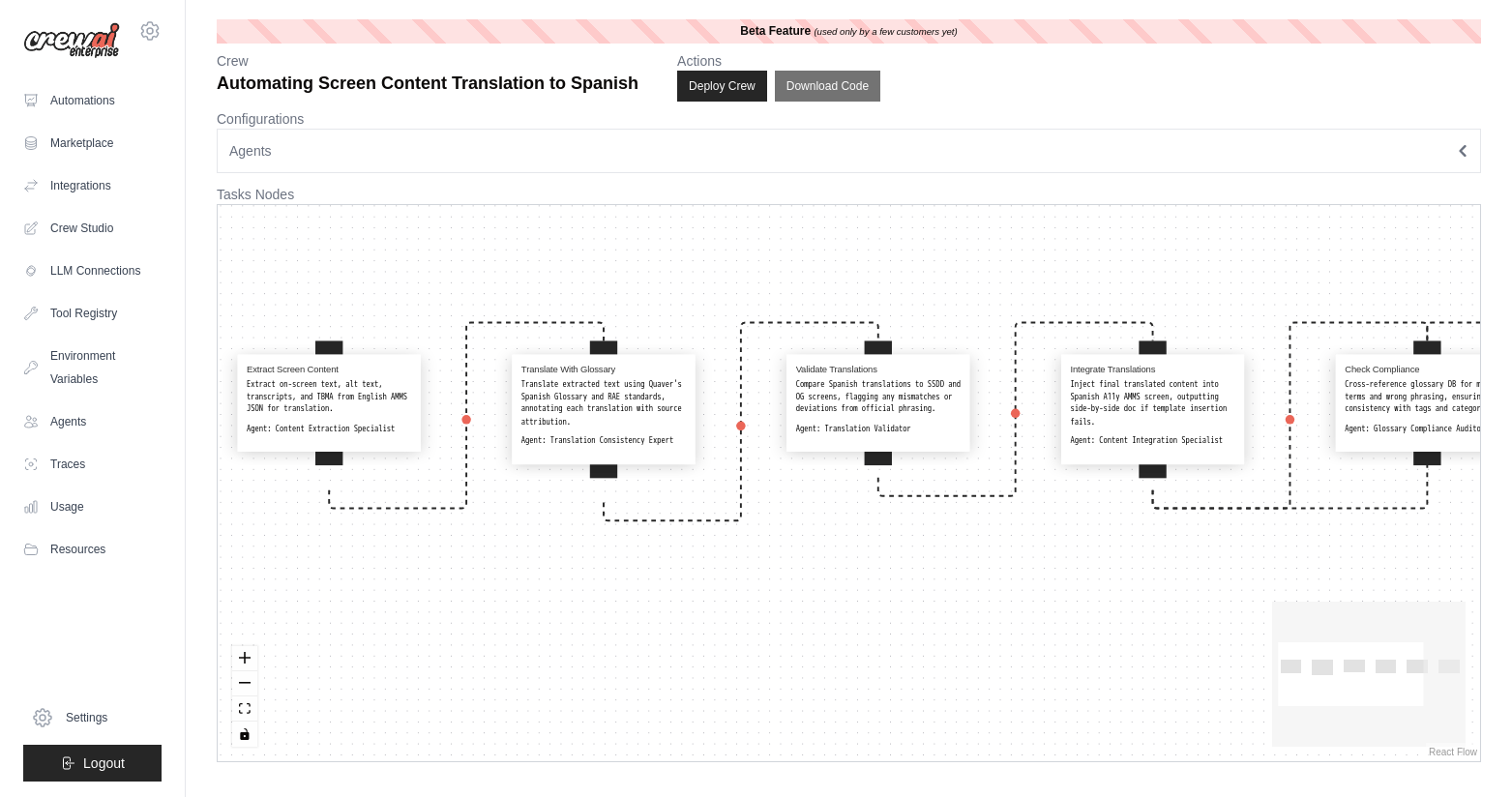drag, startPoint x: 408, startPoint y: 599, endPoint x: 601, endPoint y: 558, distance: 197.30687 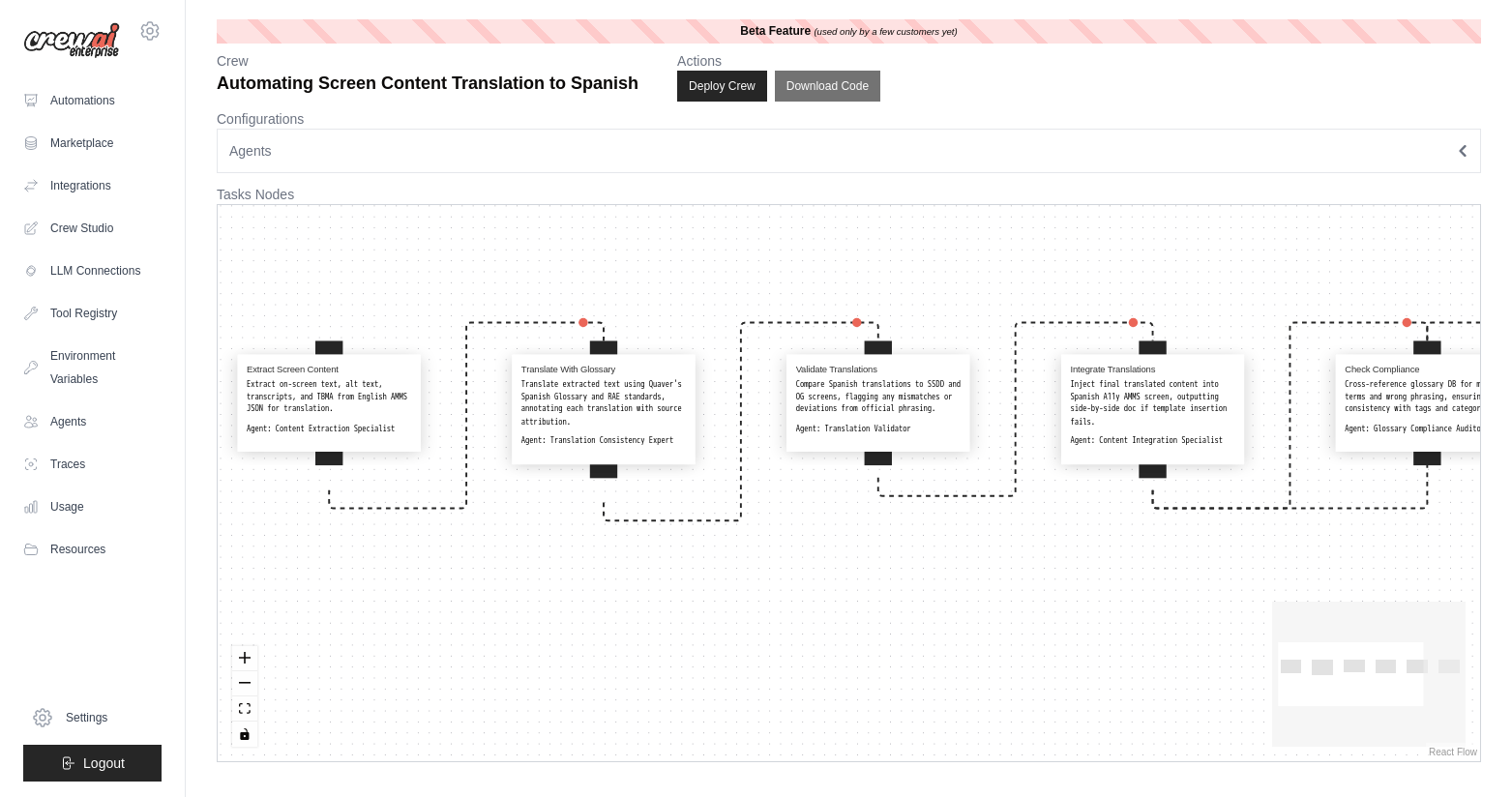 click on "Extract Screen Content Extract on-screen text, alt text, transcripts, and TBMA from English AMMS JSON for translation. Agent:   Content Extraction Specialist Translate With Glossary Translate extracted text using Quaver's Spanish Glossary and RAE standards, annotating each translation with source attribution. Agent:   Translation Consistency Expert Validate Translations Compare Spanish translations to SSDD and OG screens, flagging any mismatches or deviations from official phrasing. Agent:   Translation Validator Integrate Translations Inject final translated content into Spanish A11y AMMS screen, outputting side-by-side doc if template insertion fails. Agent:   Content Integration Specialist Check Compliance Cross-reference glossary DB for missing terms and wrong phrasing, ensuring consistency with tags and categories. Agent:   Glossary Compliance Auditor Audit Layout Detect overflows, image-word issues, and spacing inconsistencies, flagging them for the design/UX team. Agent:   Design Consistency Inspector" at bounding box center (848, 483) 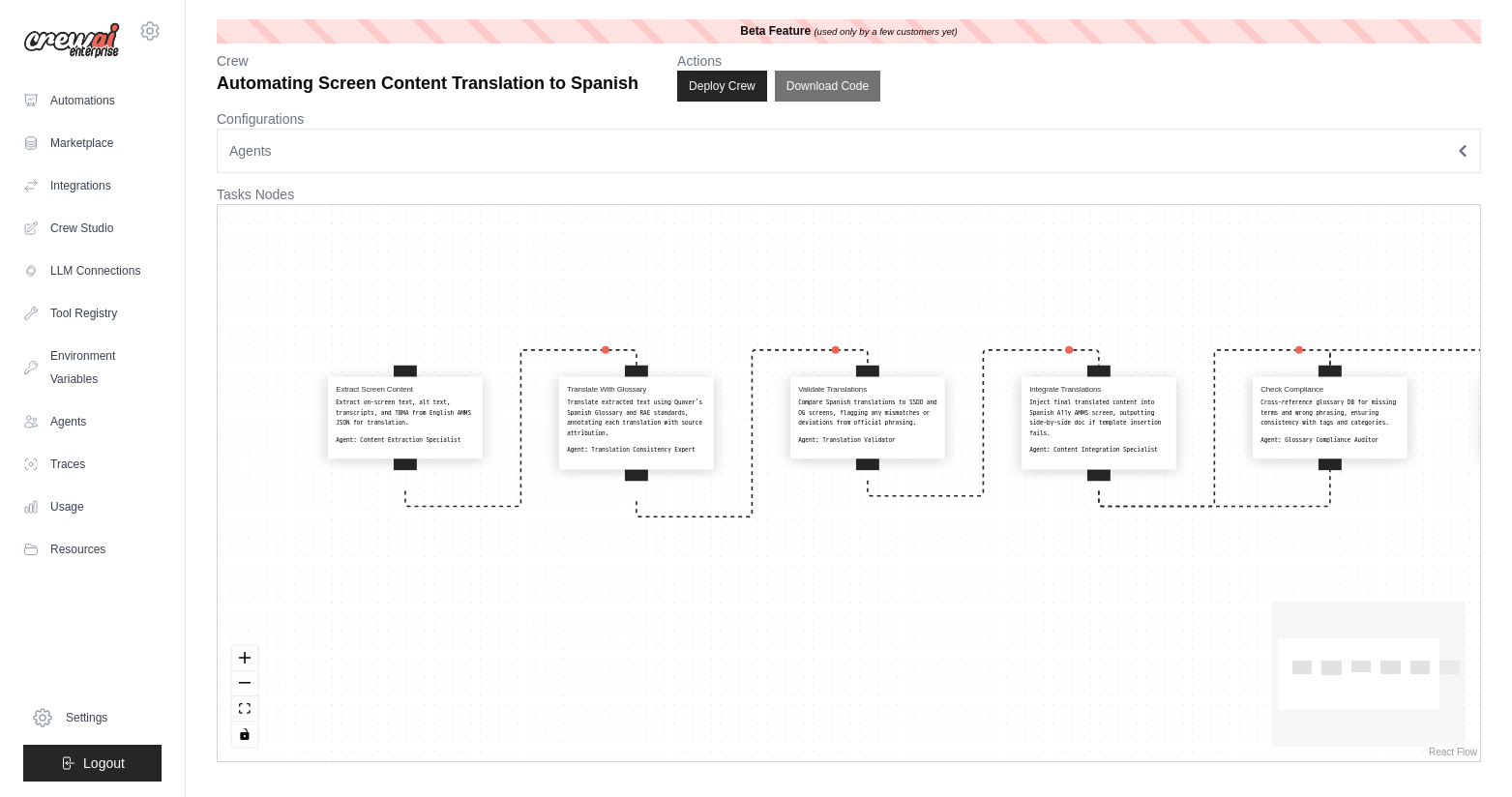 click on "Extract on-screen text, alt text, transcripts, and TBMA from English AMMS JSON for translation." at bounding box center (404, 412) 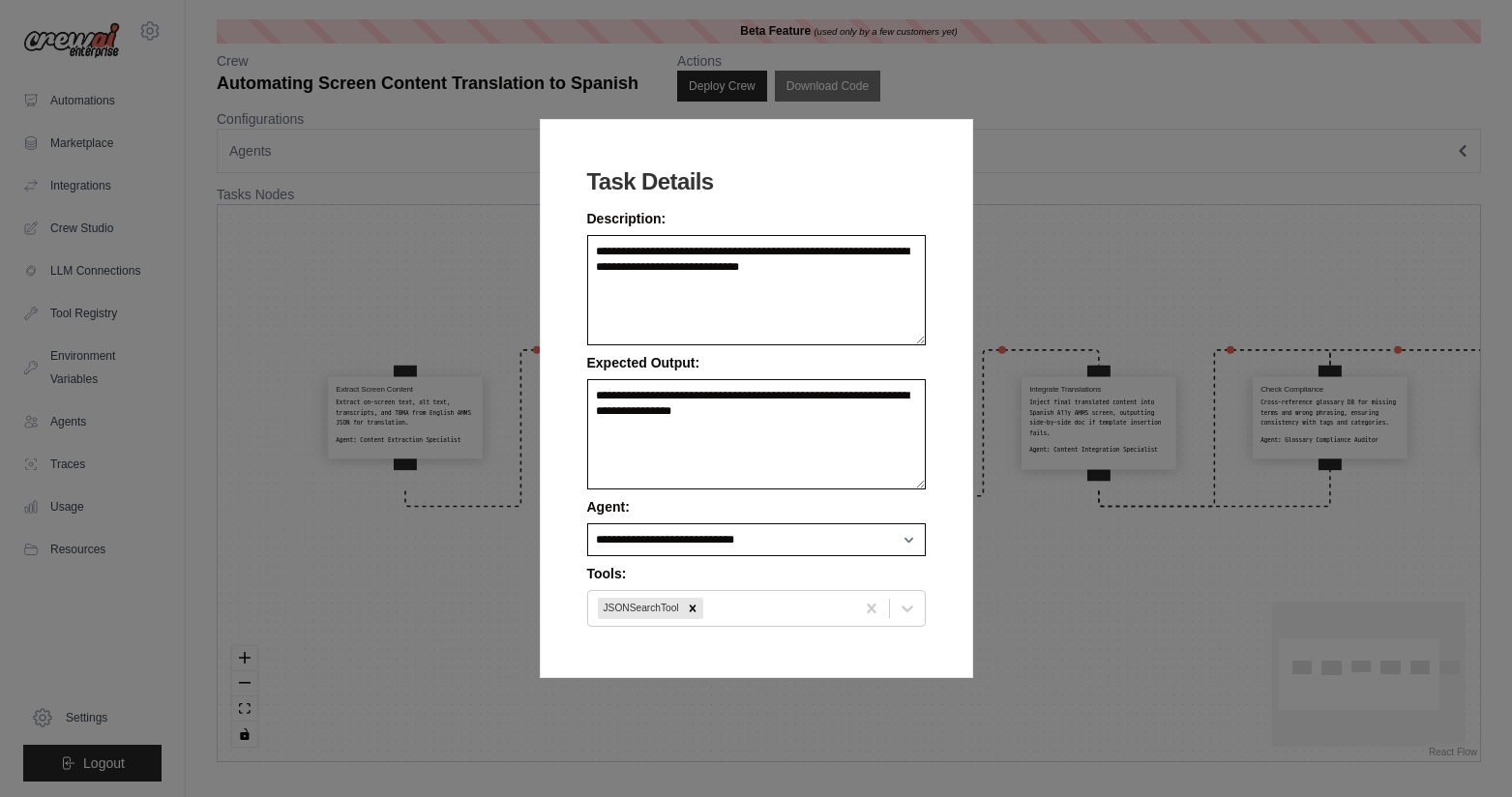 click on "**********" at bounding box center [756, 398] 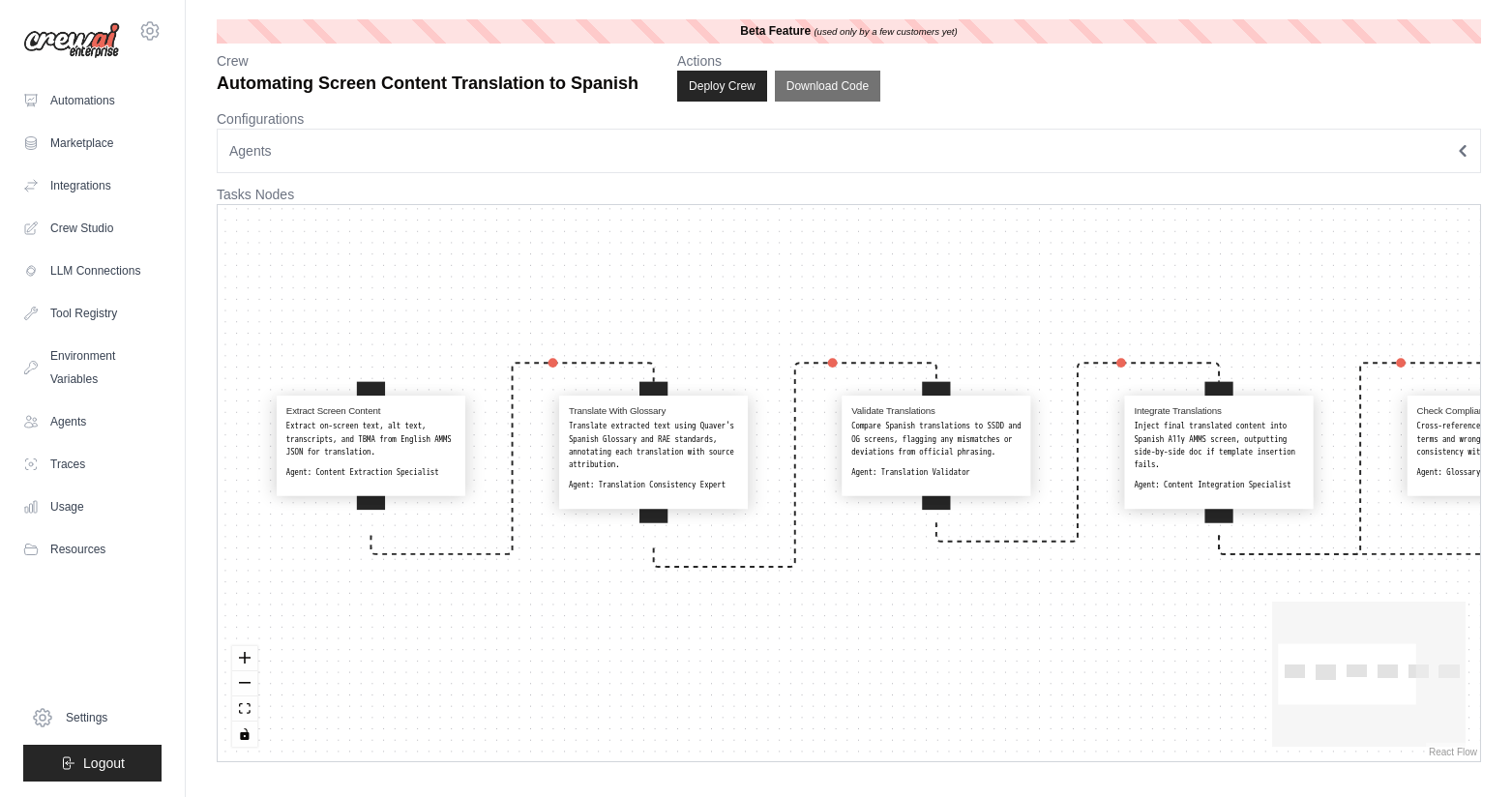 click on "Agents" at bounding box center (848, 151) 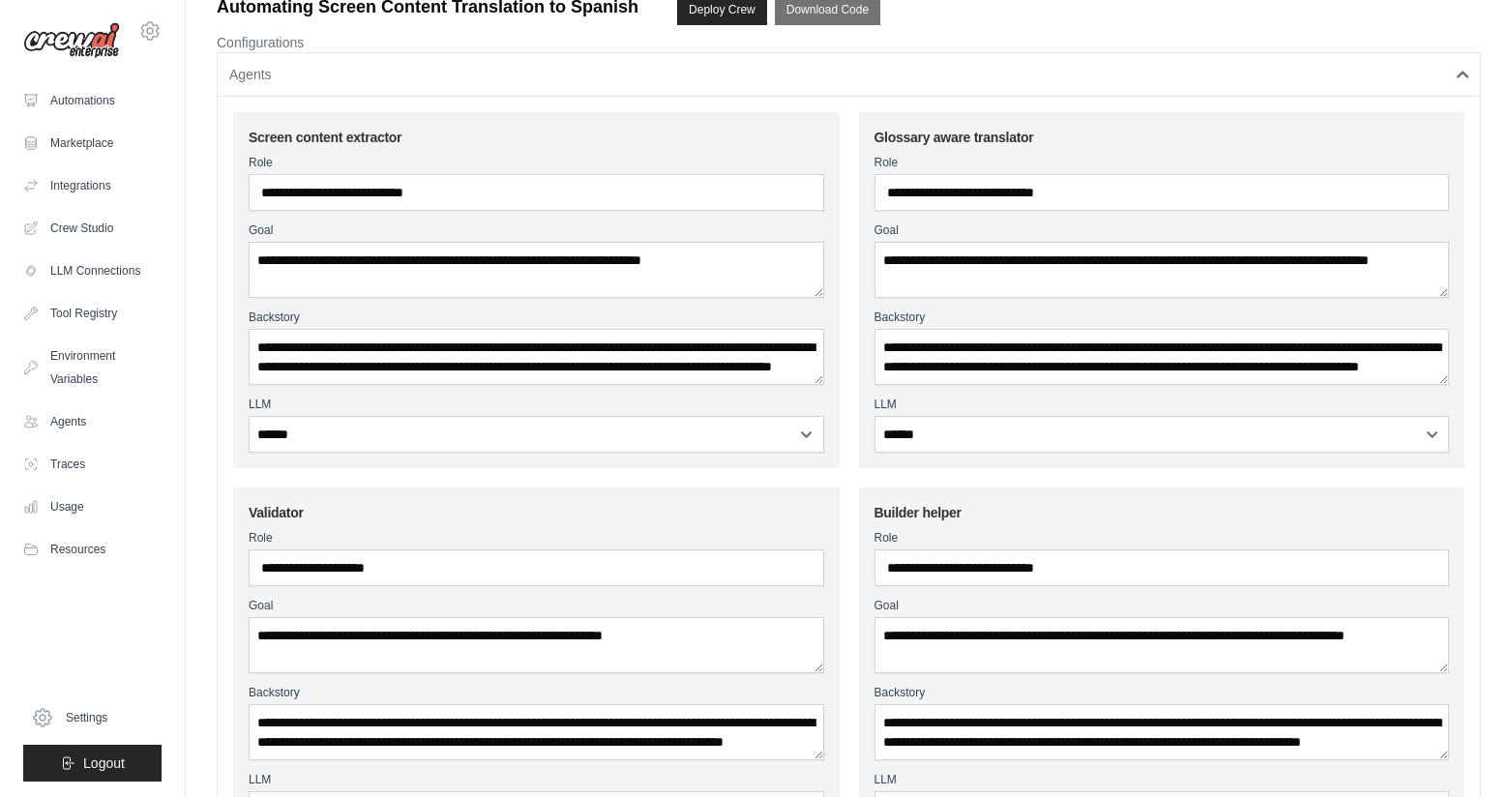 scroll, scrollTop: 0, scrollLeft: 0, axis: both 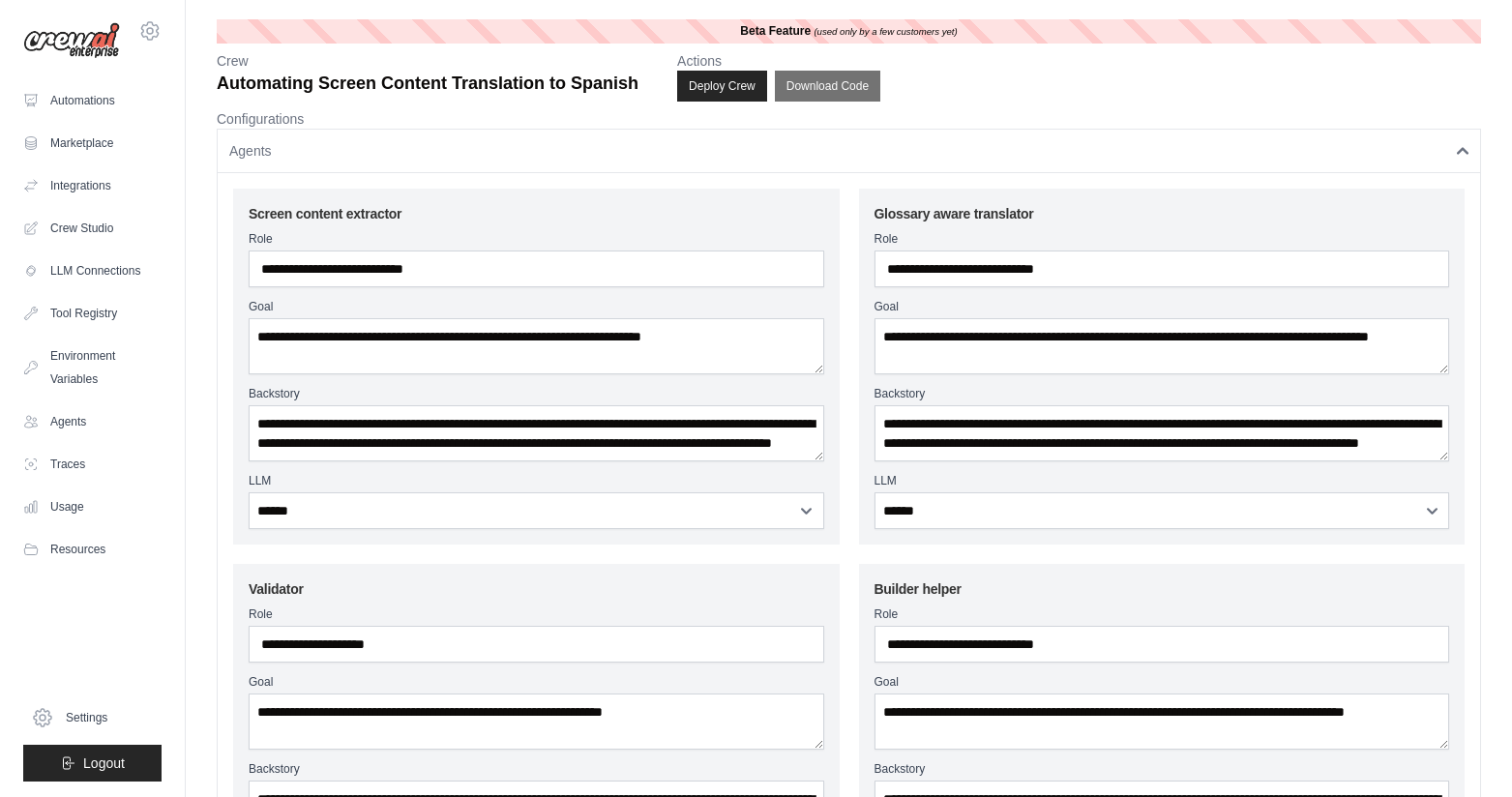 click 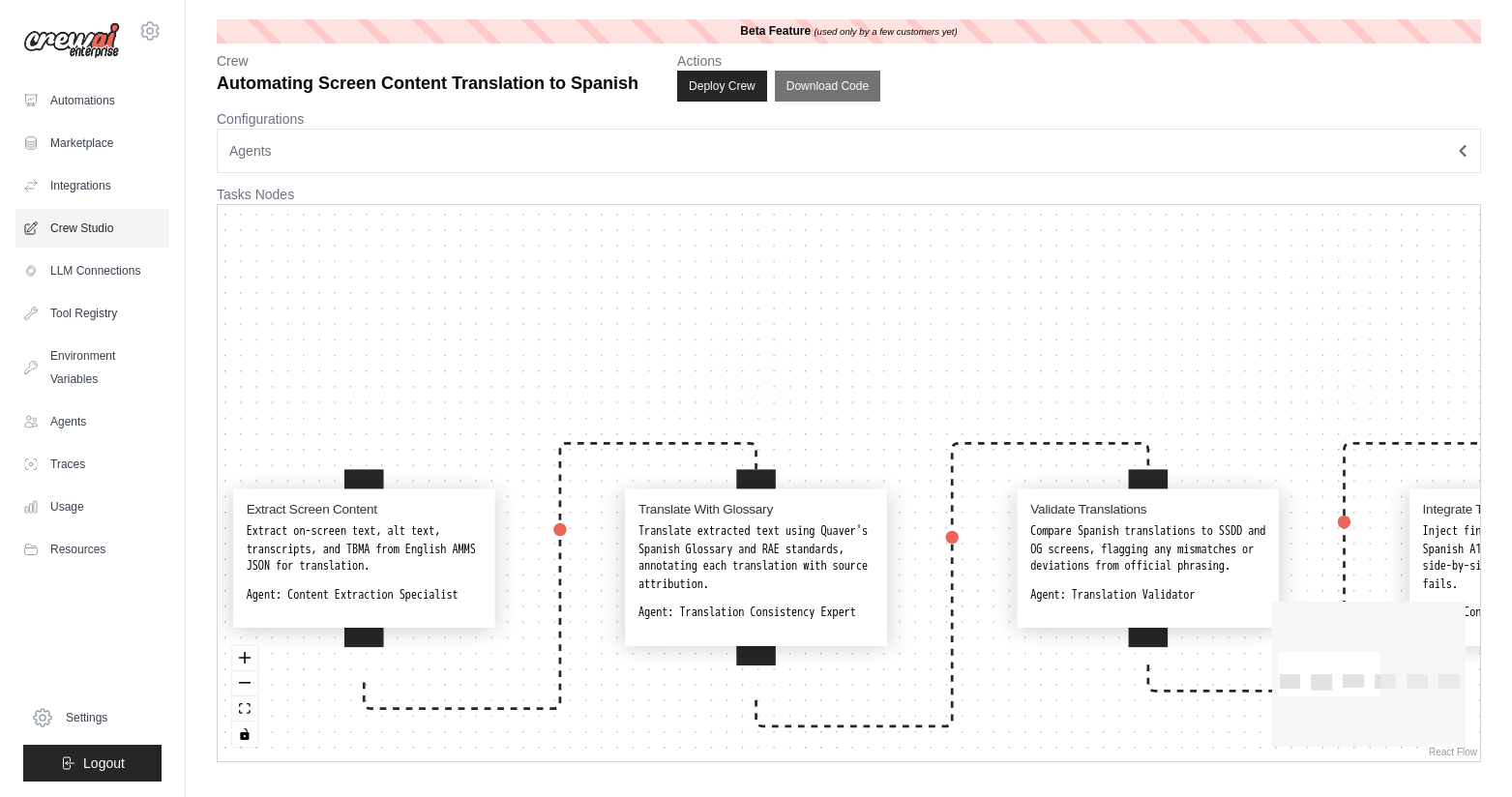 click on "Crew Studio" at bounding box center (92, 228) 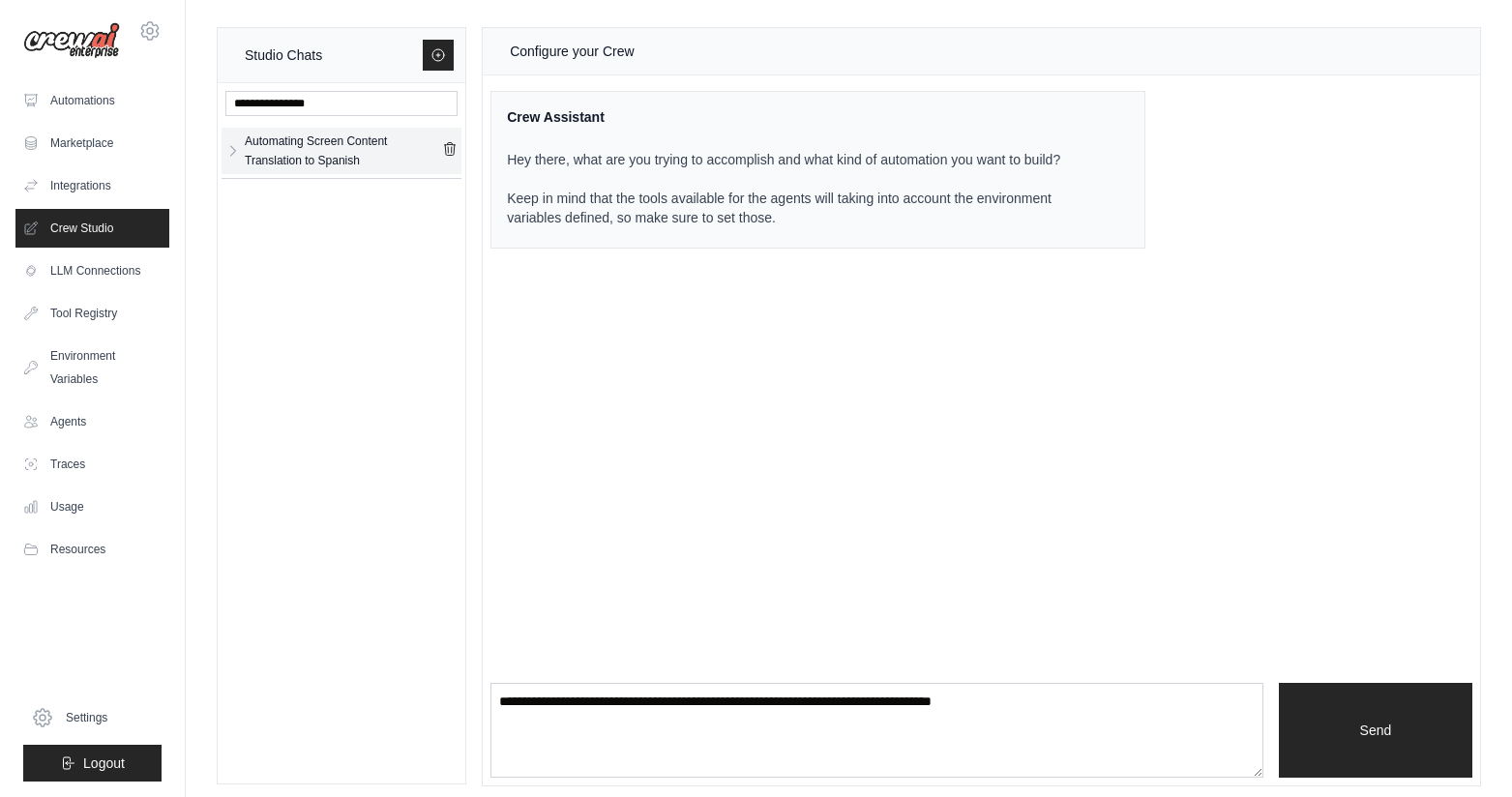 click on "Automating Screen Content Translation to Spanish" at bounding box center [343, 151] 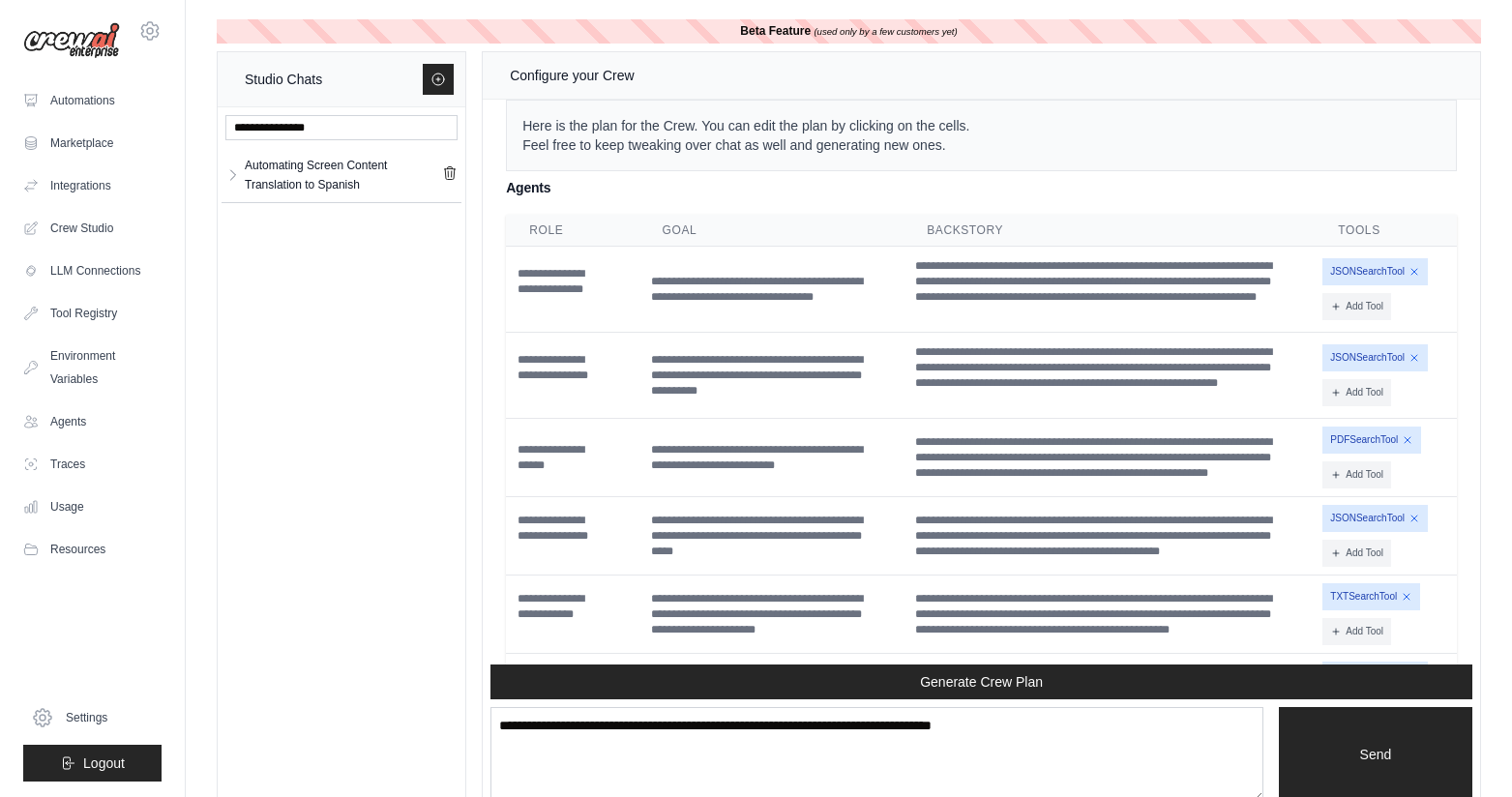 scroll, scrollTop: 3770, scrollLeft: 0, axis: vertical 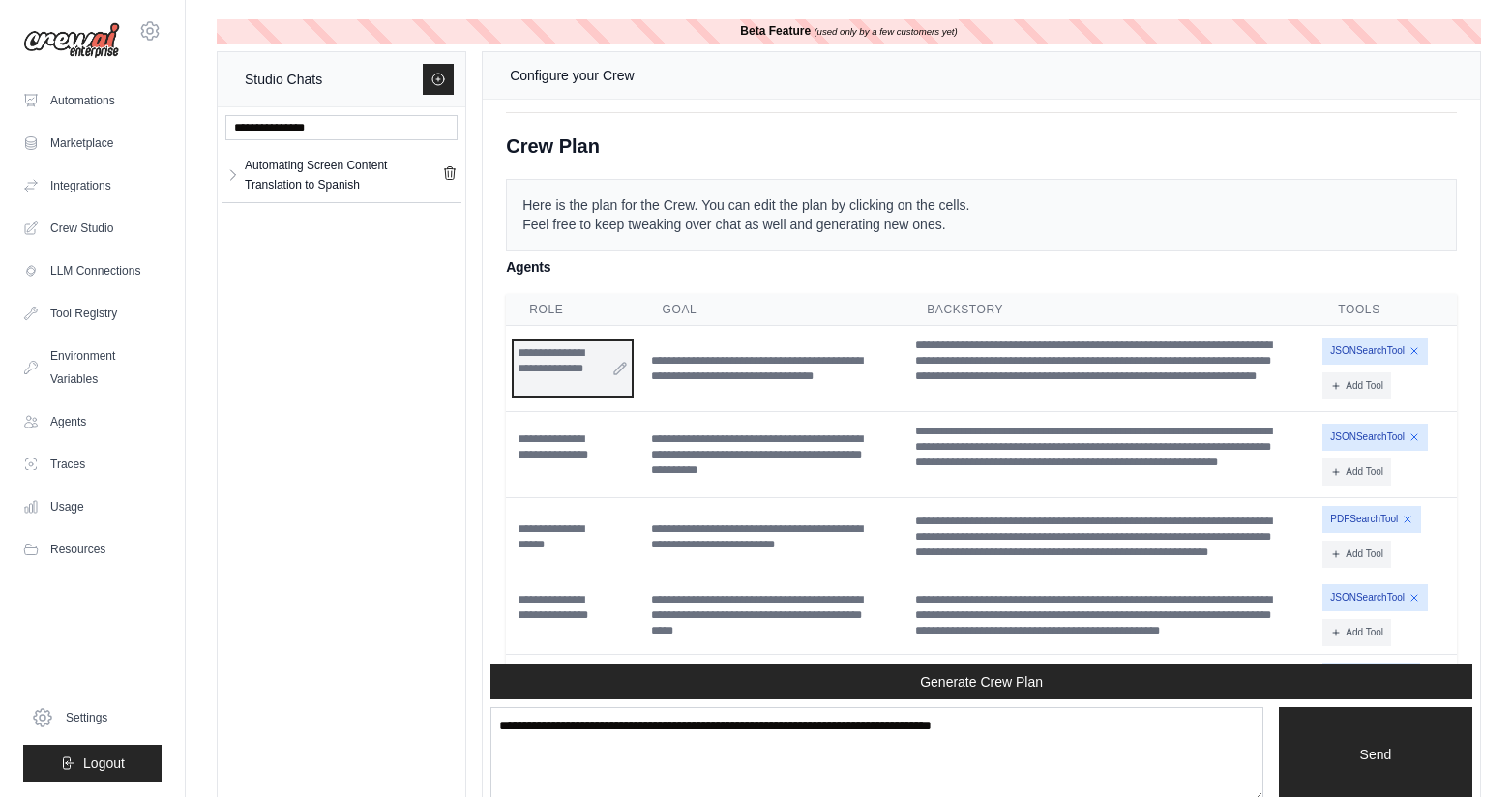 click on "**********" at bounding box center [572, 369] 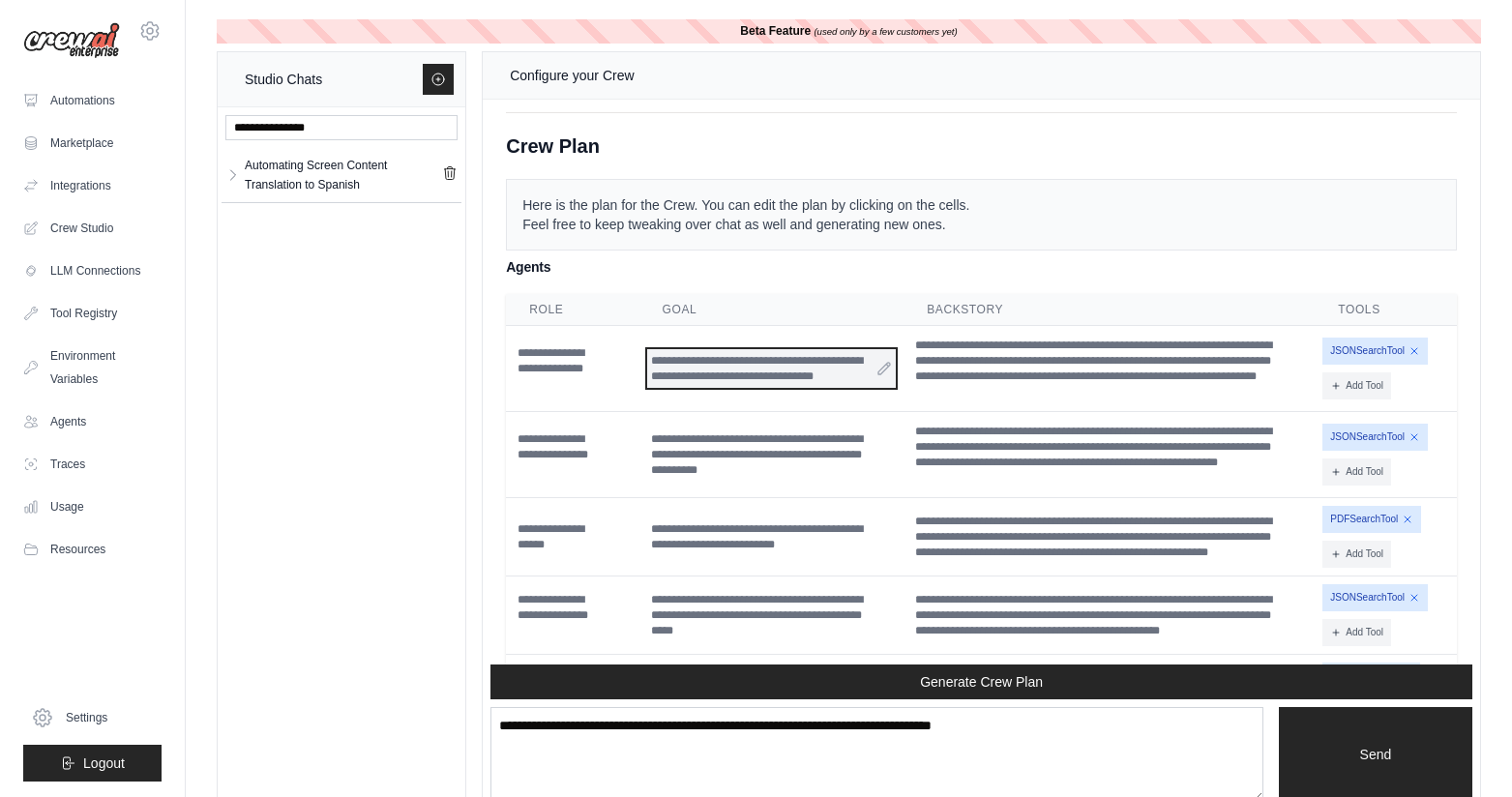click on "**********" at bounding box center (772, 369) 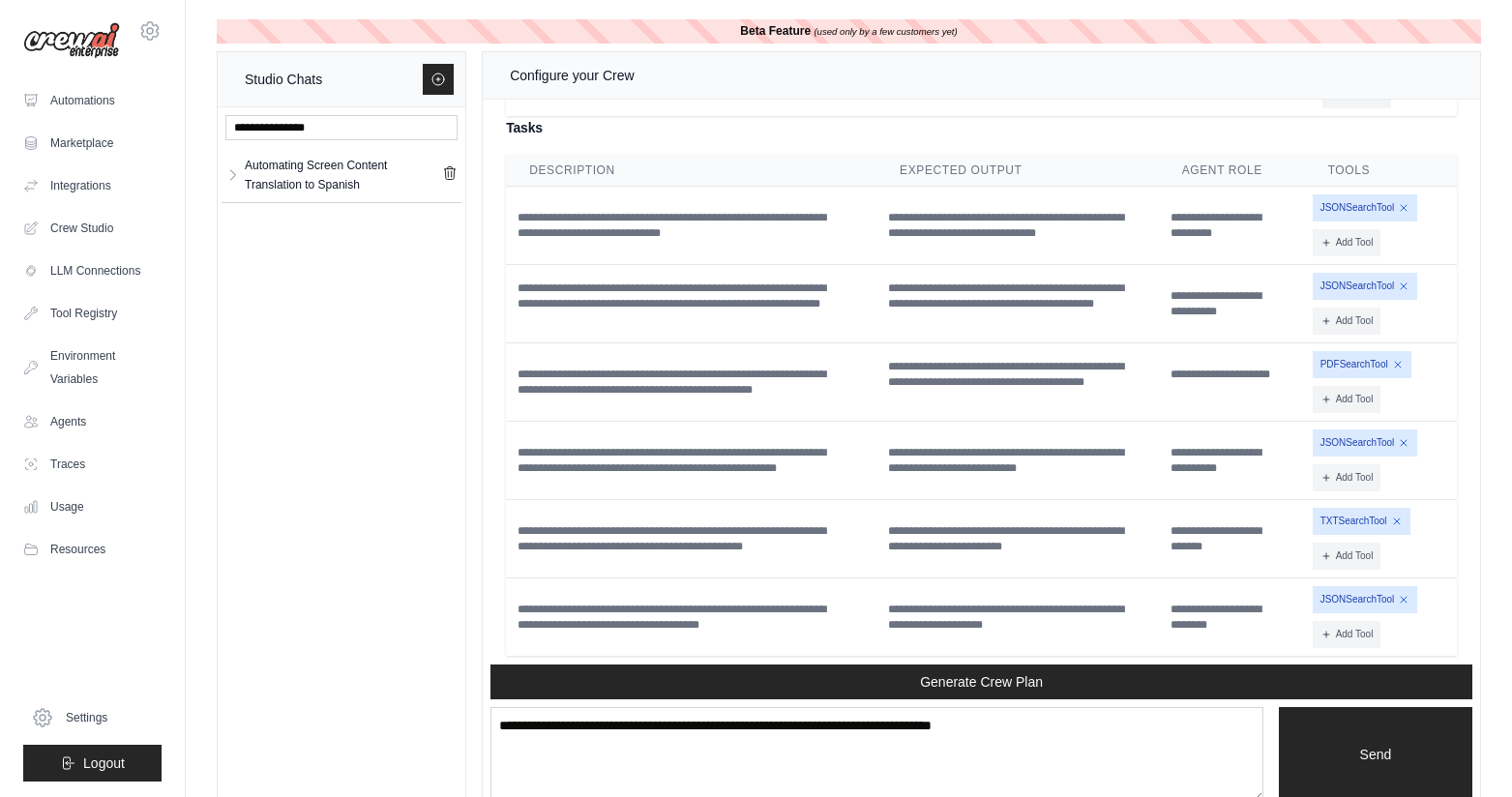 scroll, scrollTop: 4537, scrollLeft: 0, axis: vertical 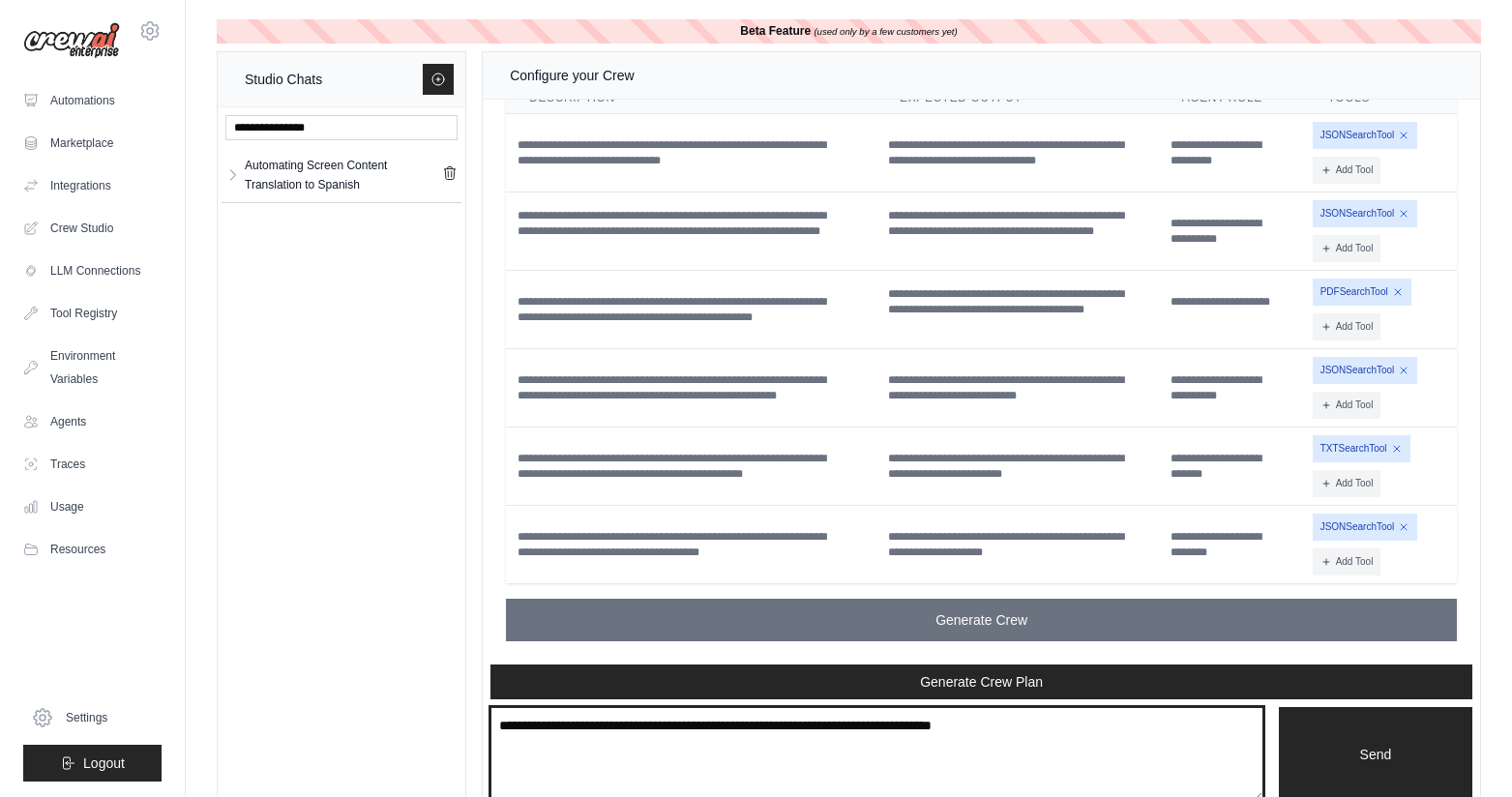click at bounding box center (876, 754) 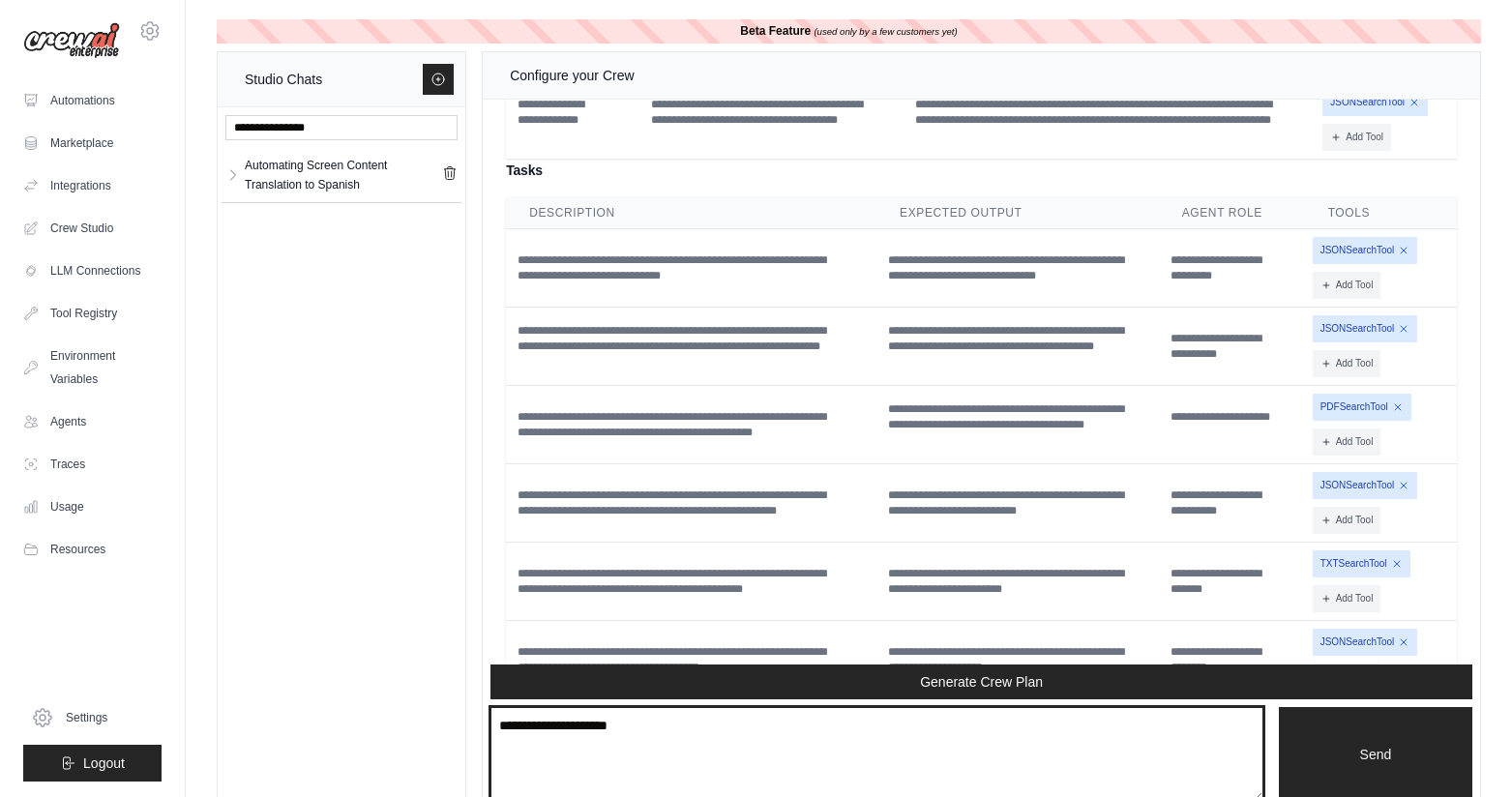scroll, scrollTop: 4425, scrollLeft: 0, axis: vertical 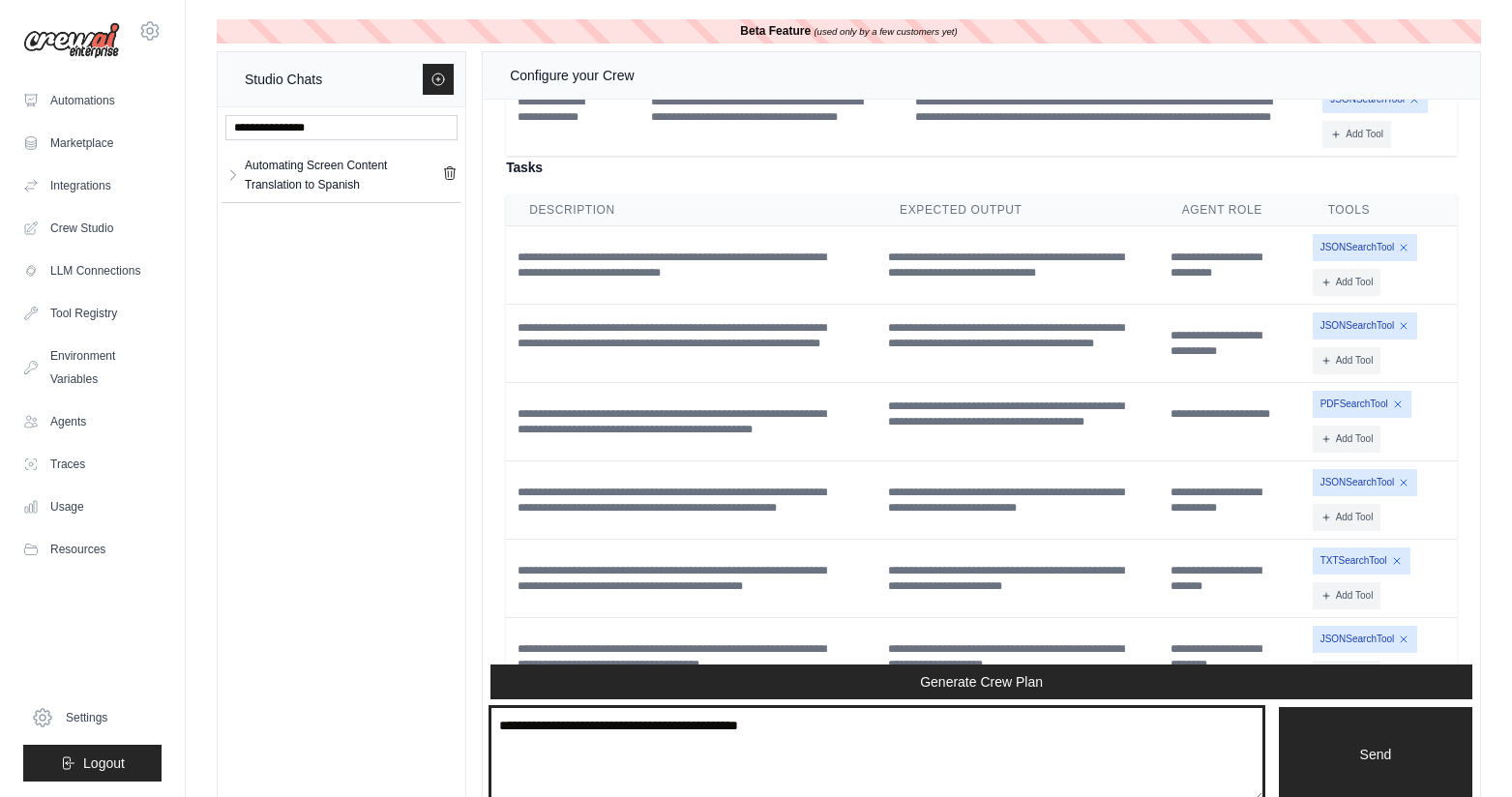 type on "**********" 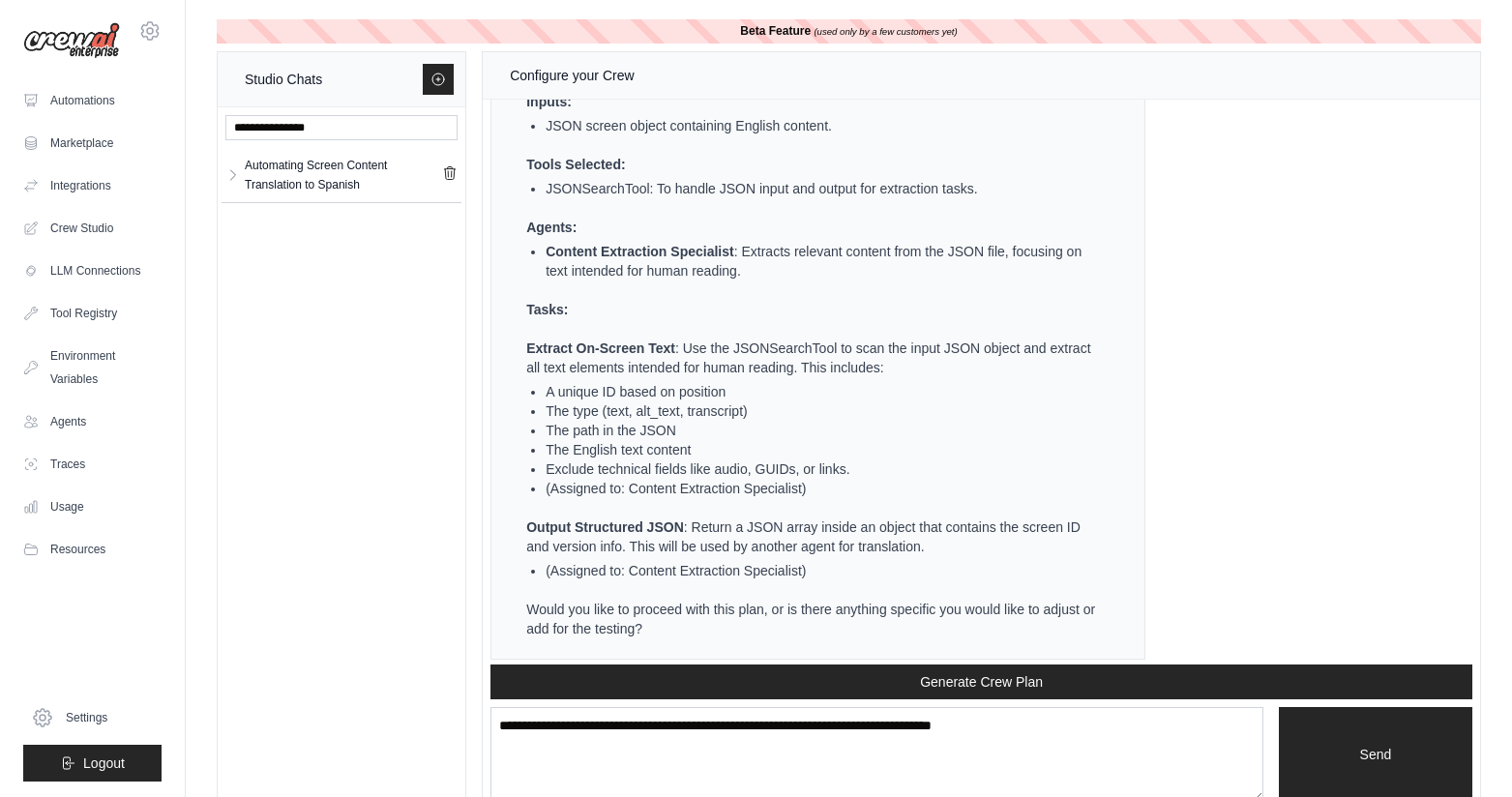 scroll, scrollTop: 5461, scrollLeft: 0, axis: vertical 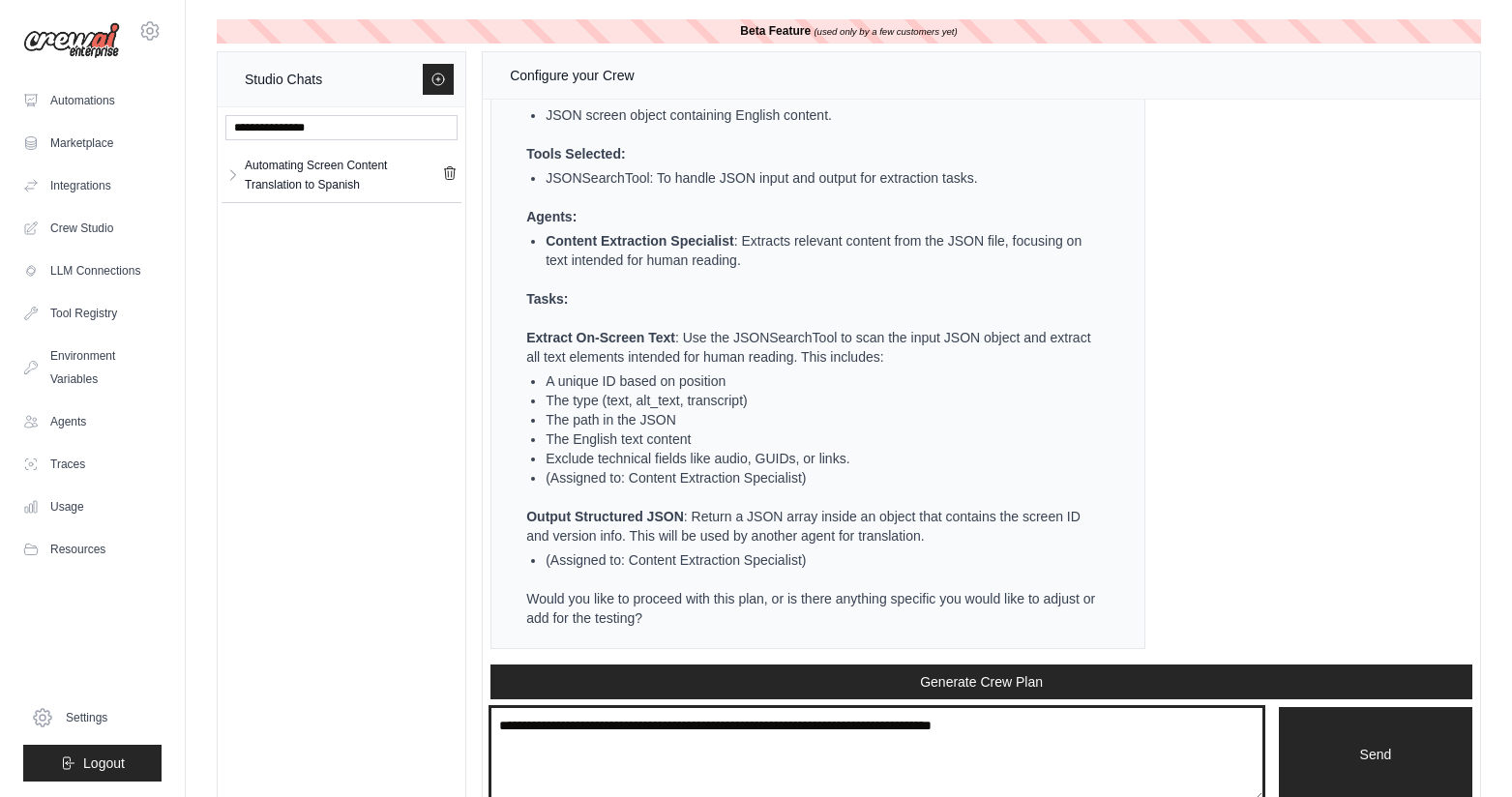 click at bounding box center (876, 754) 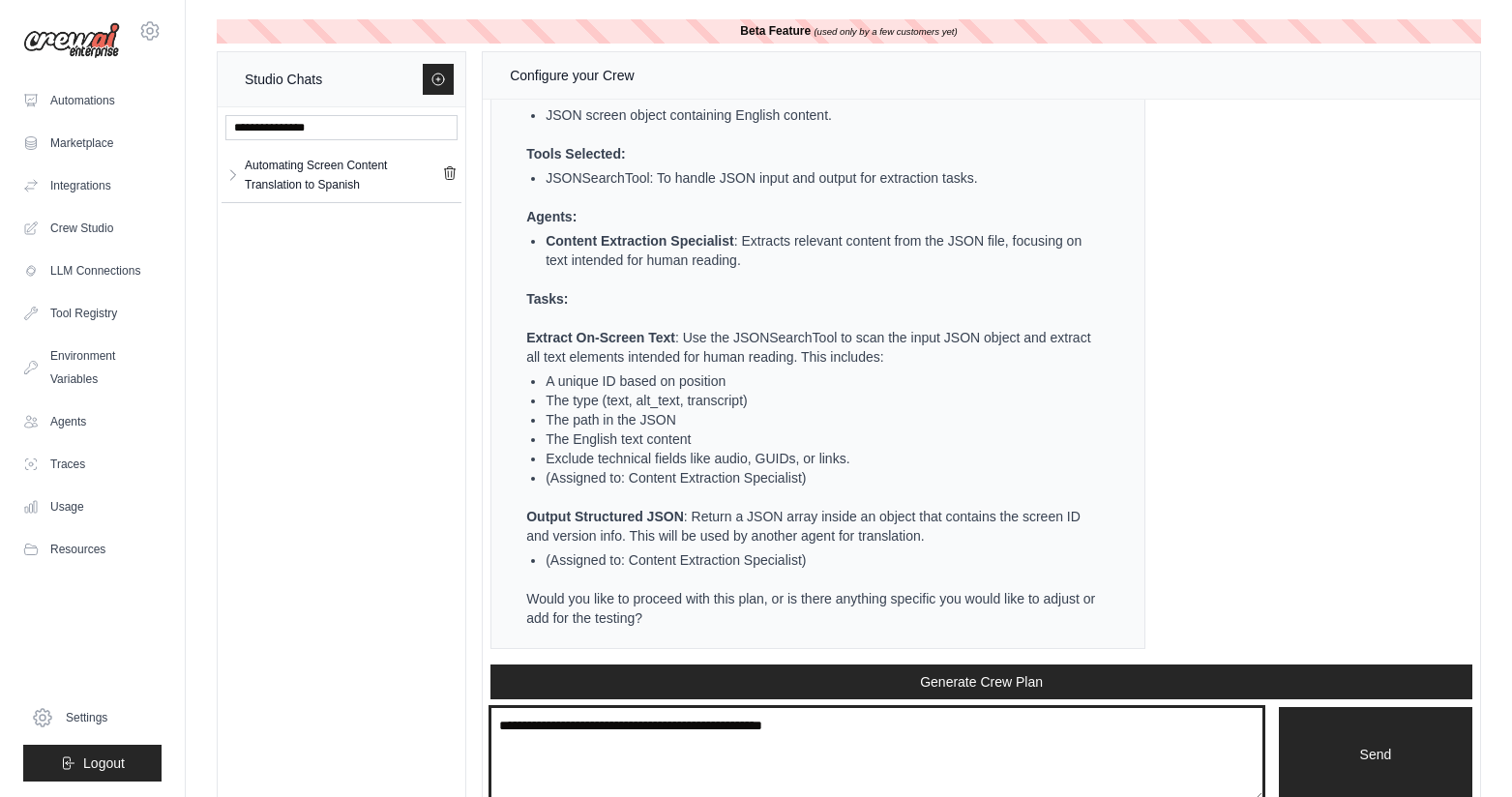 type on "**********" 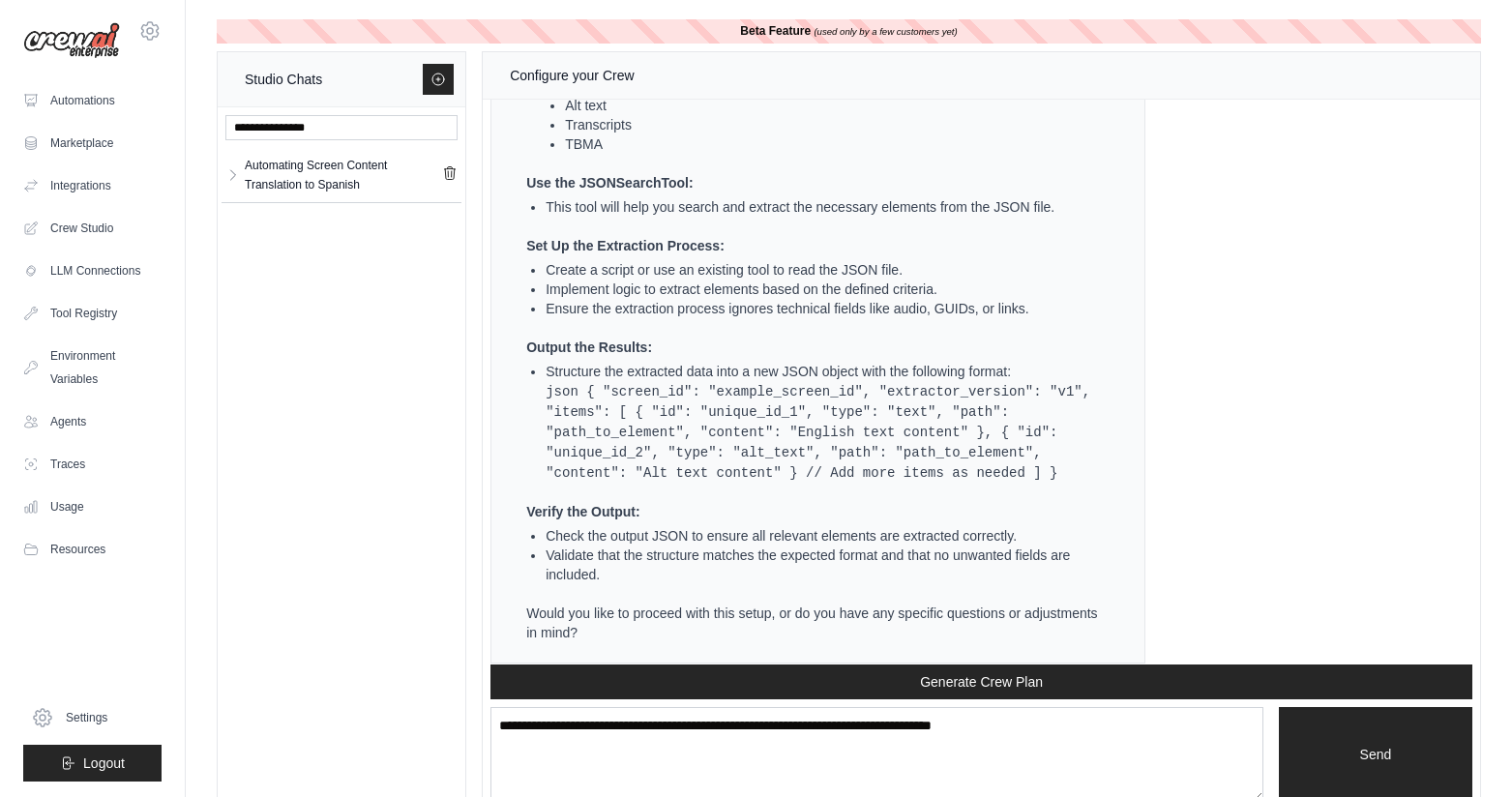 scroll, scrollTop: 6397, scrollLeft: 0, axis: vertical 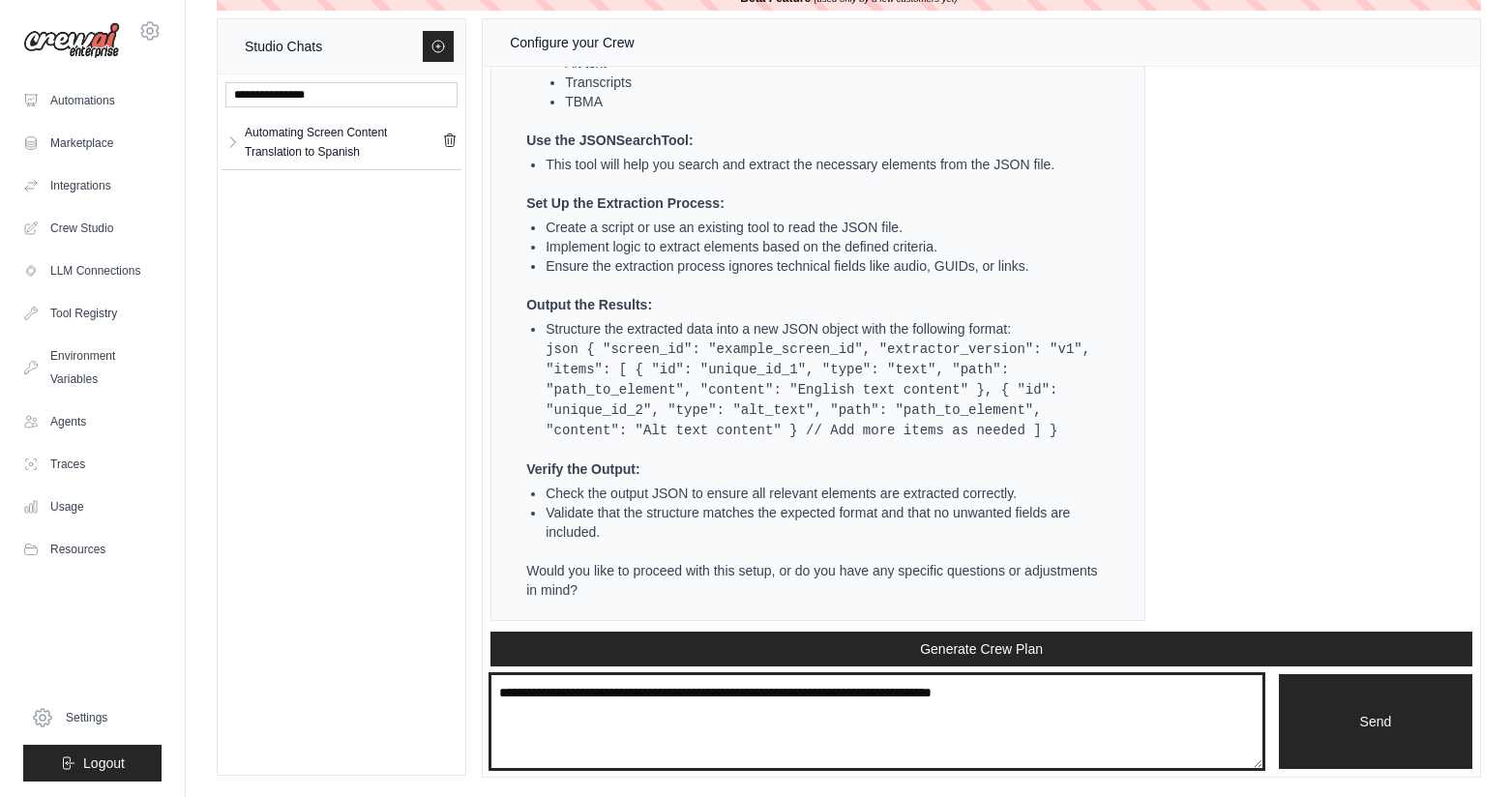 click at bounding box center [876, 722] 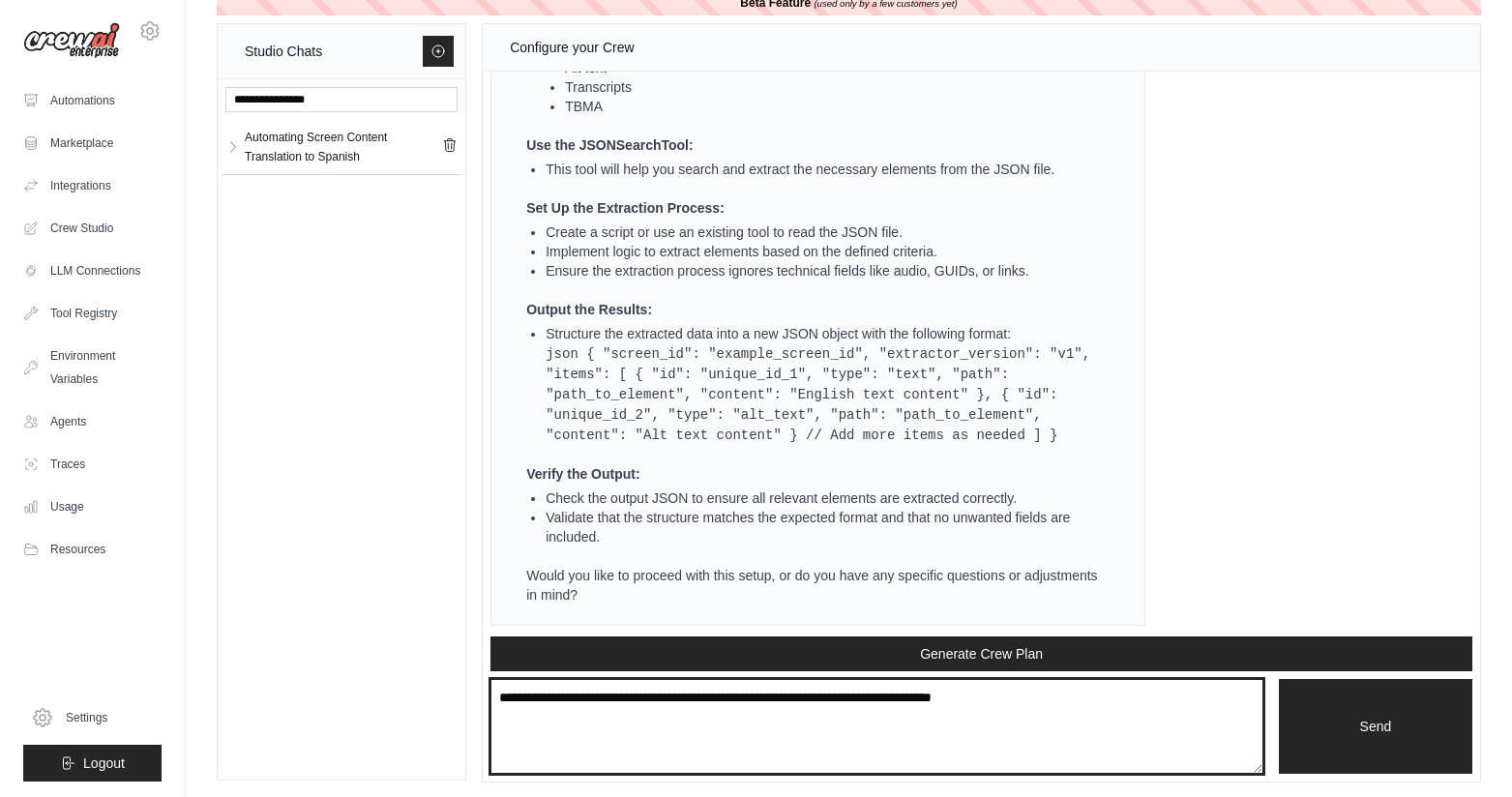 scroll, scrollTop: 27, scrollLeft: 0, axis: vertical 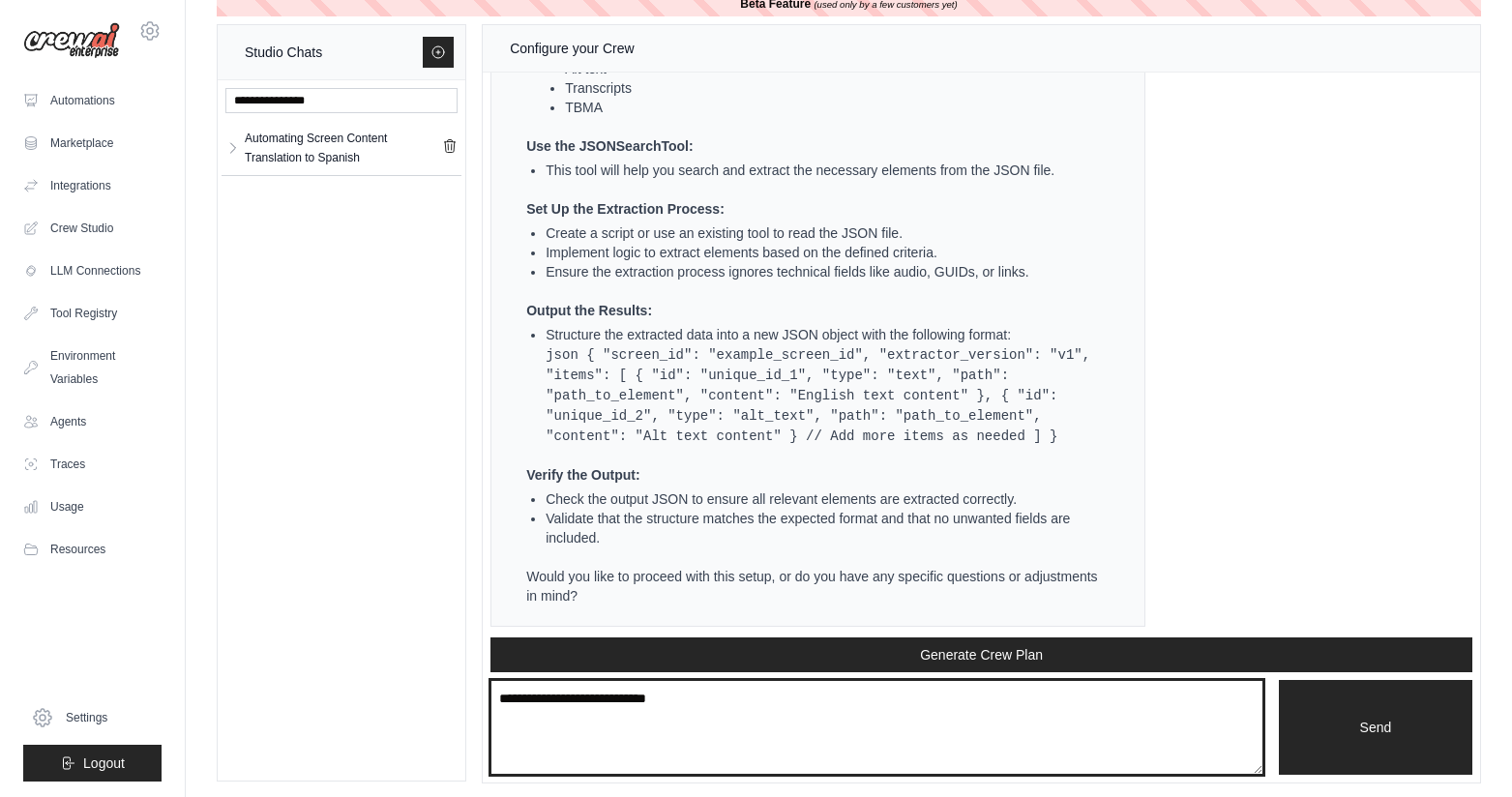 type on "**********" 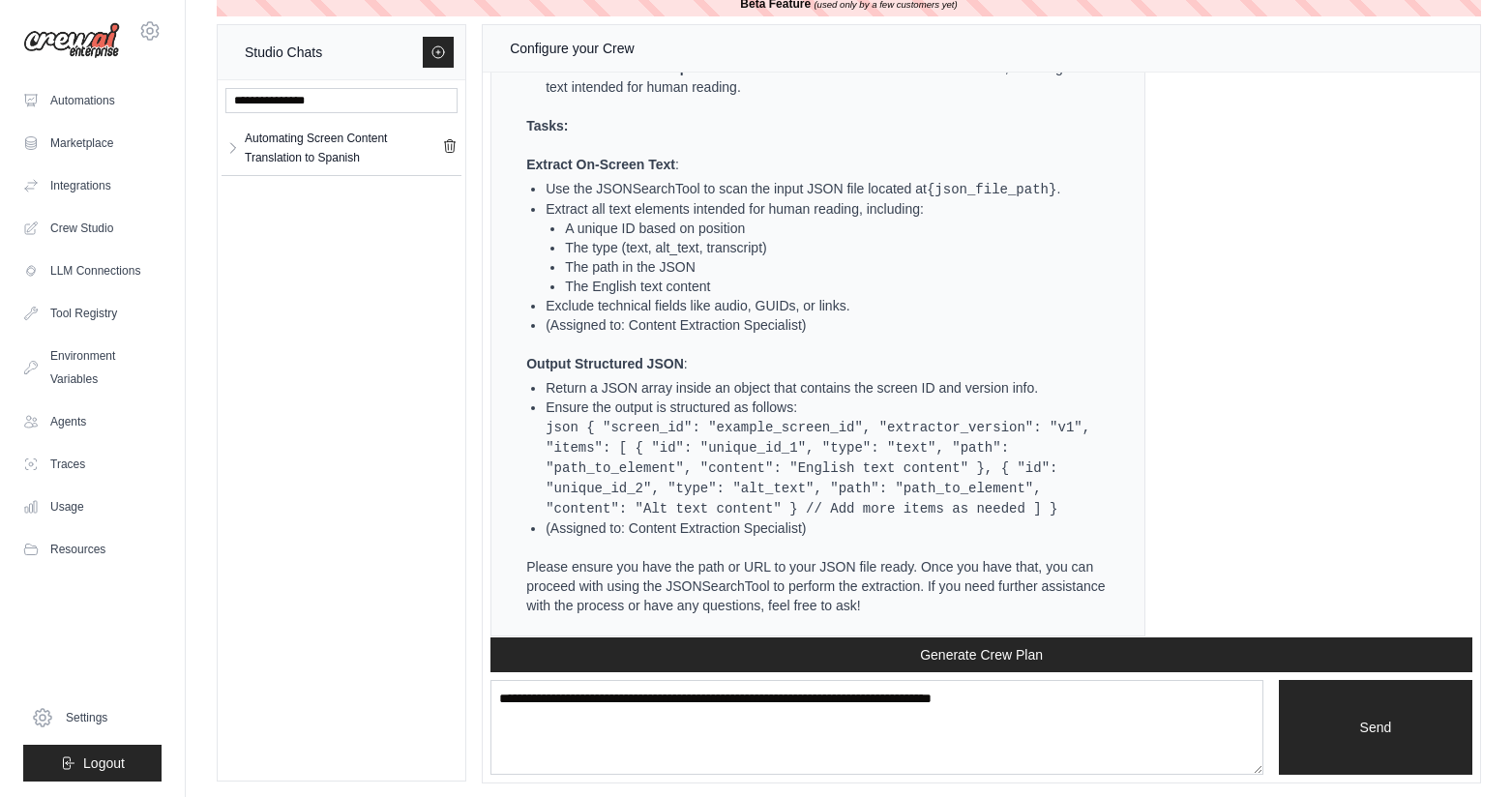 scroll, scrollTop: 7470, scrollLeft: 0, axis: vertical 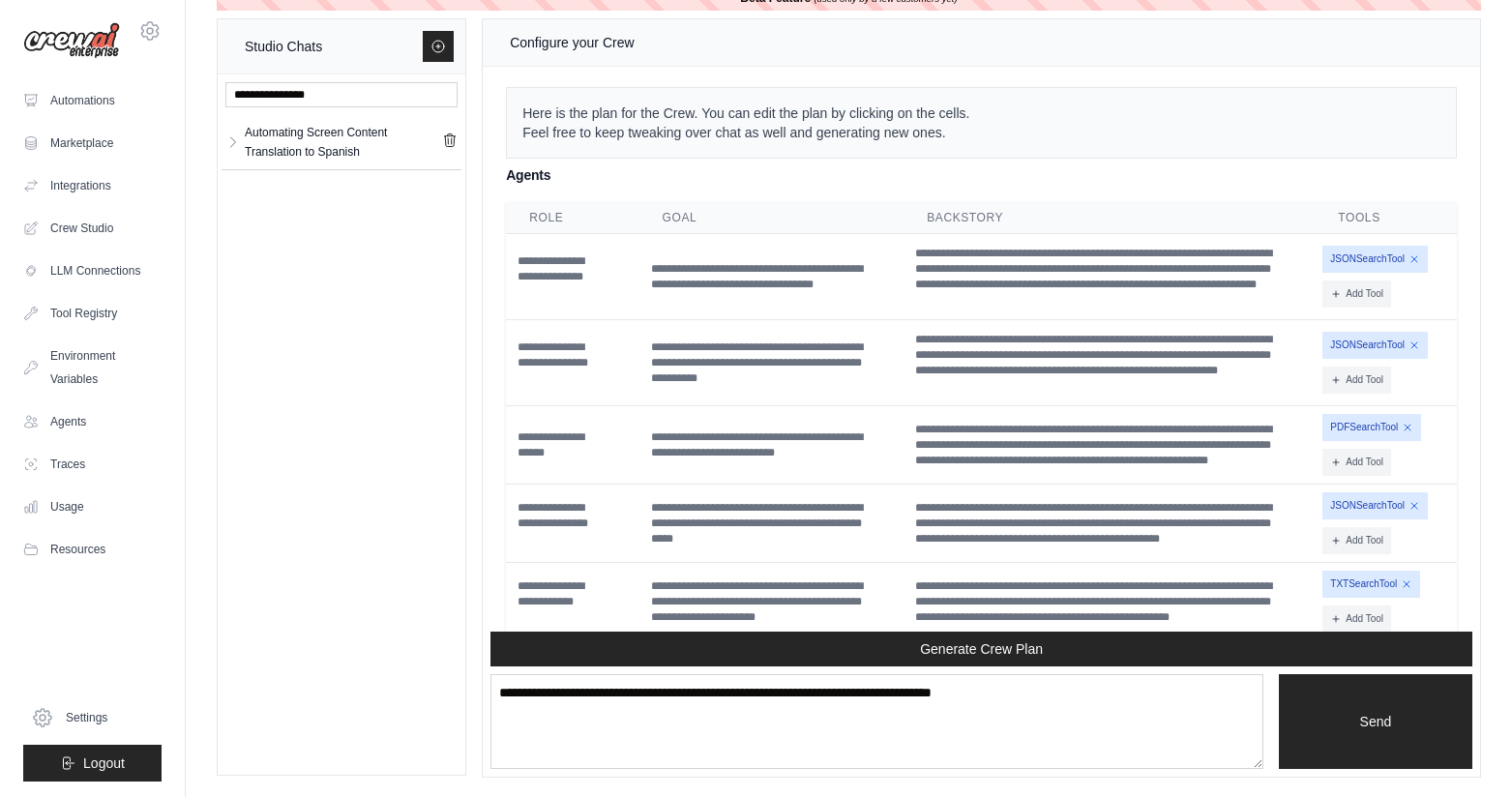 click on "JSONSearchTool" at bounding box center (1375, 259) 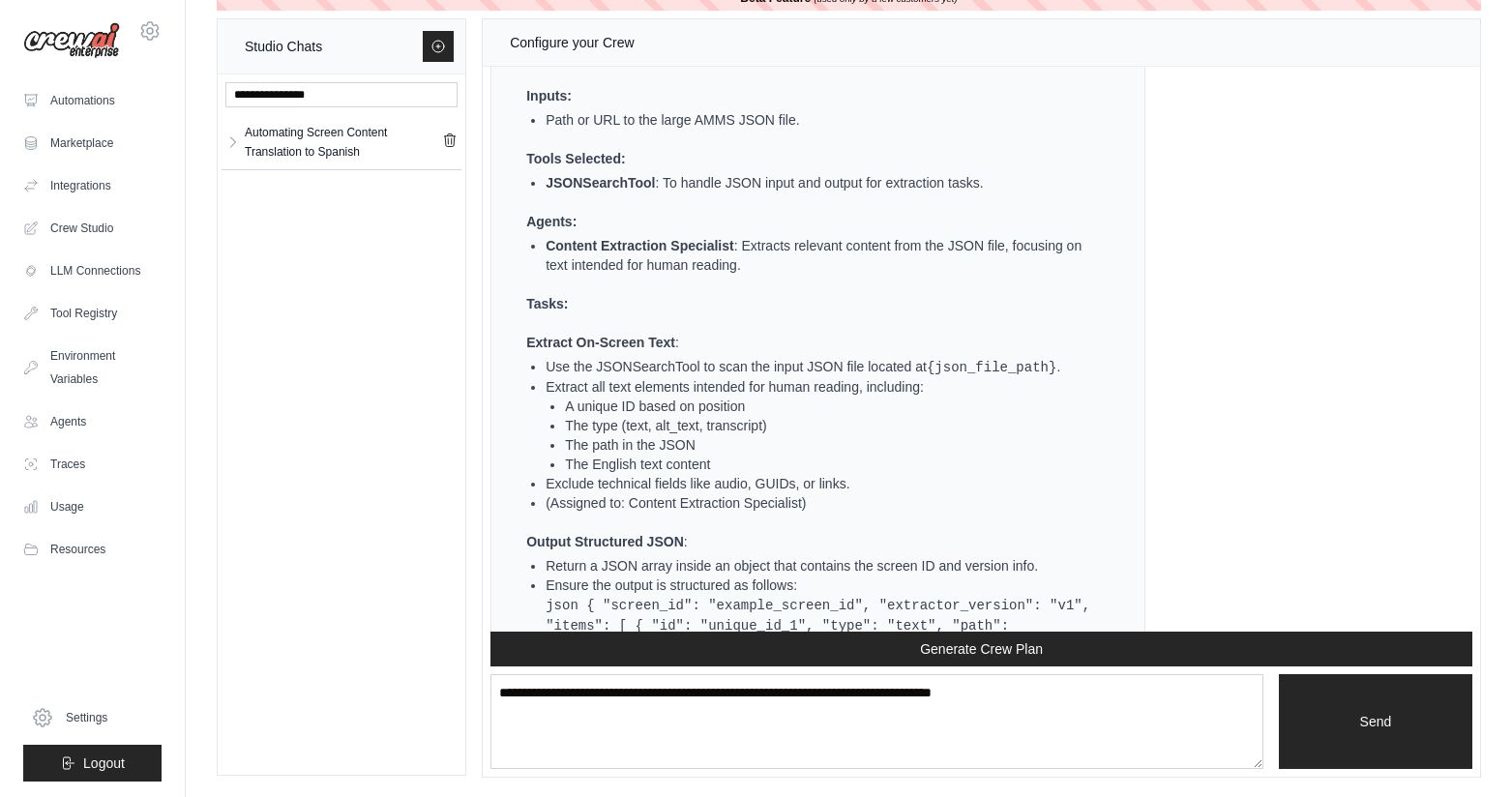 scroll, scrollTop: 7470, scrollLeft: 0, axis: vertical 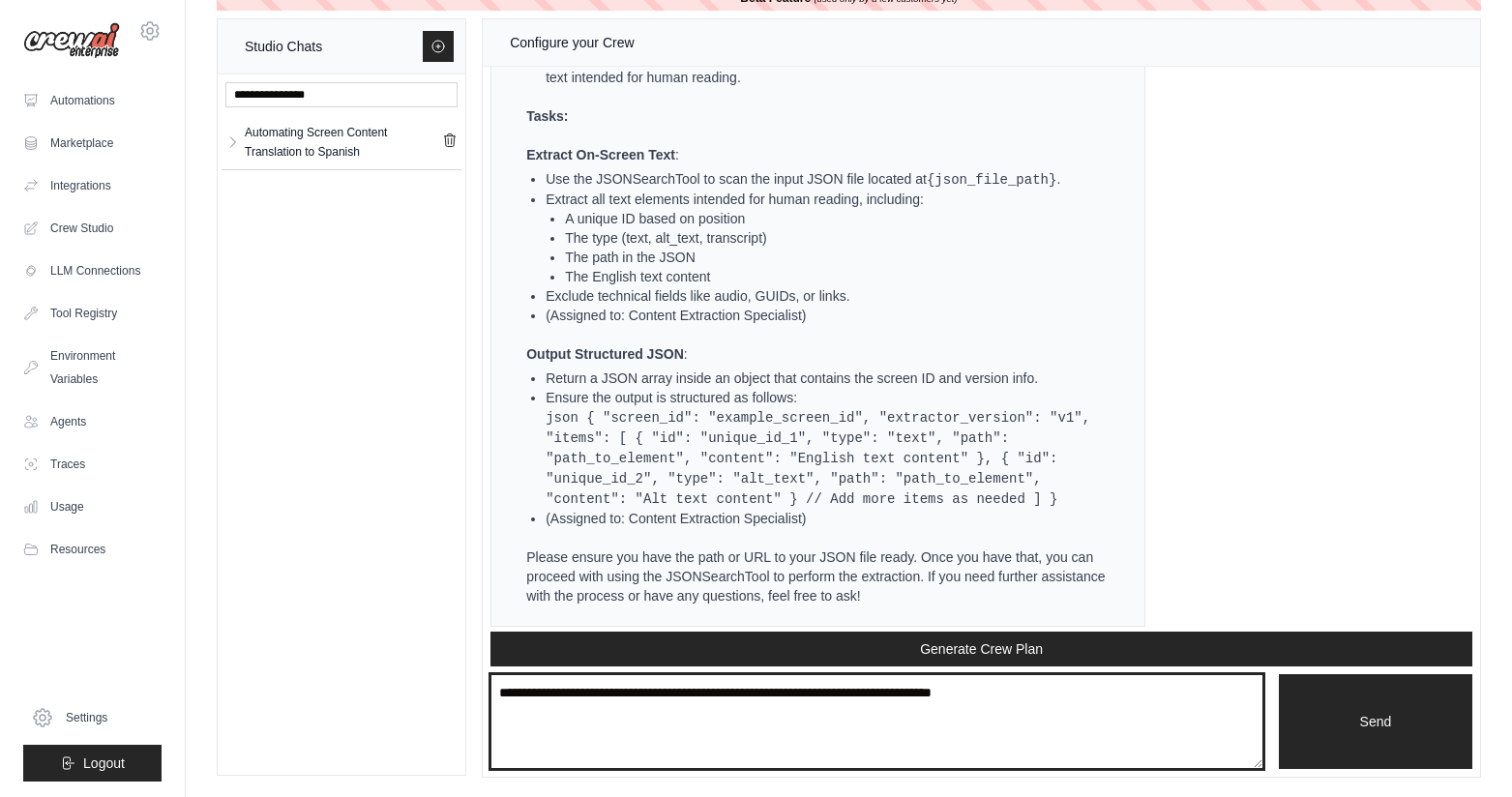 click at bounding box center [876, 722] 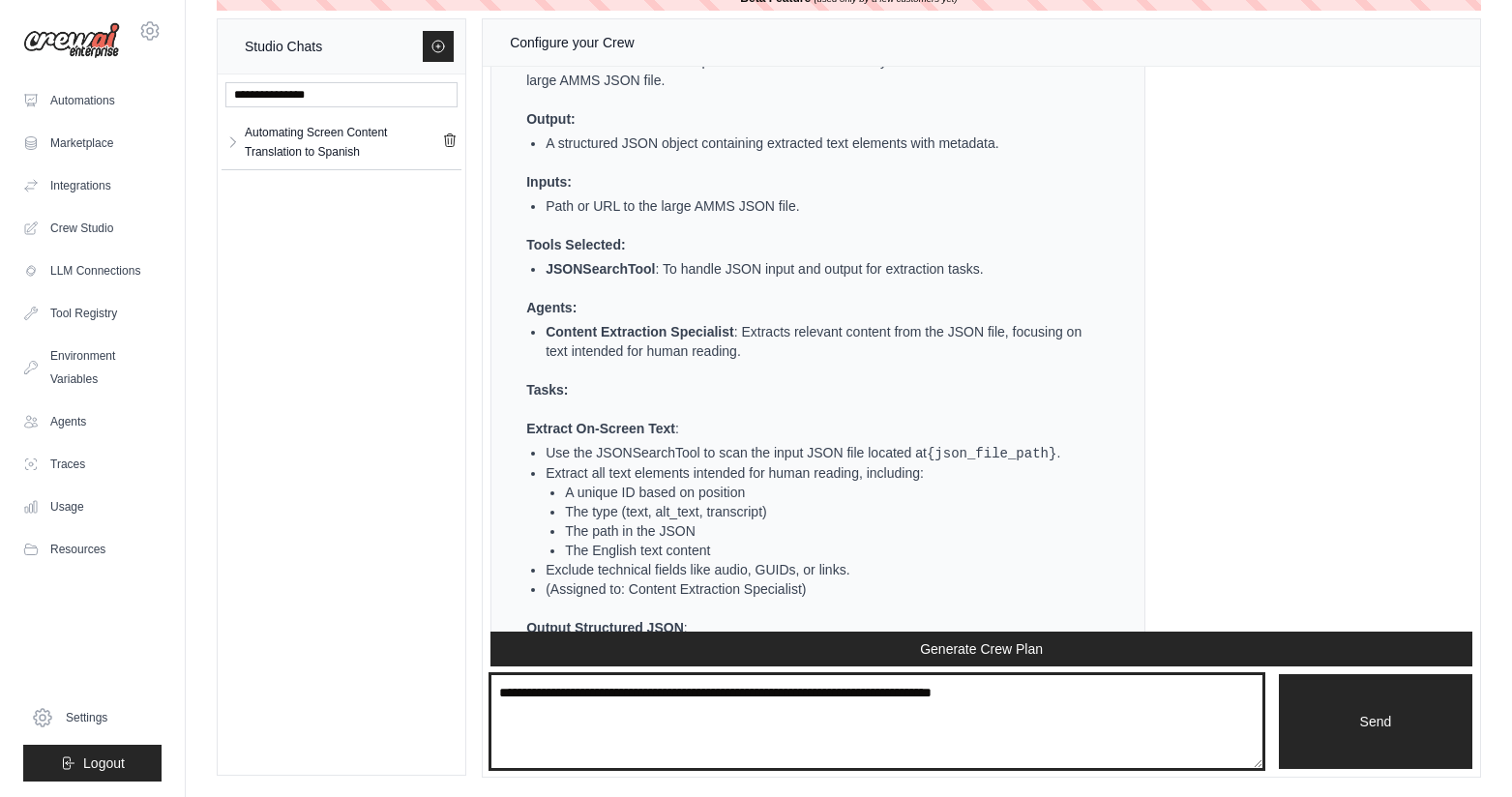 scroll, scrollTop: 7192, scrollLeft: 0, axis: vertical 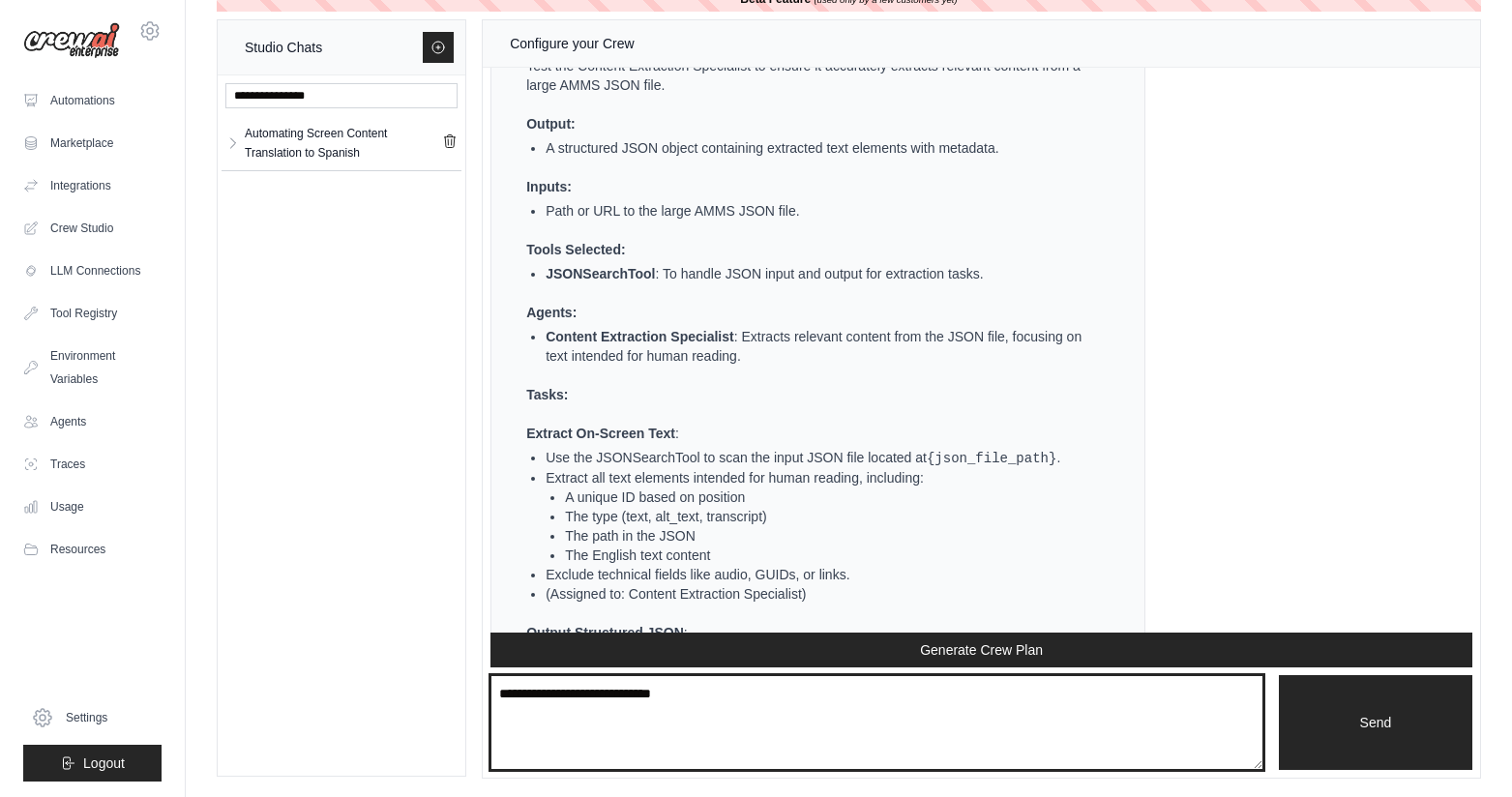 paste on "**********" 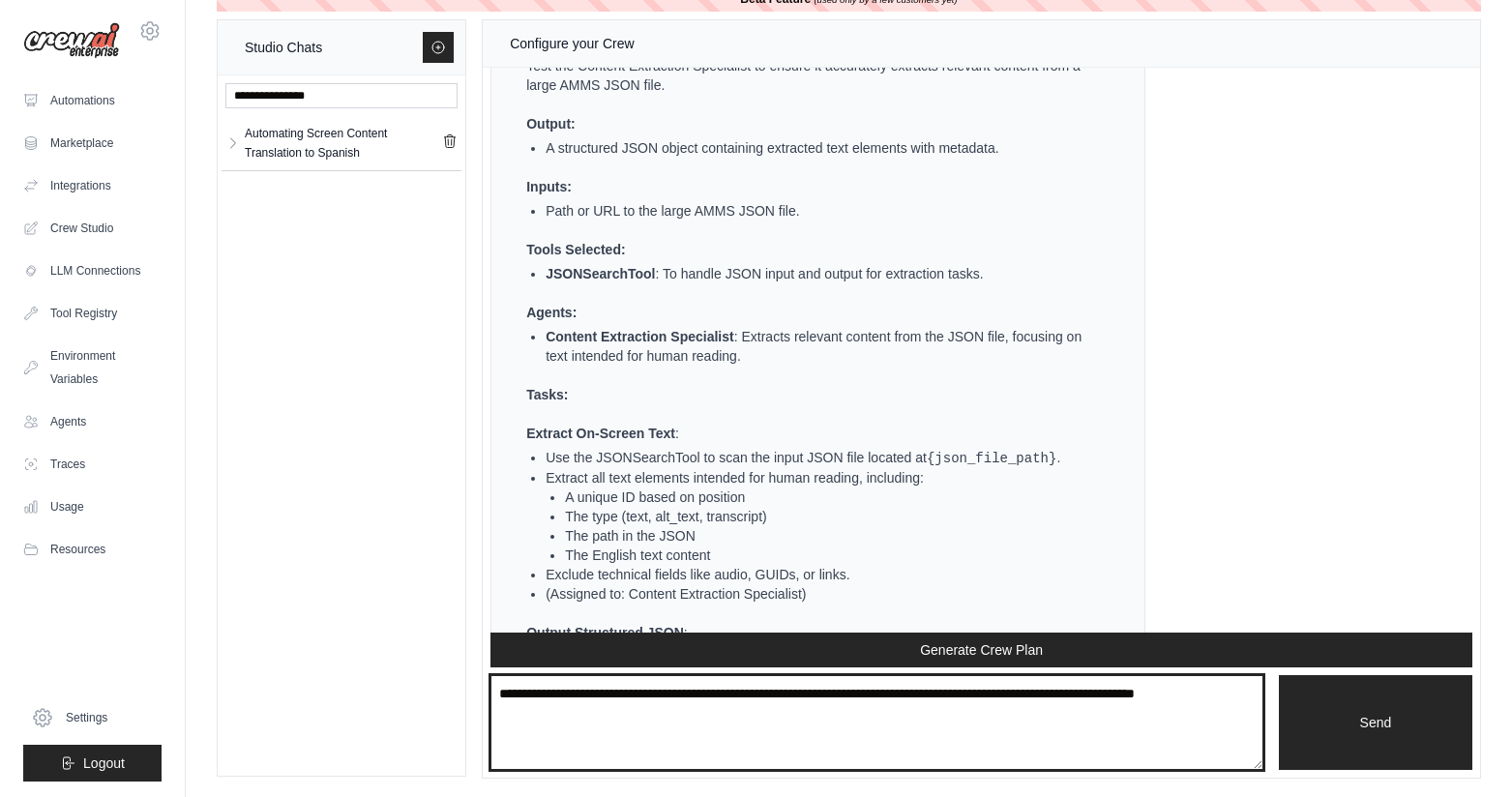 type on "**********" 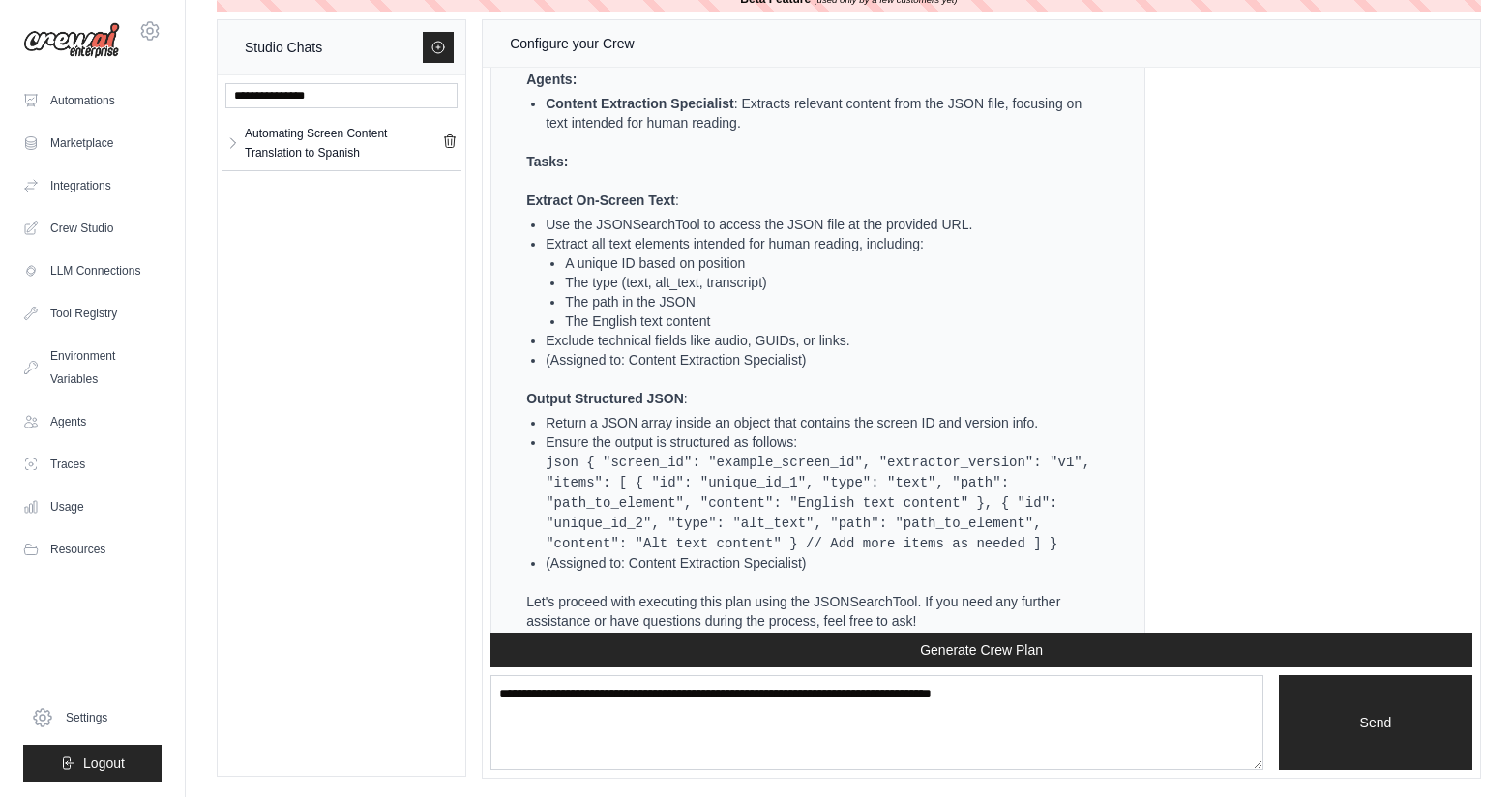 scroll, scrollTop: 8601, scrollLeft: 0, axis: vertical 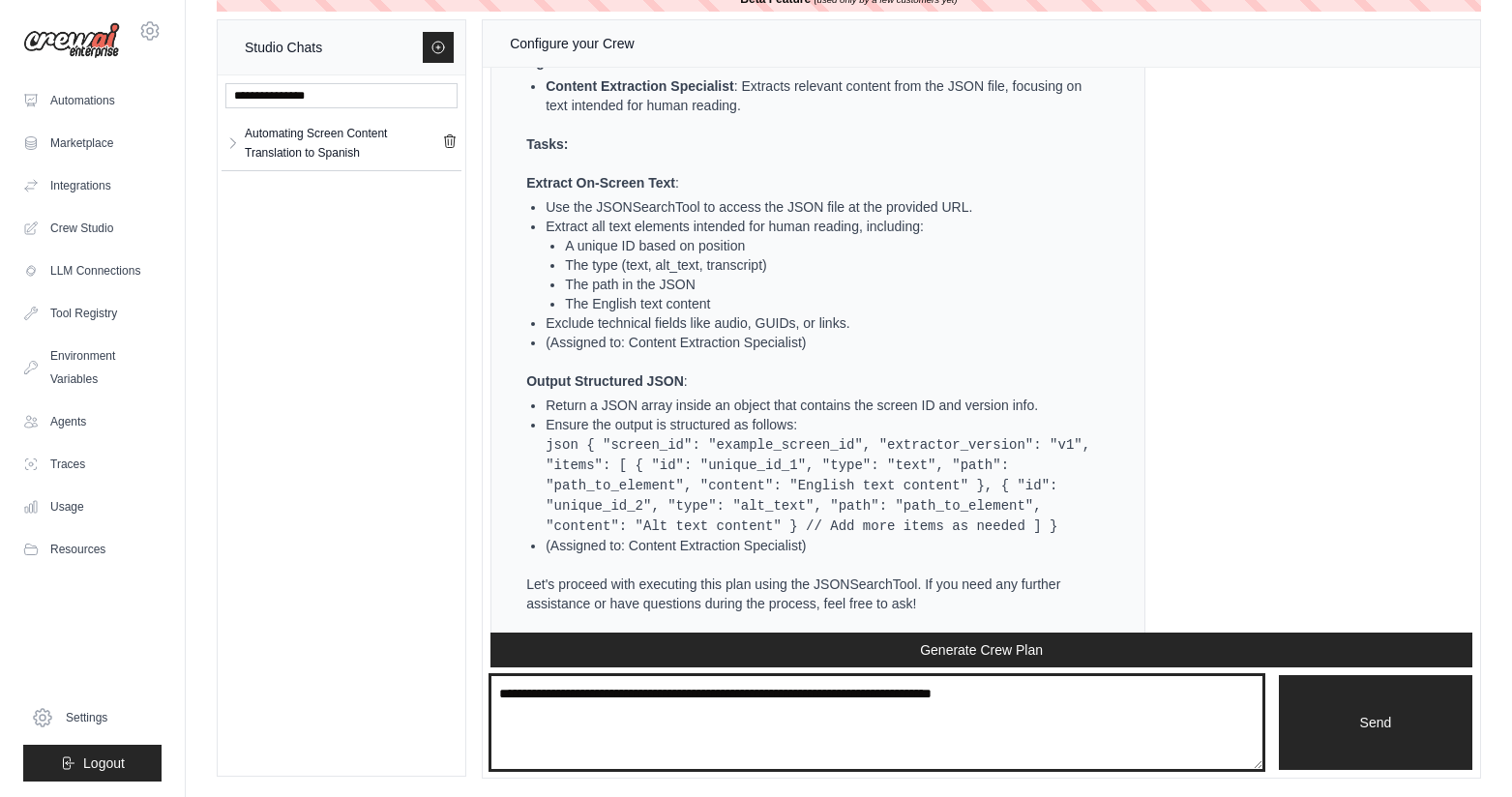 click at bounding box center (876, 723) 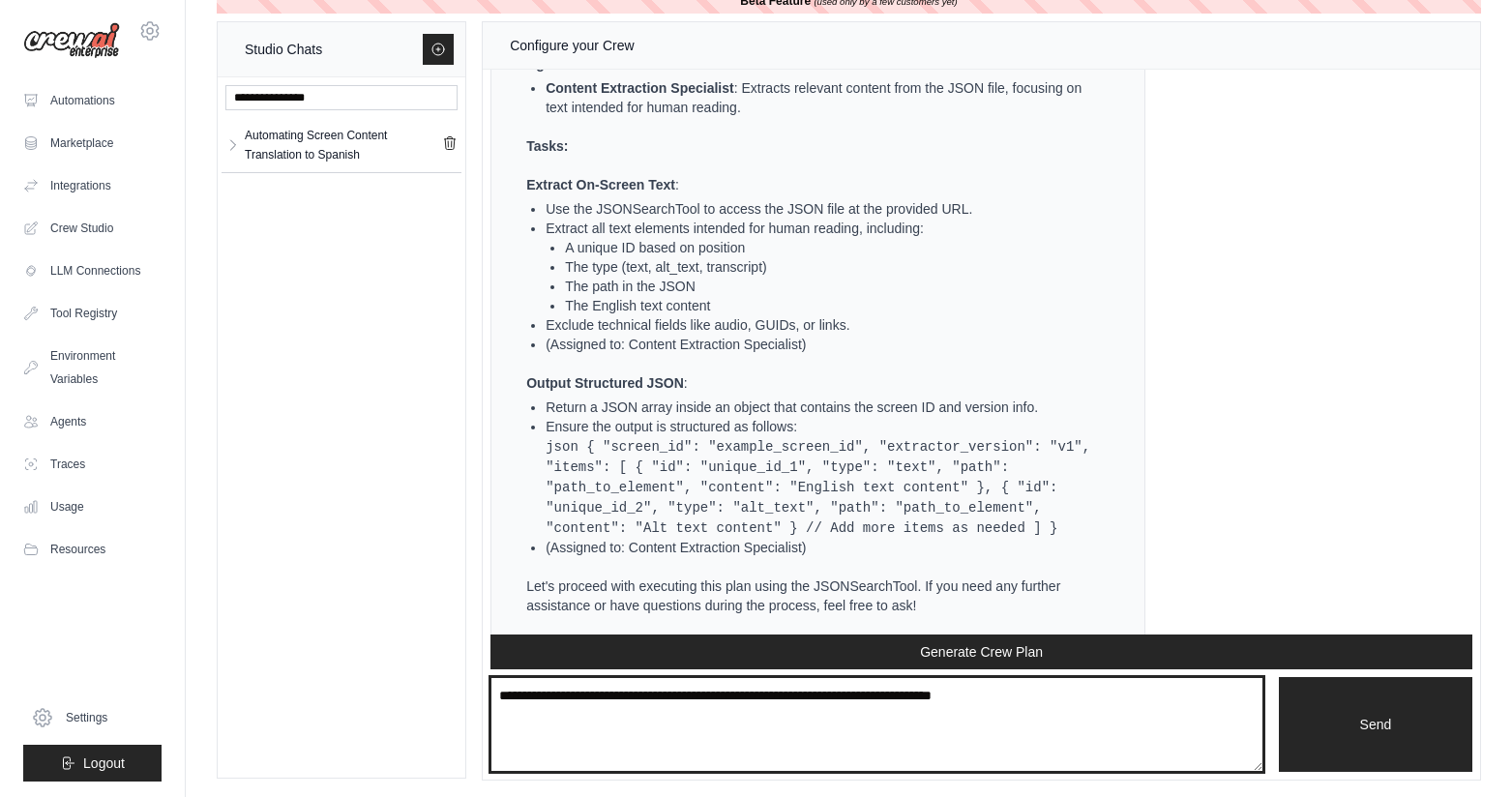 scroll, scrollTop: 28, scrollLeft: 0, axis: vertical 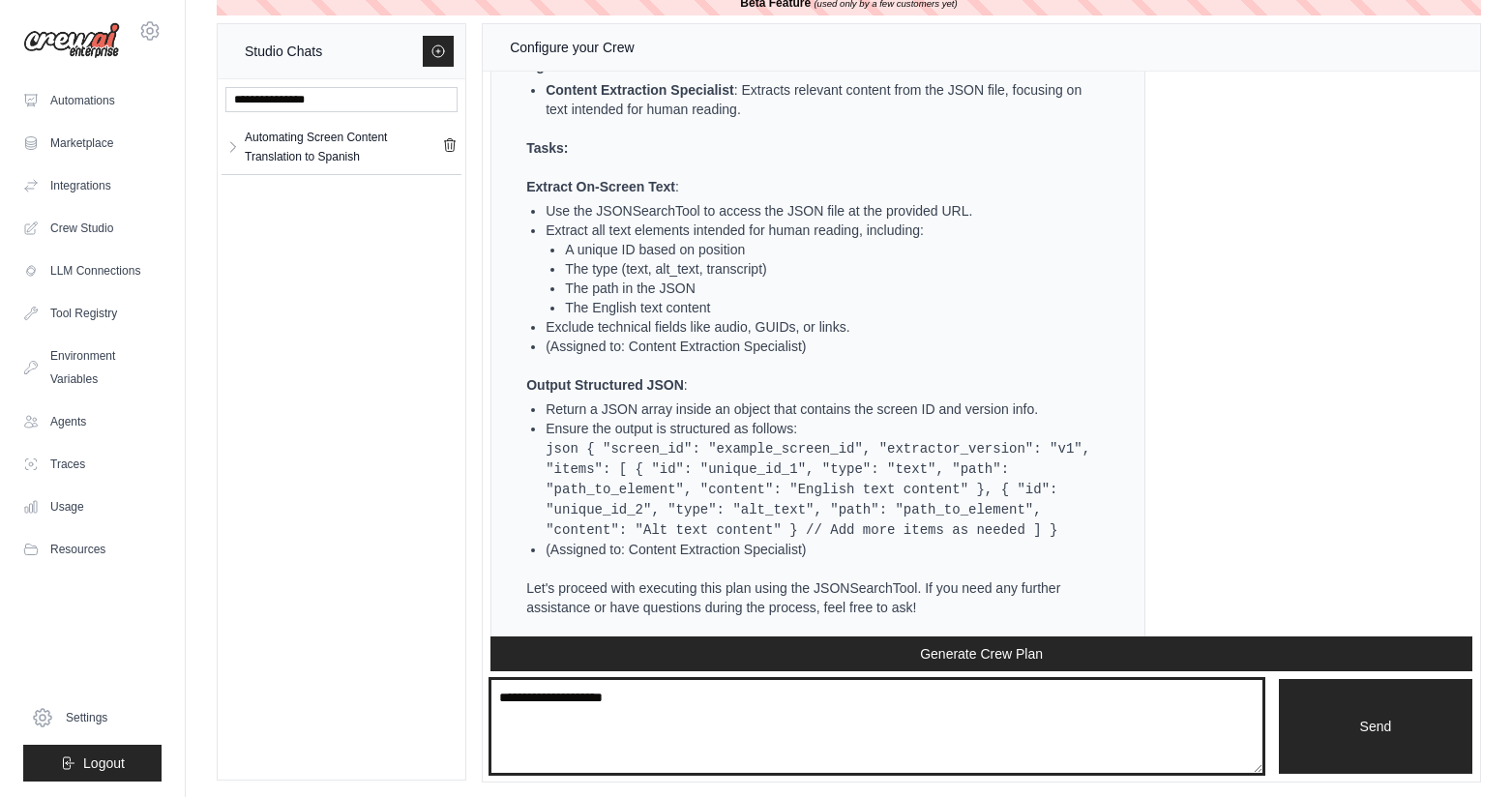 type on "**********" 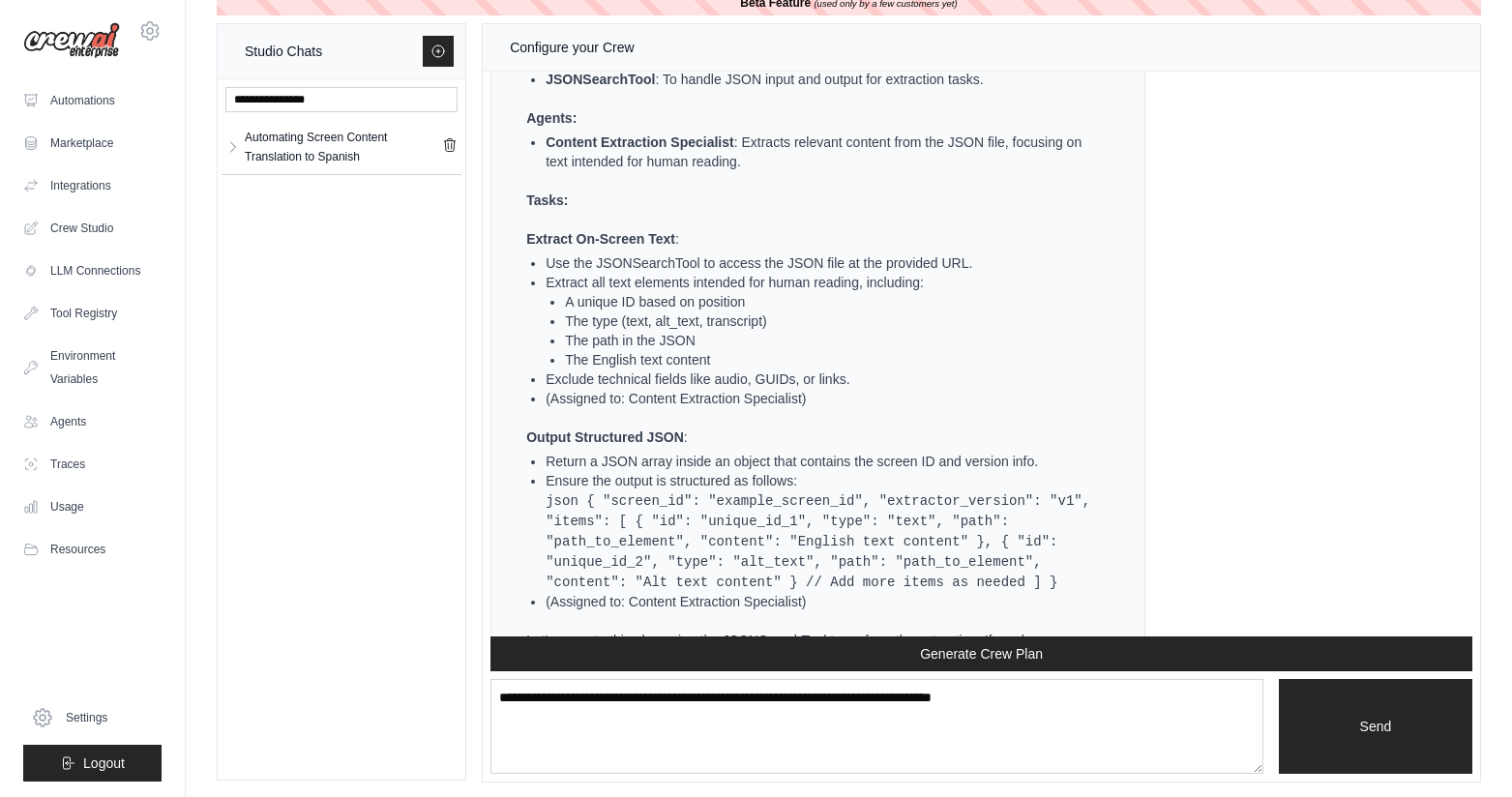 scroll, scrollTop: 9712, scrollLeft: 0, axis: vertical 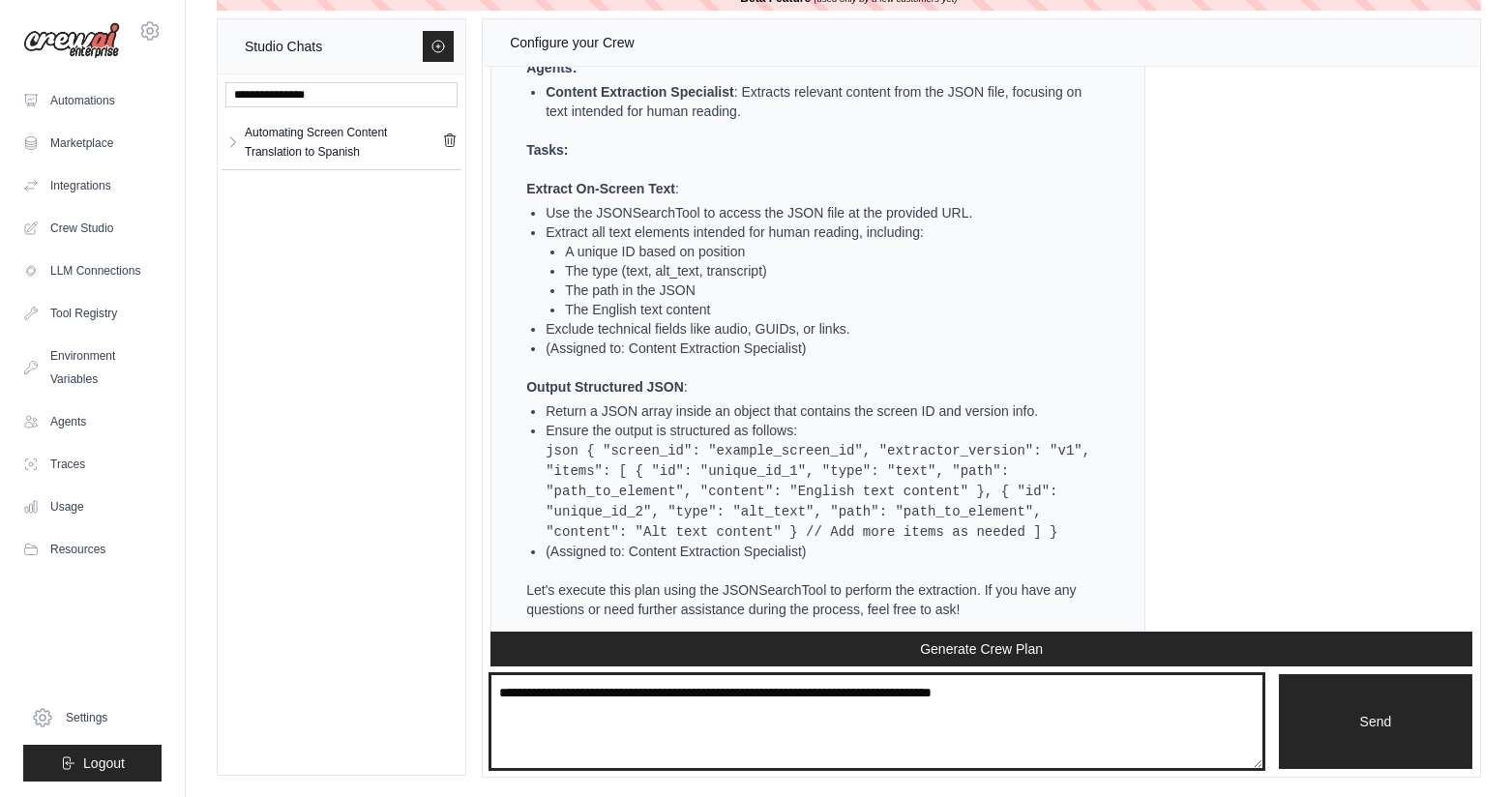 click at bounding box center [876, 722] 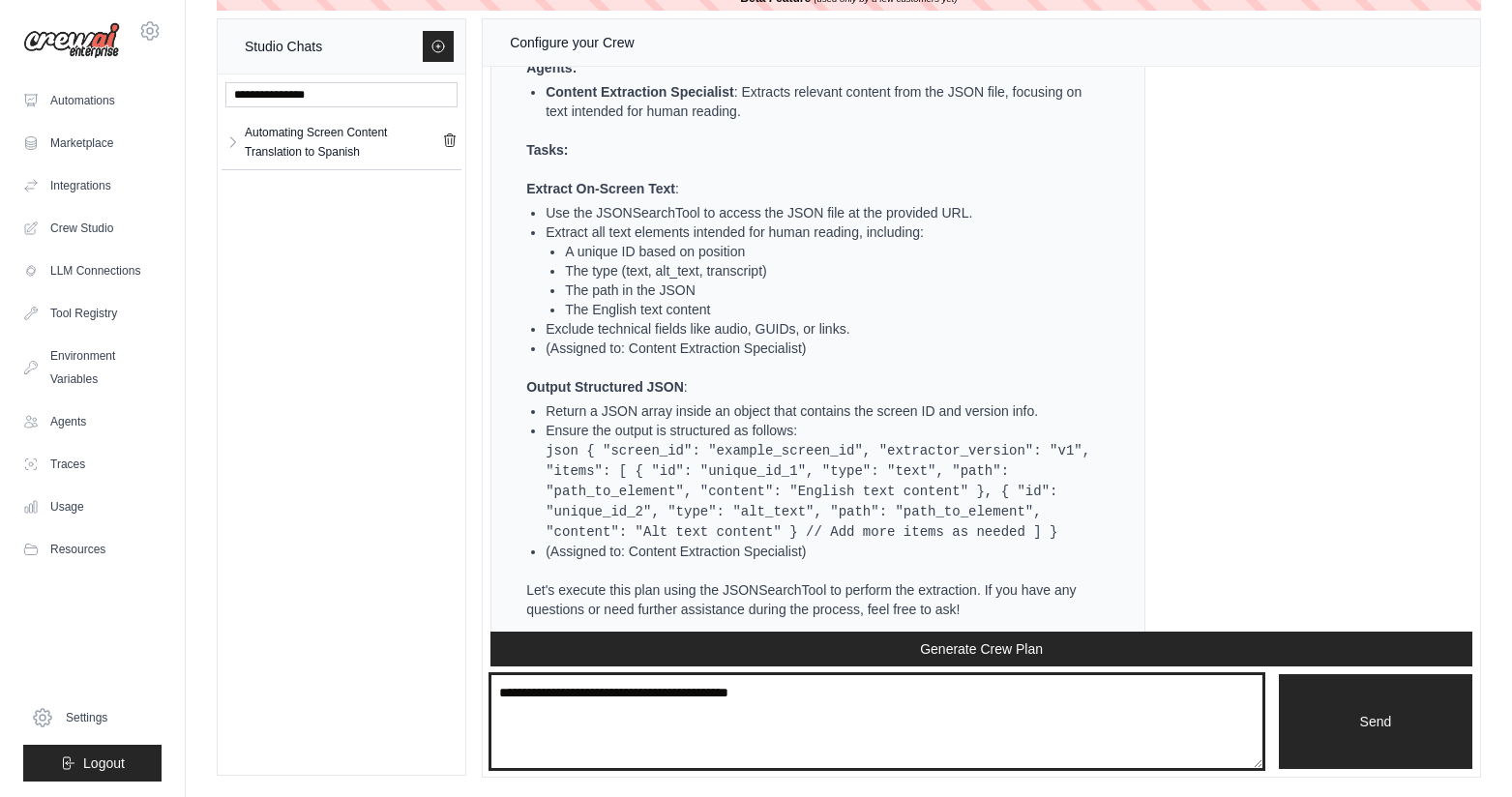 type on "**********" 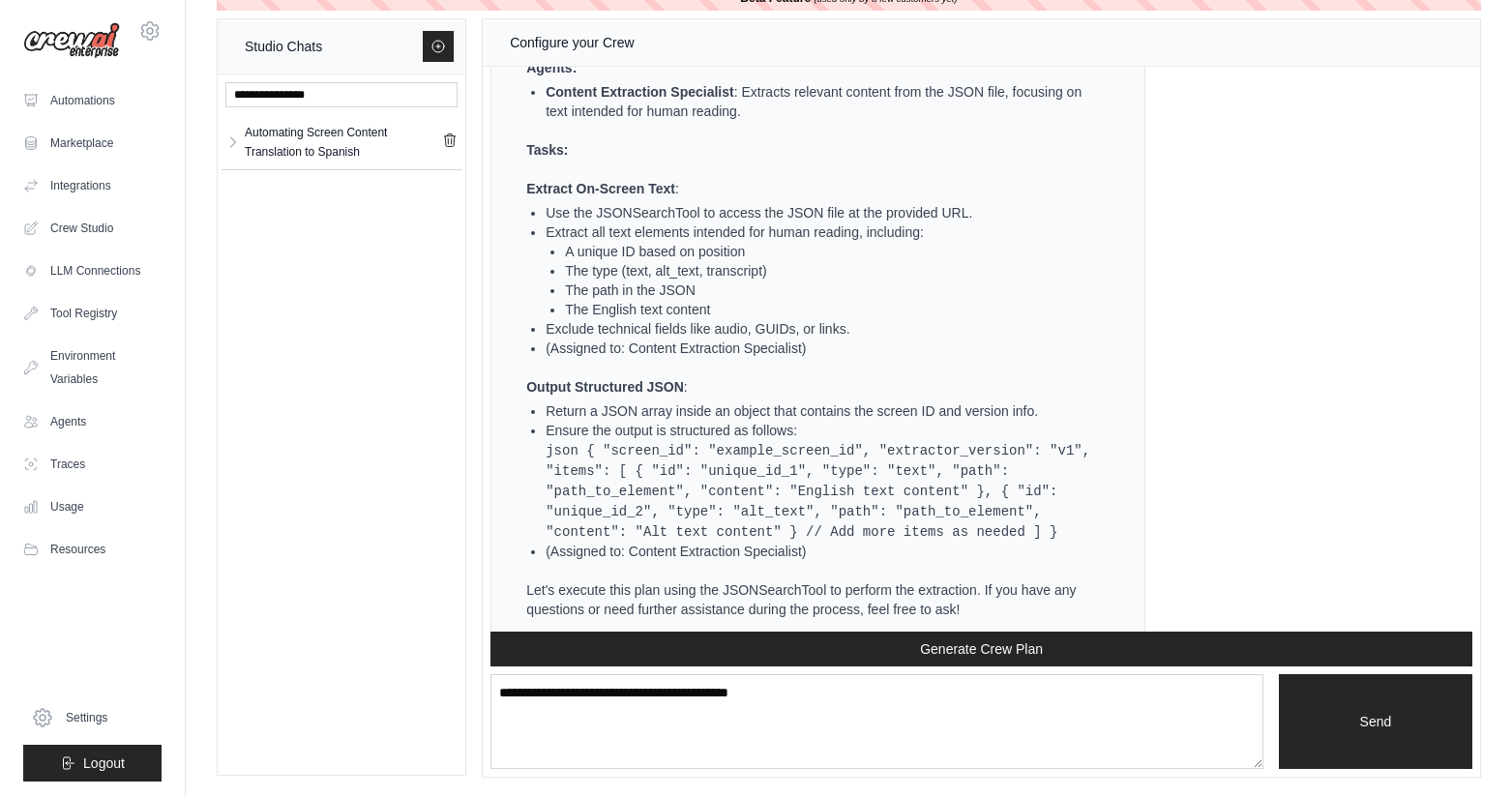 type 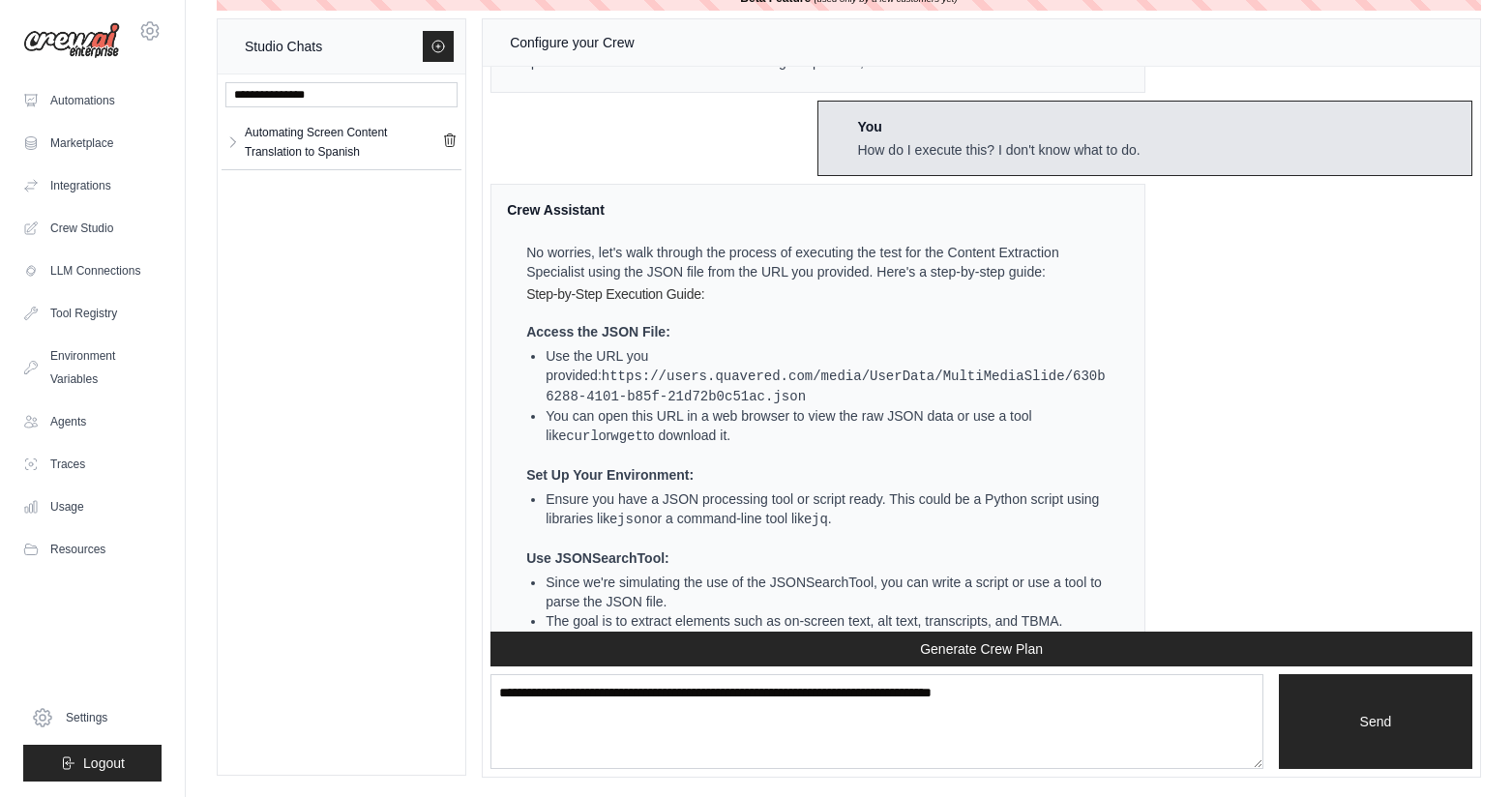scroll, scrollTop: 10258, scrollLeft: 0, axis: vertical 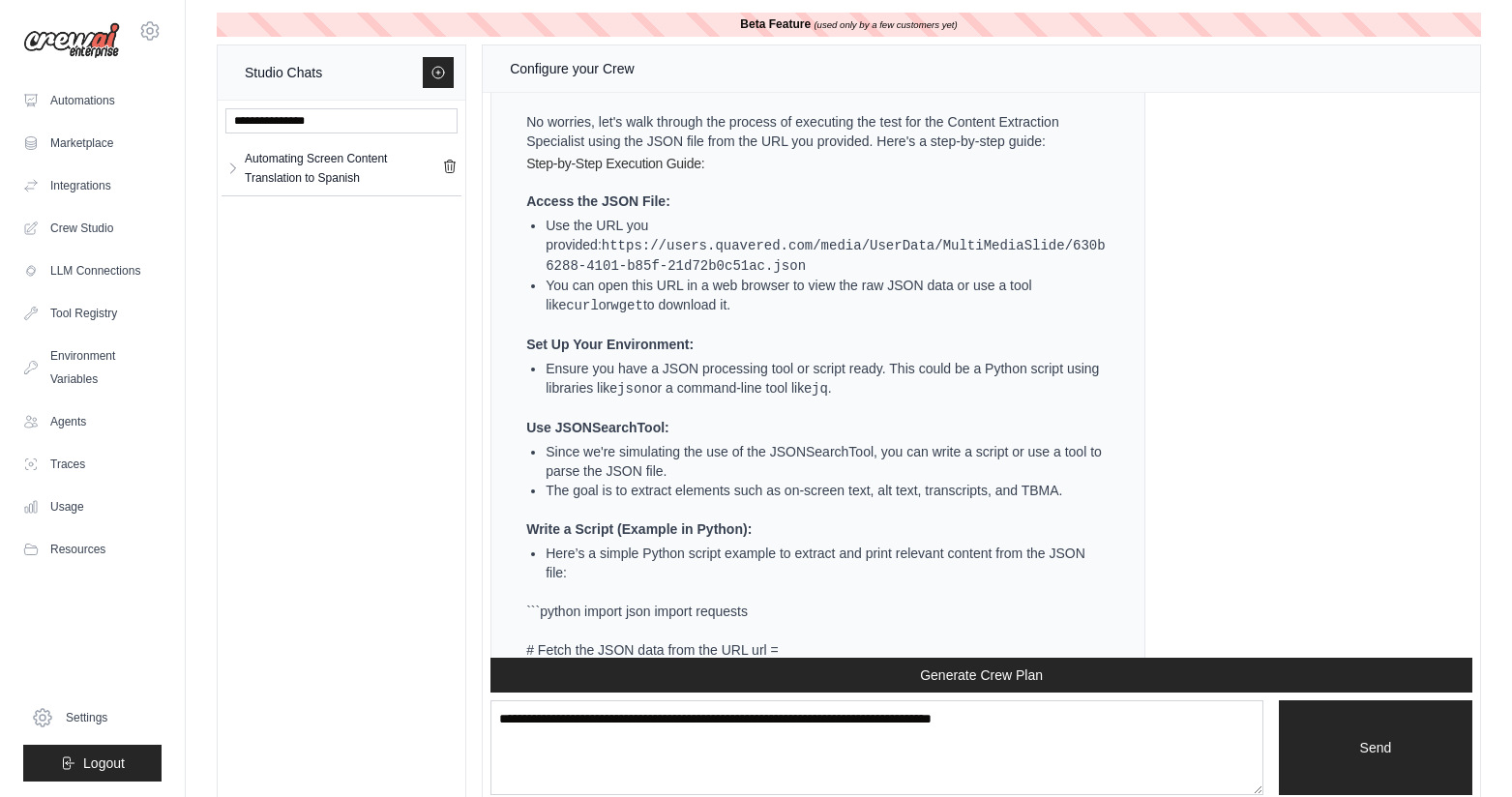 click on "Ensure you have a JSON processing tool or script ready. This could be a Python script using libraries like  json  or a command-line tool like  jq ." at bounding box center (825, 378) 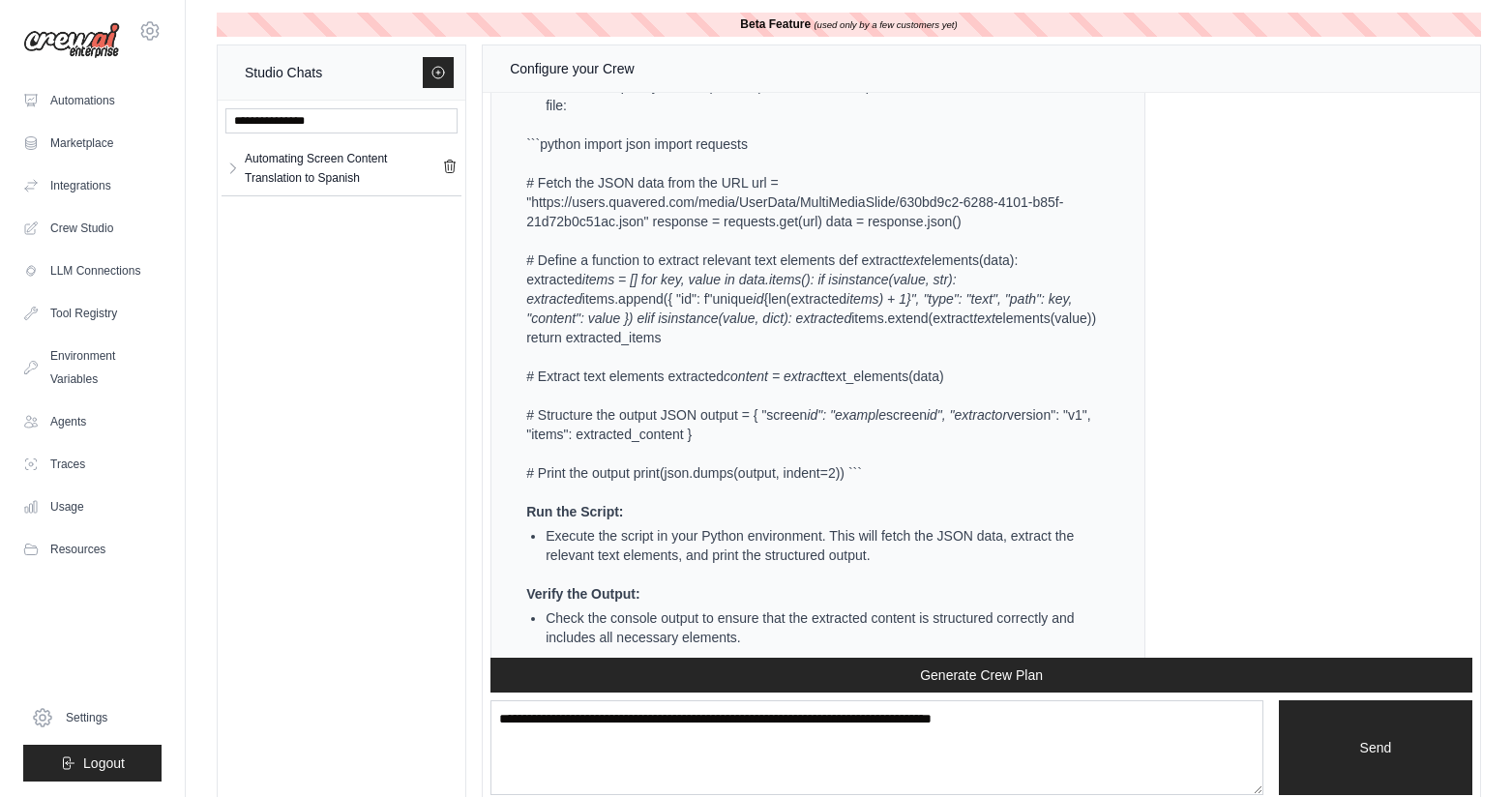 scroll, scrollTop: 10920, scrollLeft: 0, axis: vertical 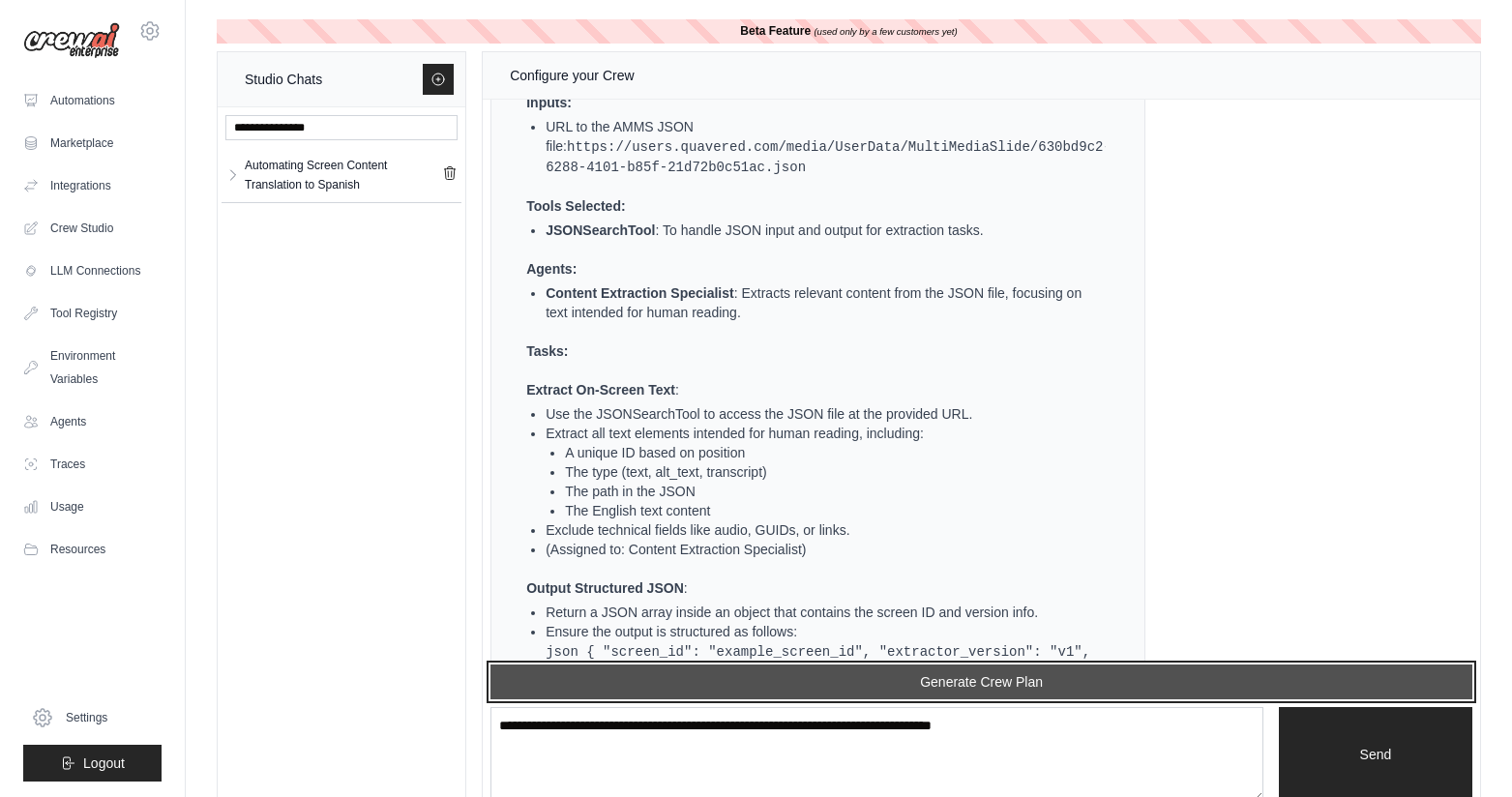 click on "Generate Crew Plan" at bounding box center (981, 682) 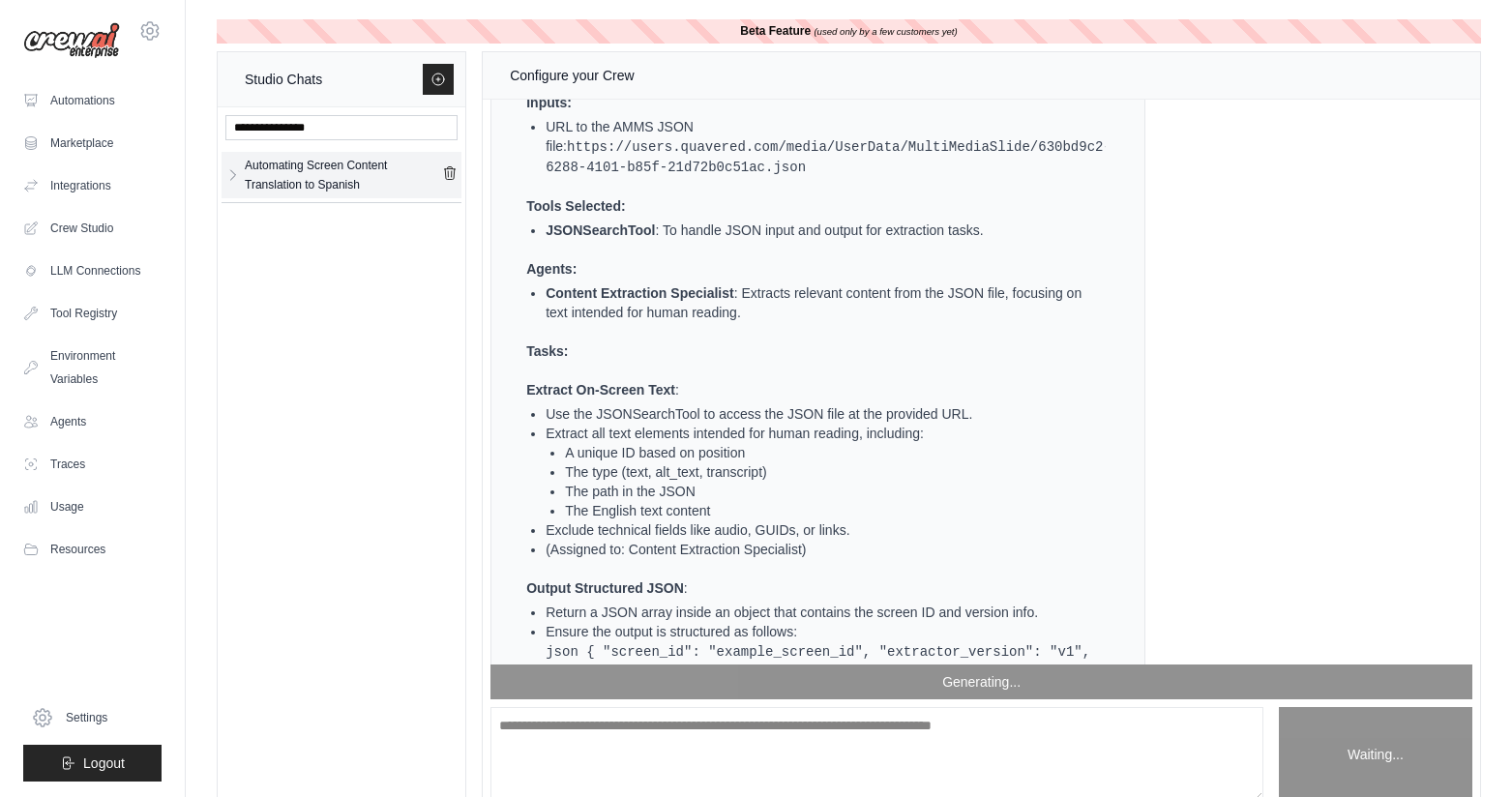 click on "Automating Screen Content Translation to Spanish" at bounding box center (343, 175) 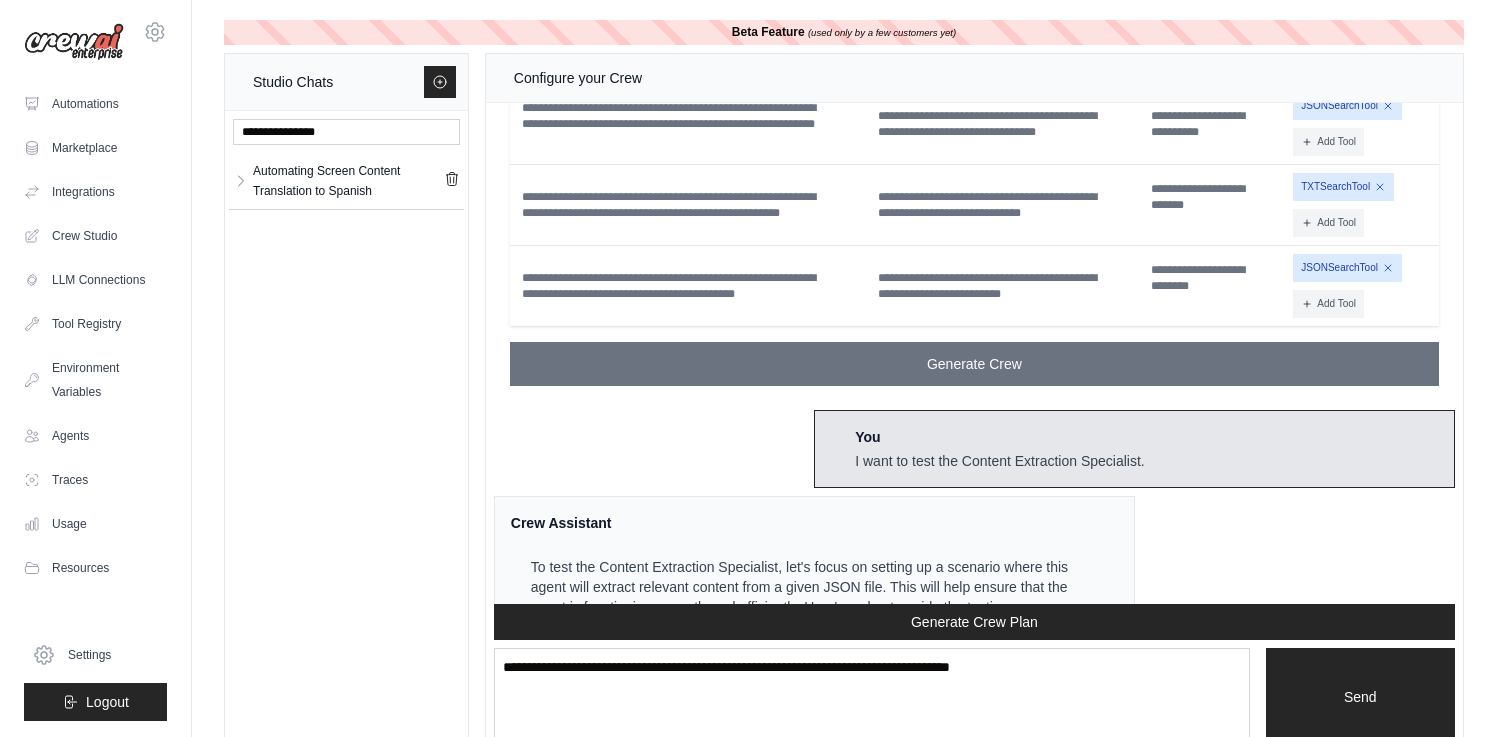 scroll, scrollTop: 5077, scrollLeft: 0, axis: vertical 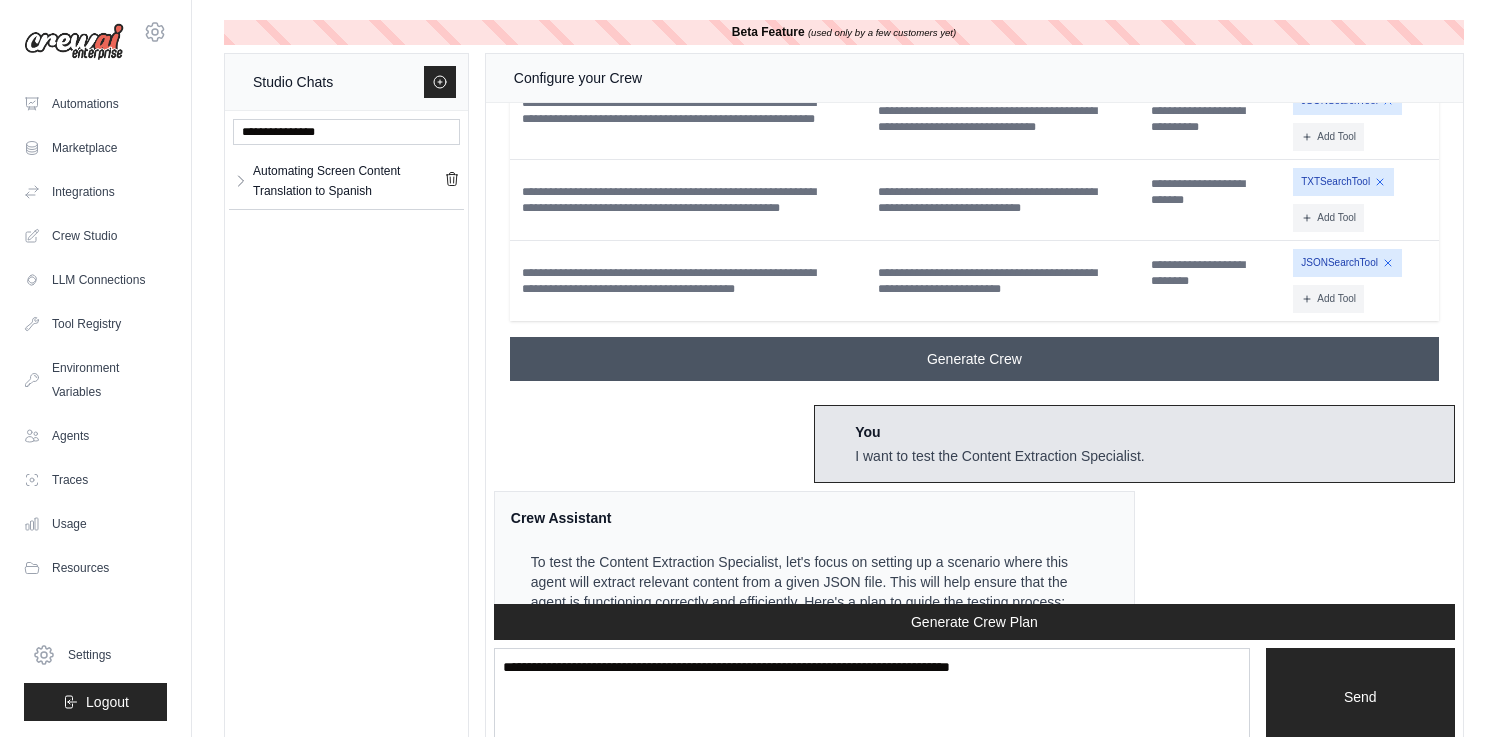 click on "Generate Crew" at bounding box center (974, 359) 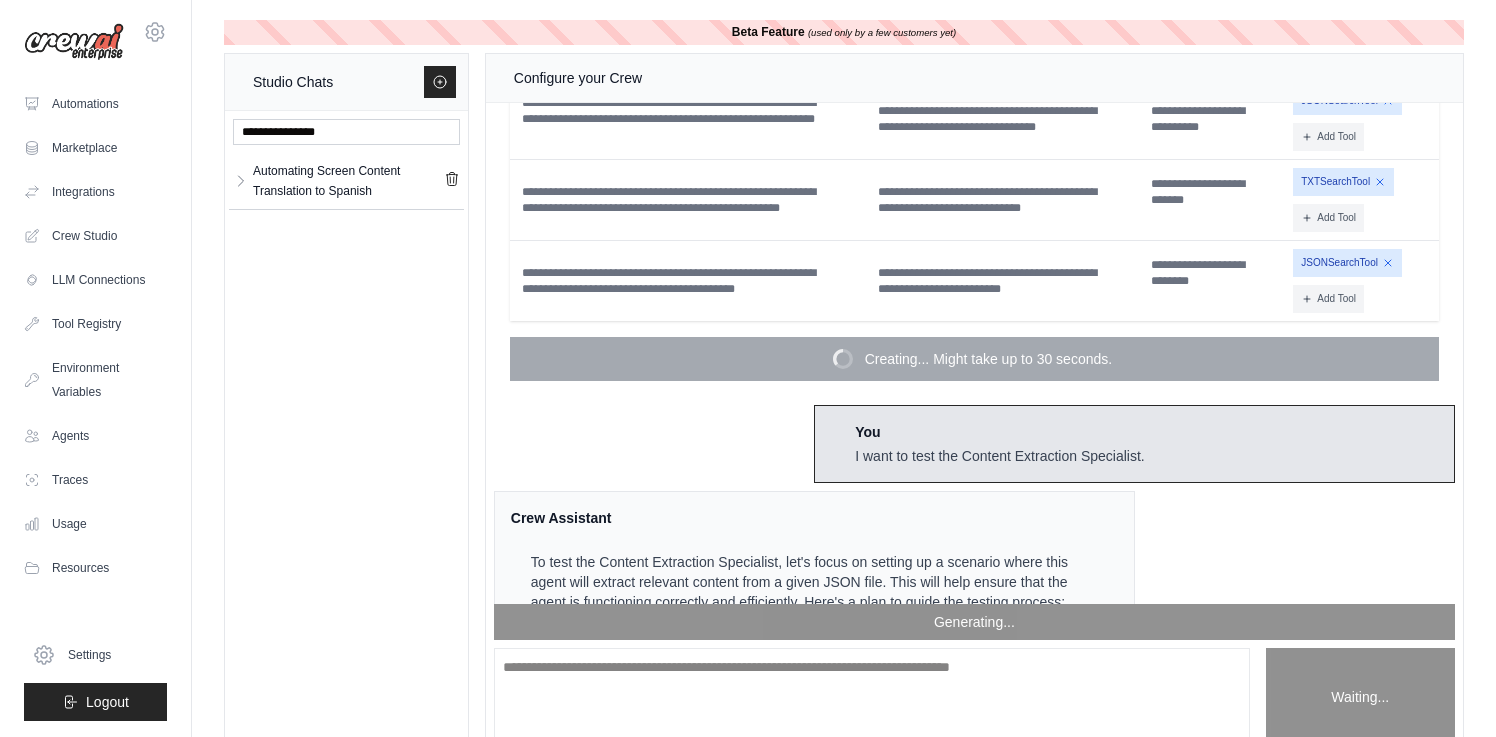 scroll, scrollTop: 11551, scrollLeft: 0, axis: vertical 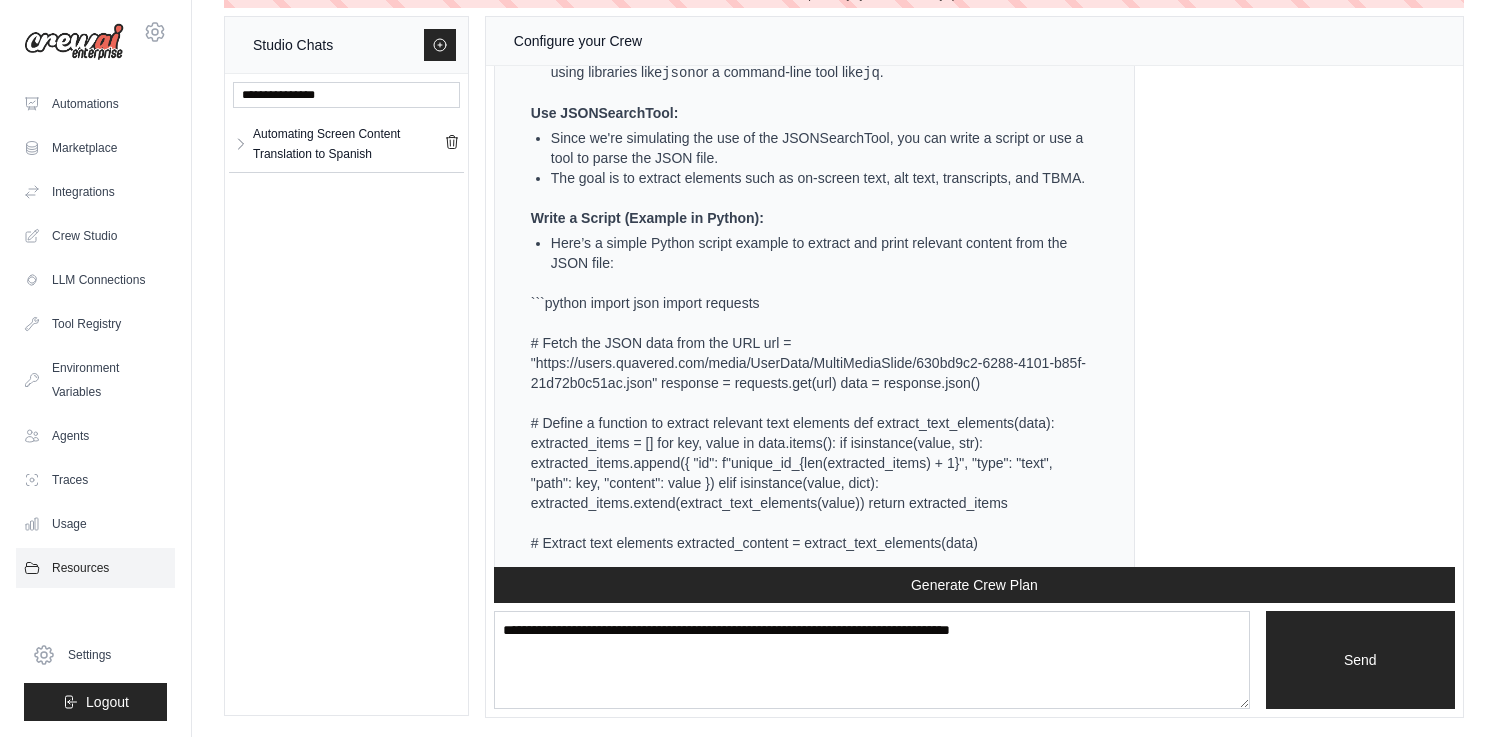 click 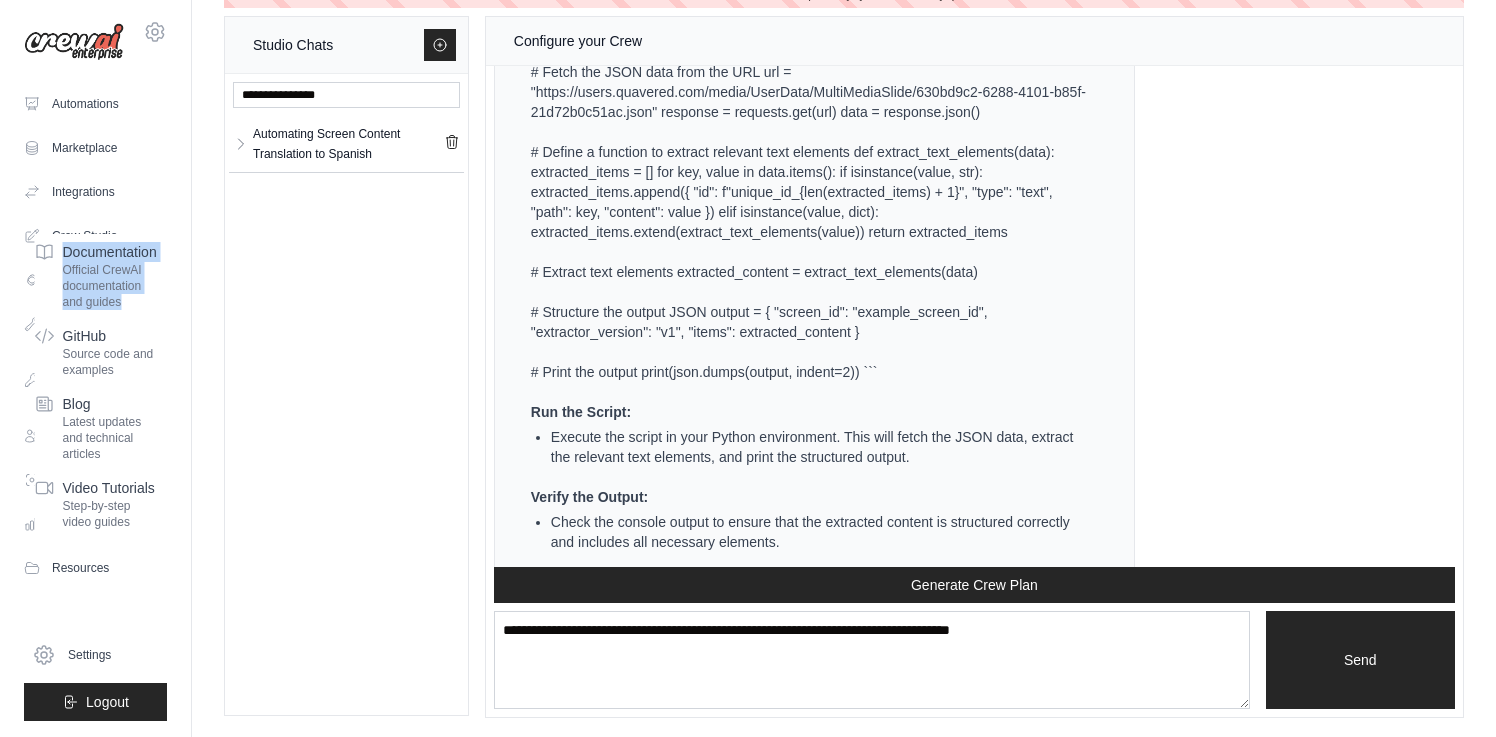 scroll, scrollTop: 11551, scrollLeft: 0, axis: vertical 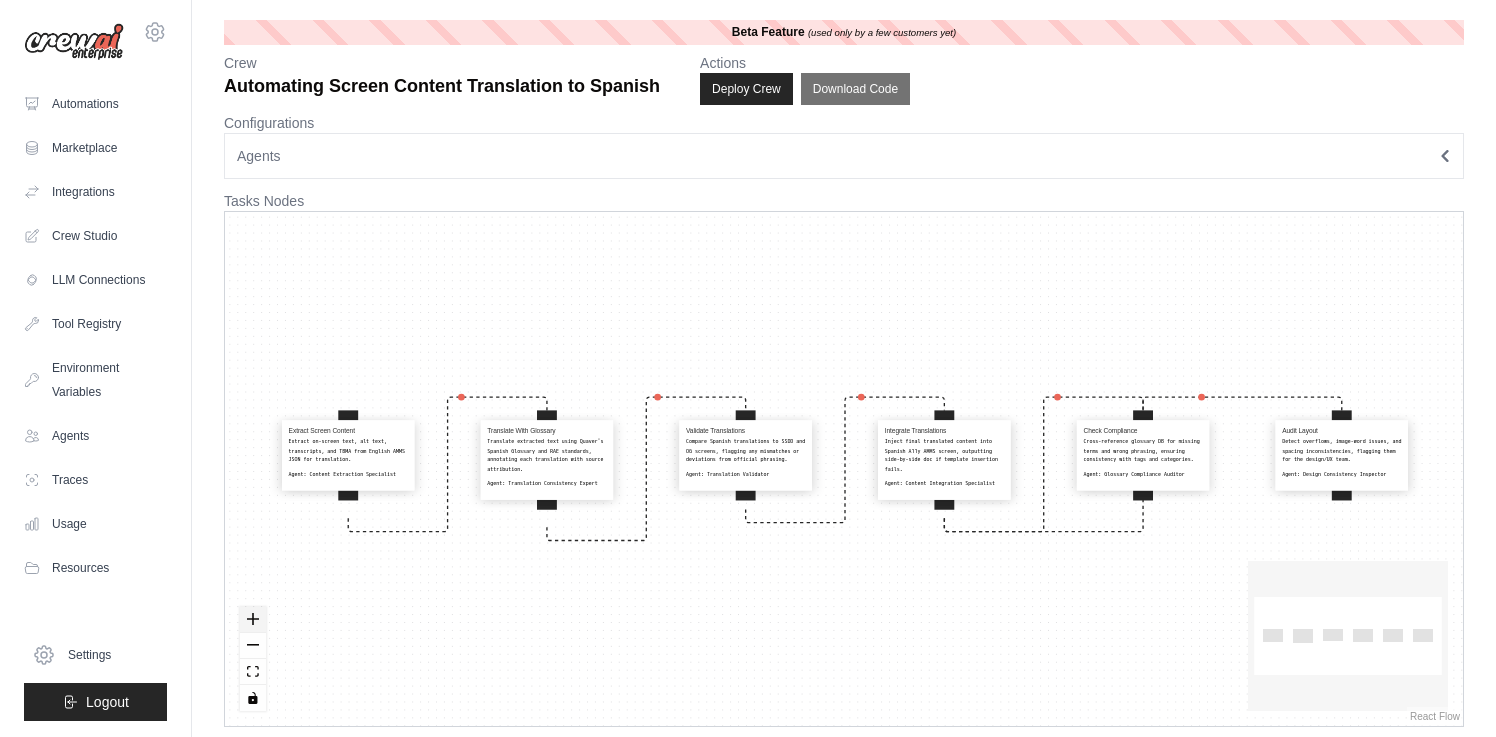 click 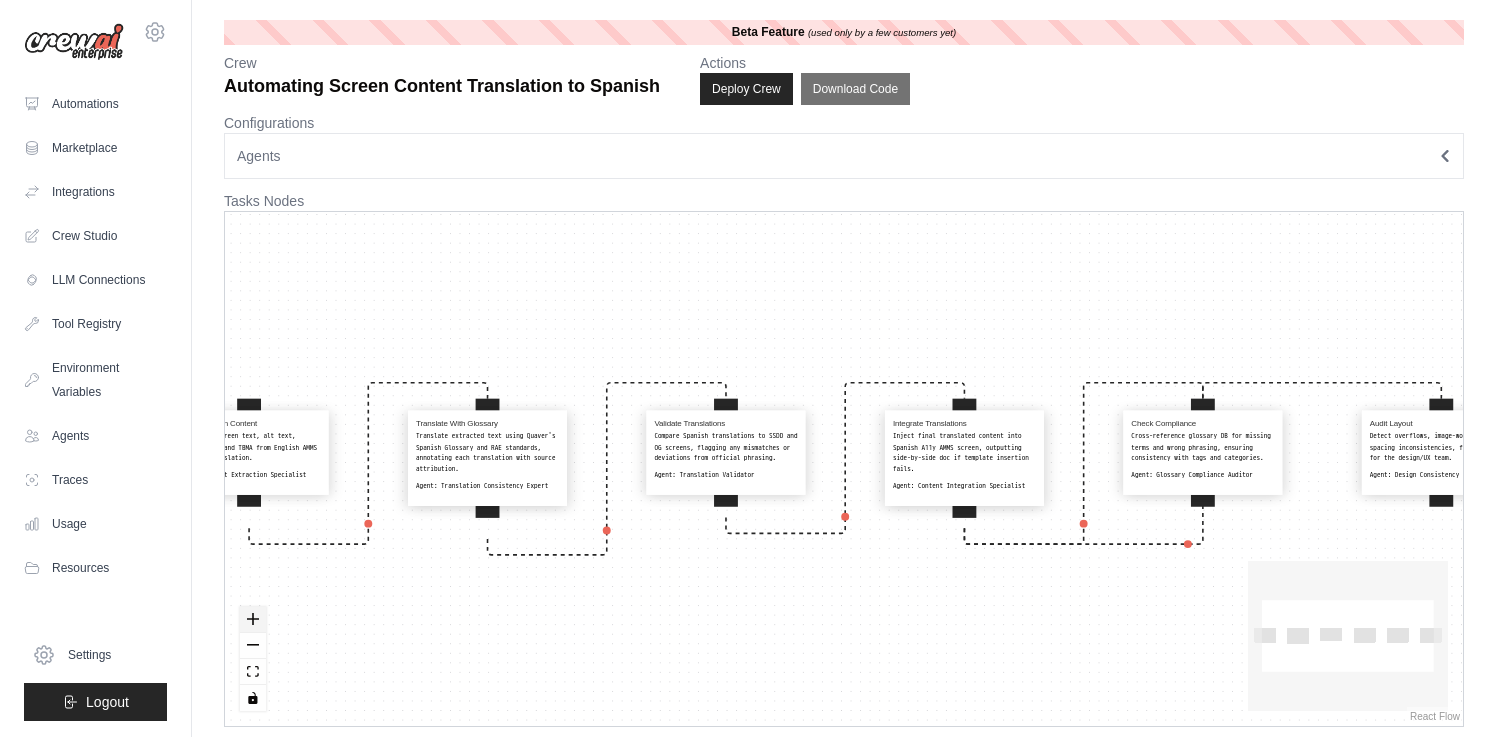 click 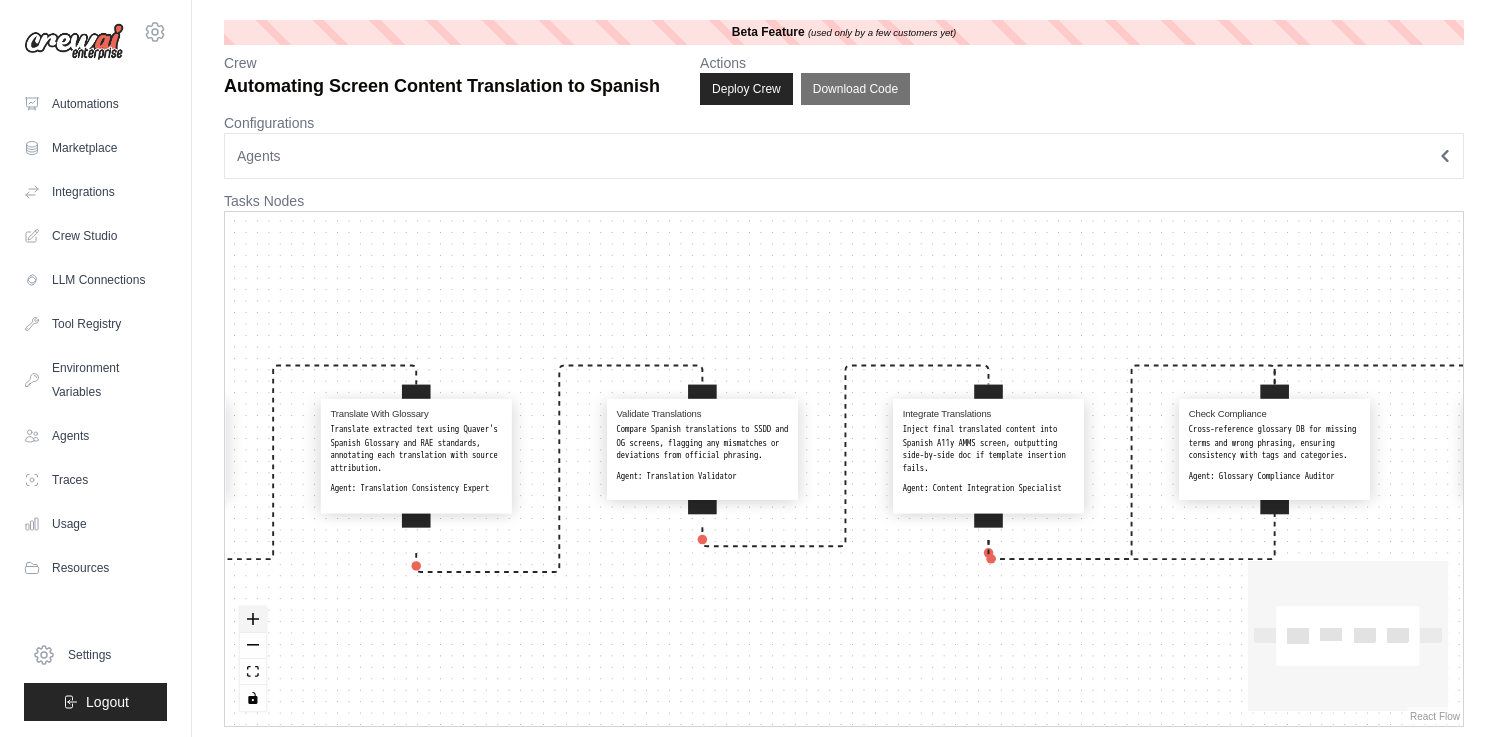 click 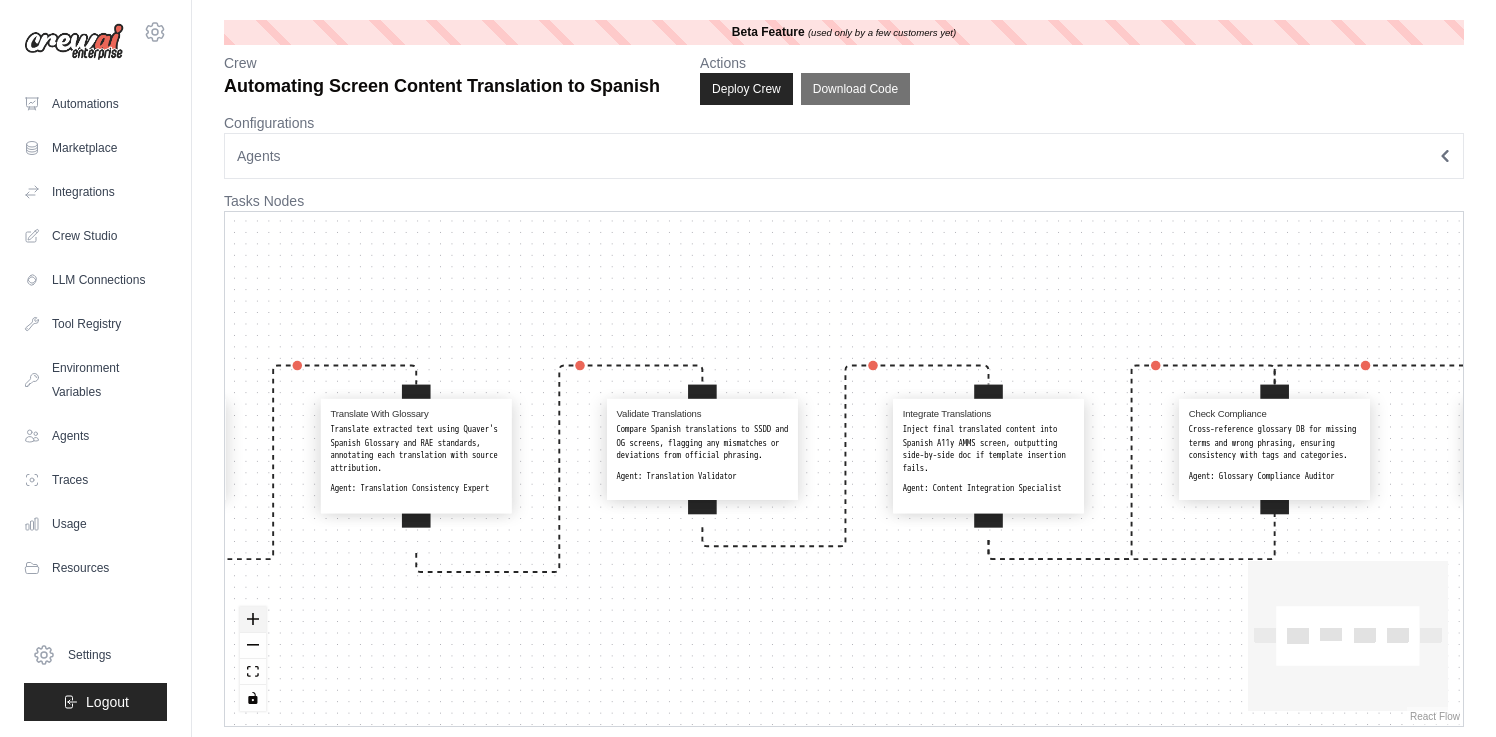 click 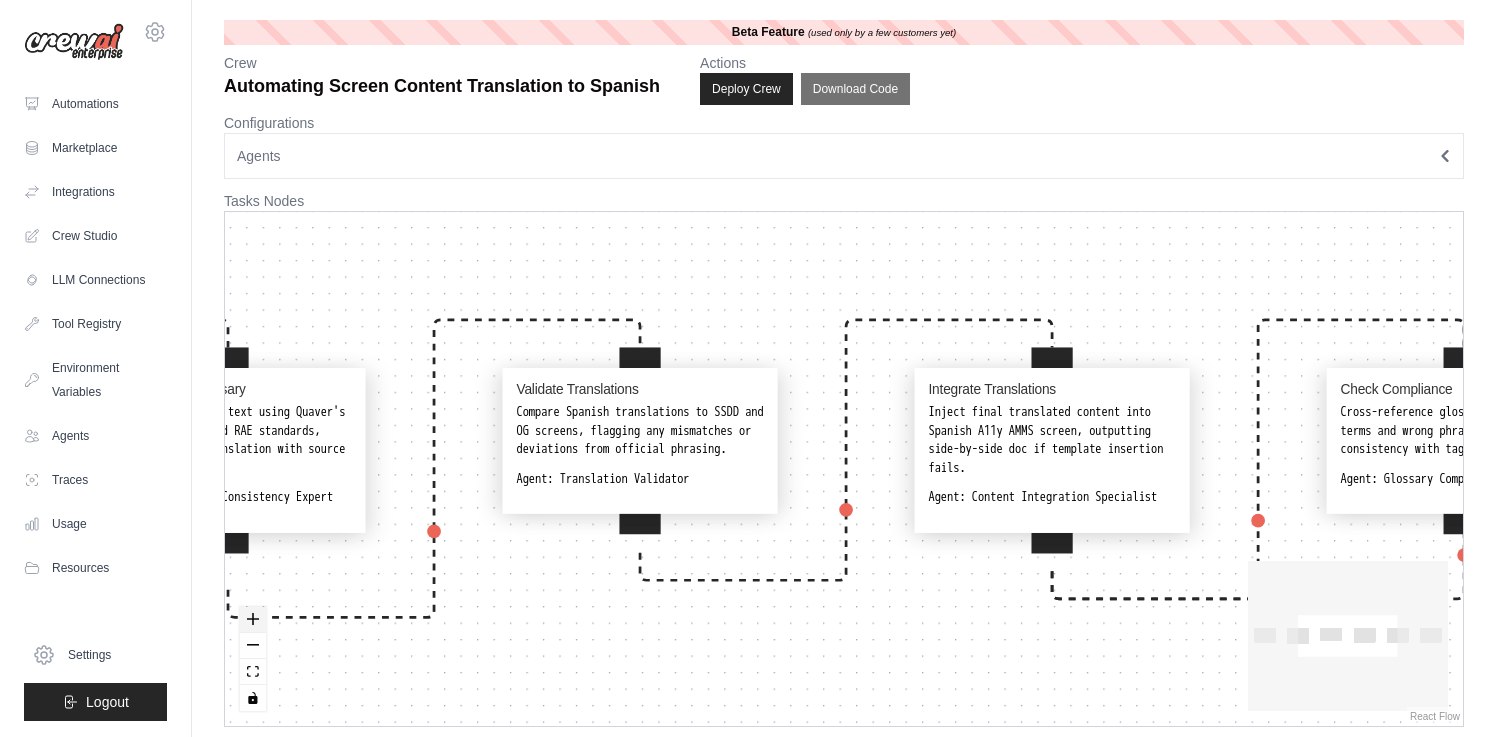 click 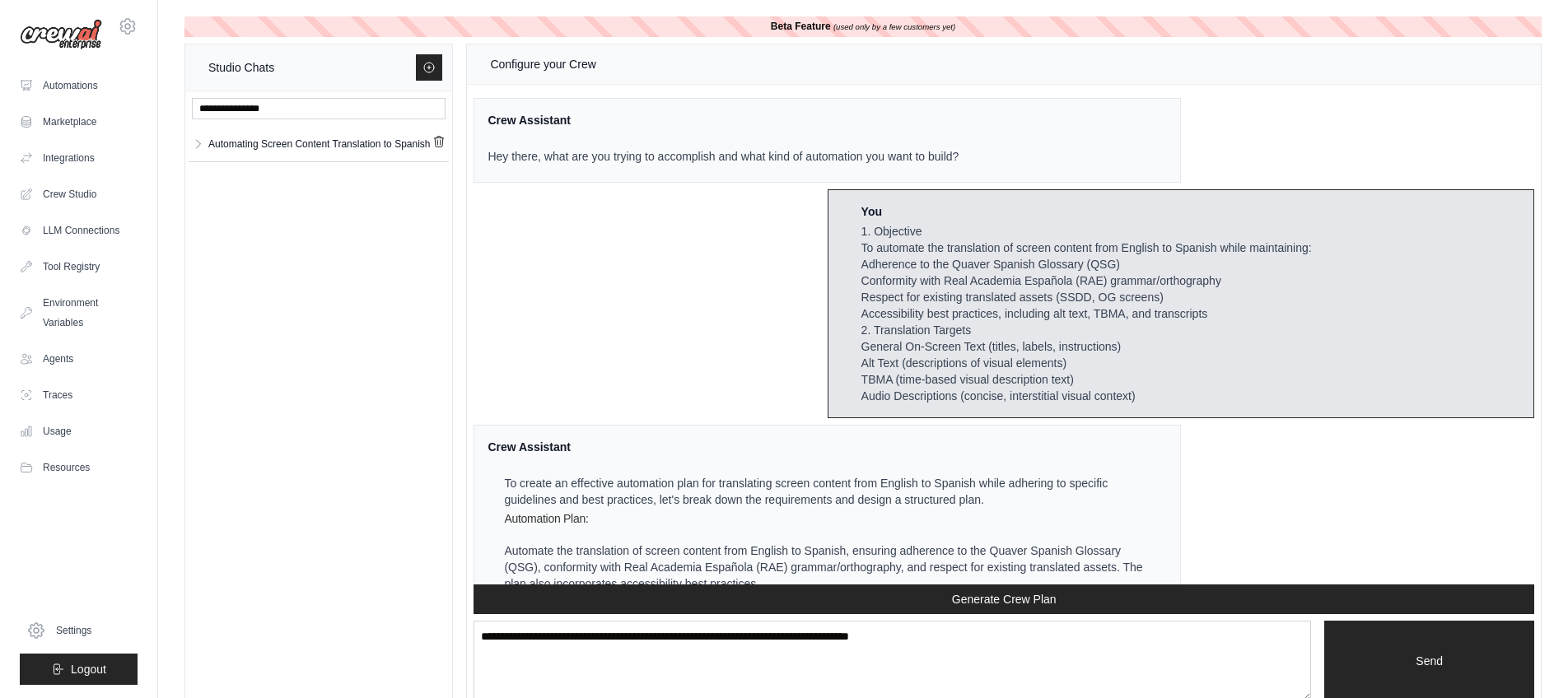 scroll, scrollTop: 27, scrollLeft: 0, axis: vertical 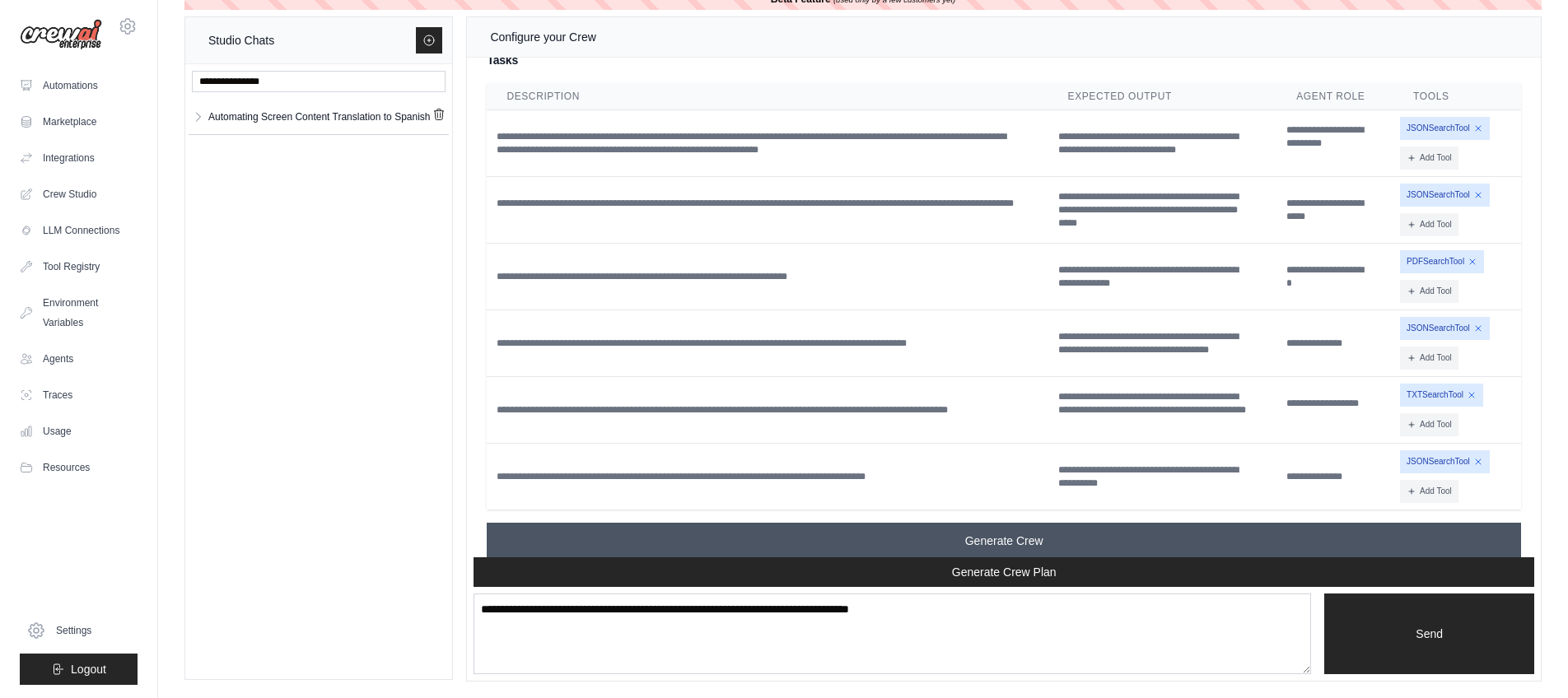 click on "Generate Crew" at bounding box center (1004, 541) 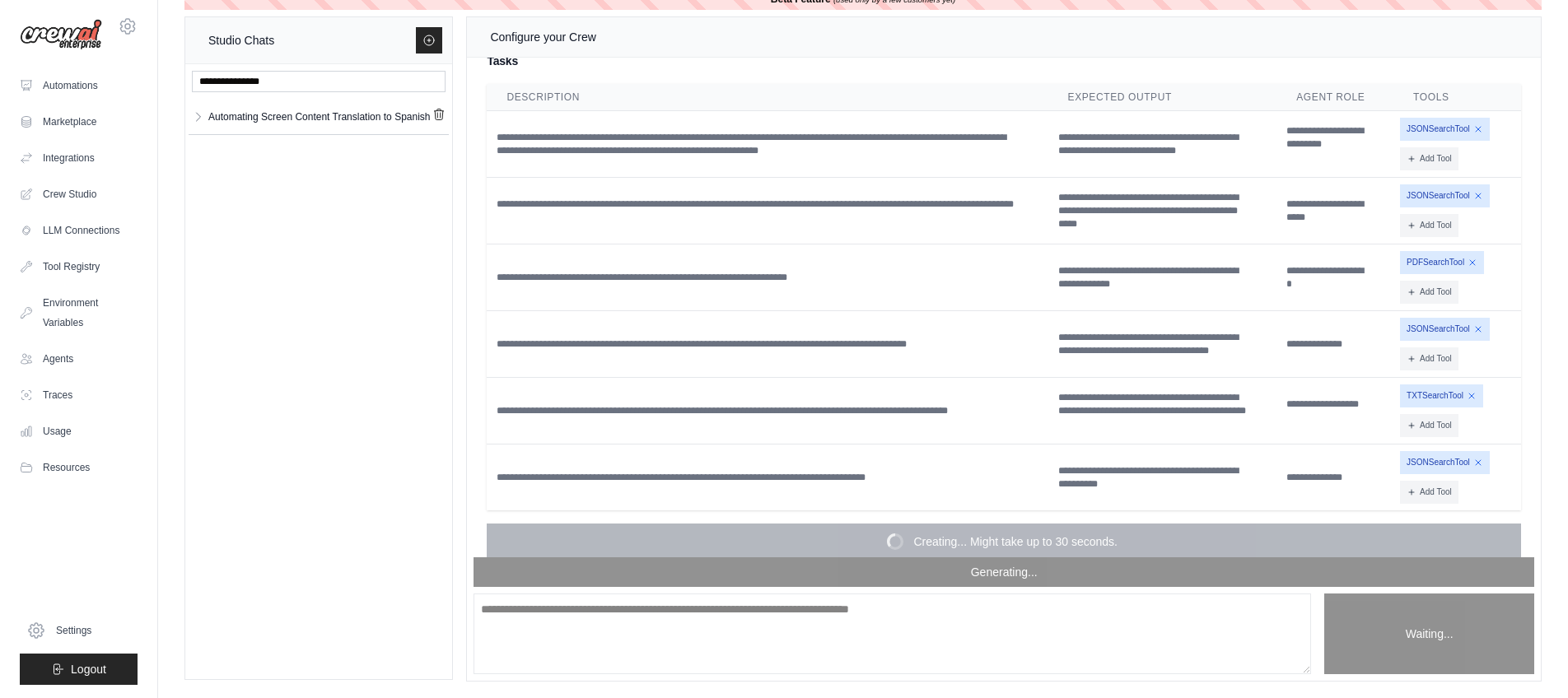 scroll, scrollTop: 9709, scrollLeft: 0, axis: vertical 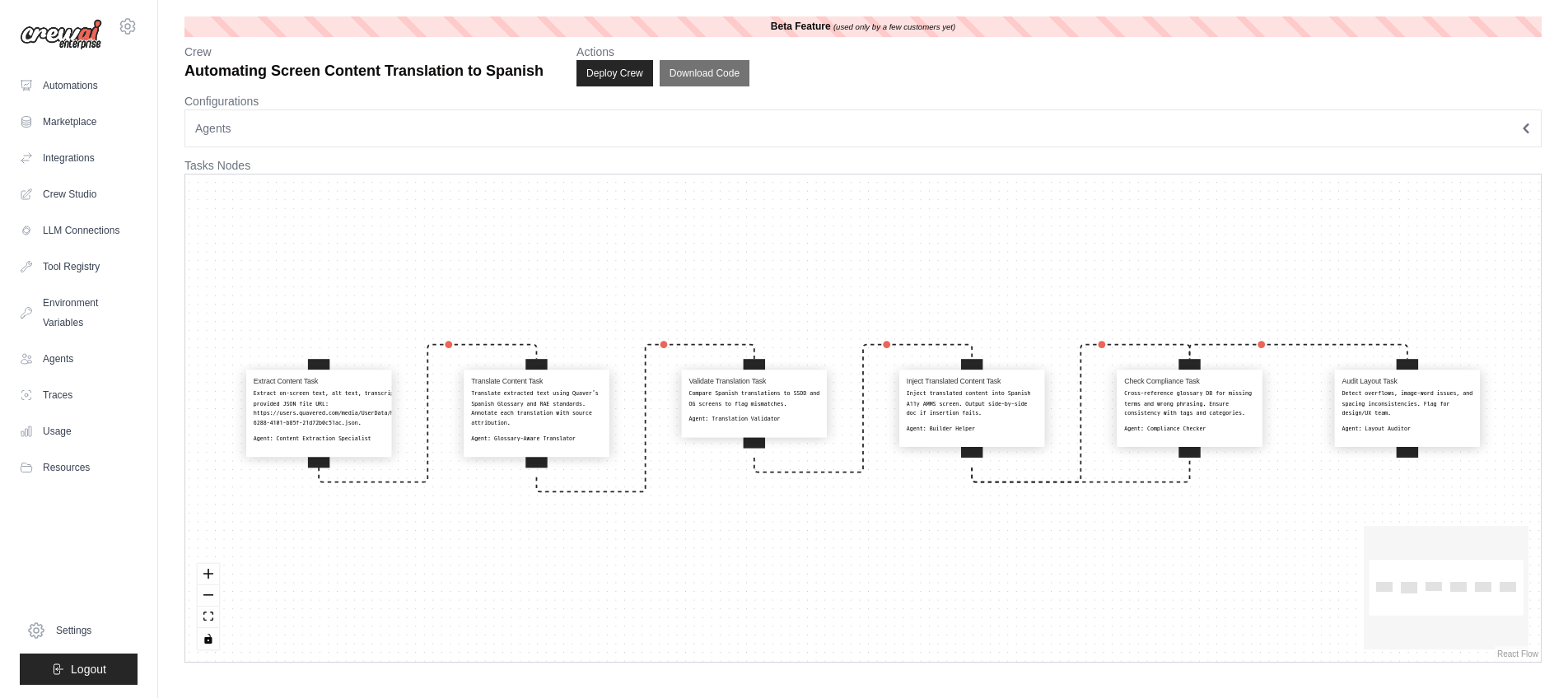 click on "Extract on-screen text, alt text, transcripts, and TBMA from the provided JSON file URL: https://users.quavered.com/media/UserData/MultiMediaSlide/630bd9c2-6288-4101-b85f-21d72b0c51ac.json." at bounding box center (363, 408) 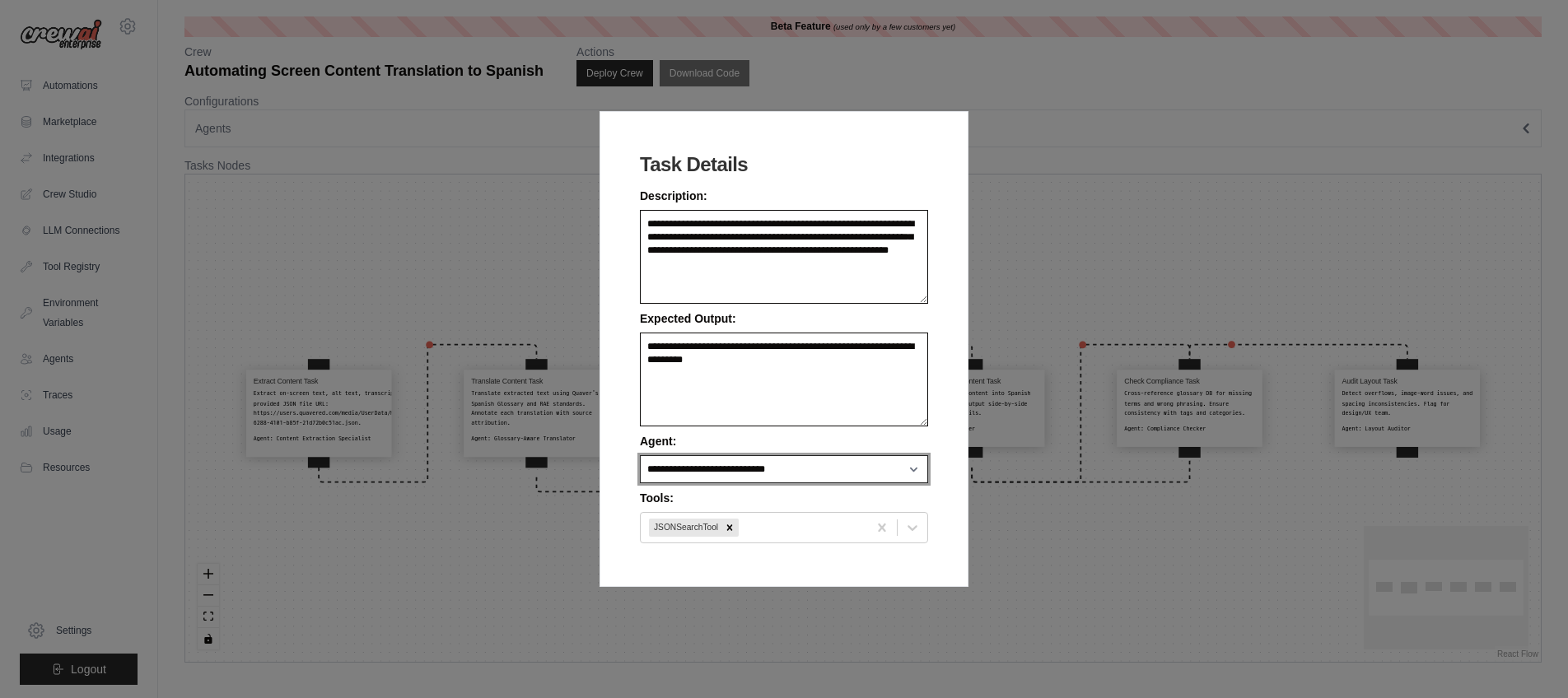 click on "**********" at bounding box center (784, 469) 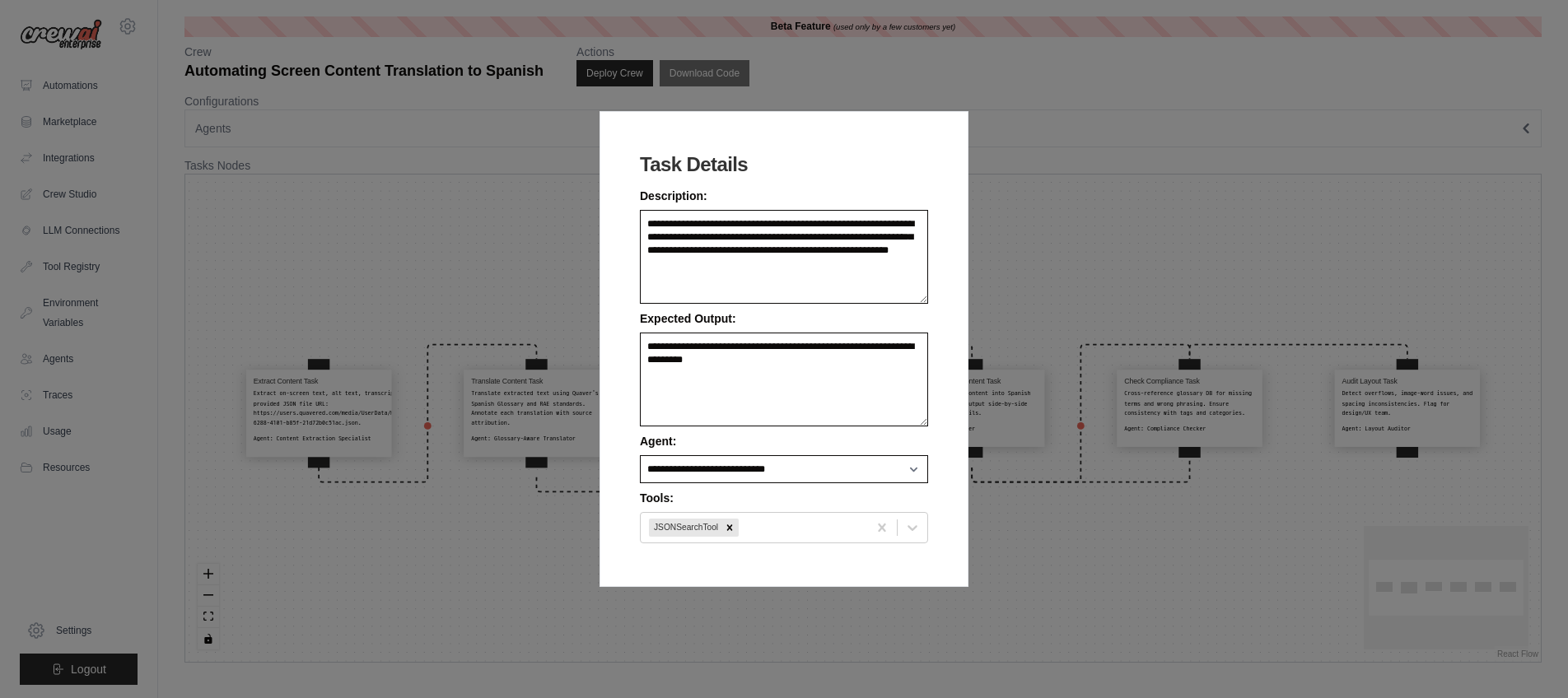 click on "**********" at bounding box center (784, 349) 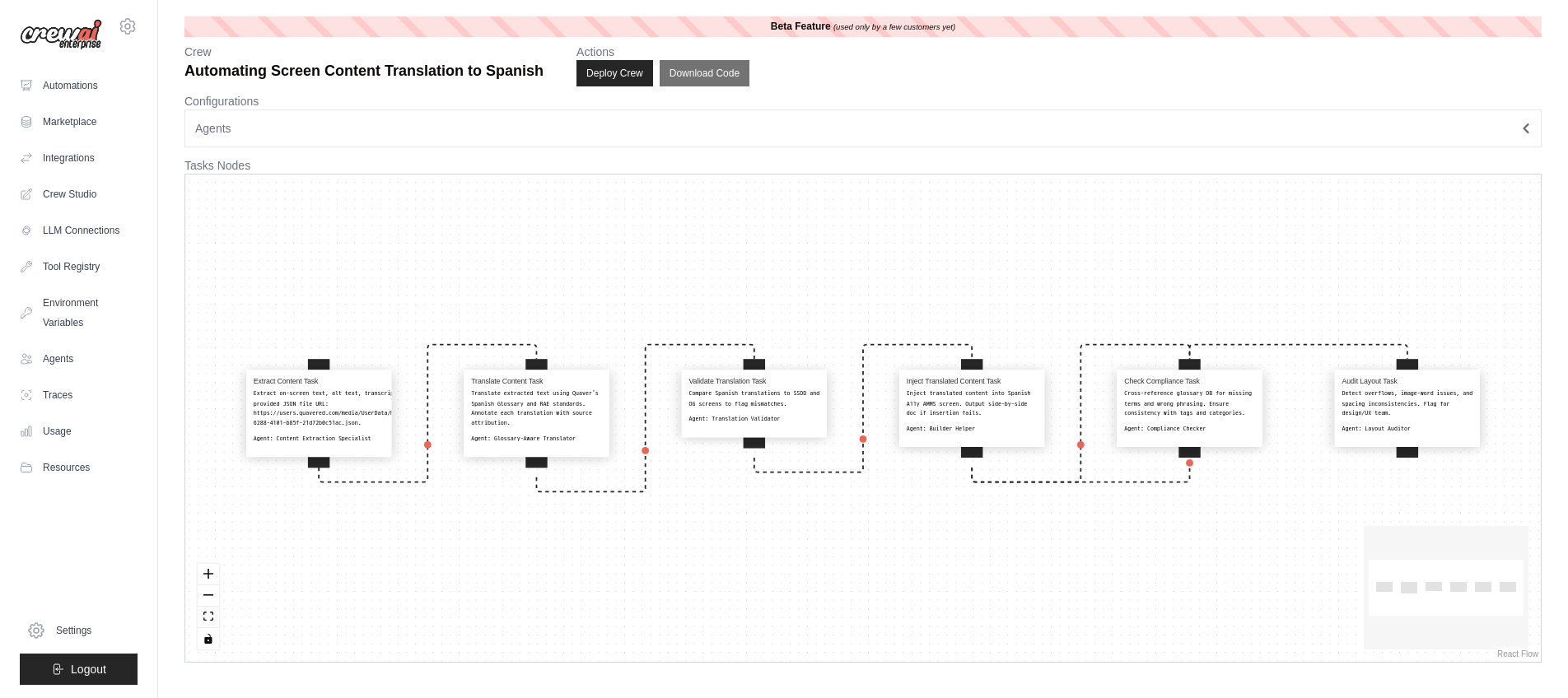 click on "Extract on-screen text, alt text, transcripts, and TBMA from the provided JSON file URL: https://users.quavered.com/media/UserData/MultiMediaSlide/630bd9c2-6288-4101-b85f-21d72b0c51ac.json." at bounding box center [363, 408] 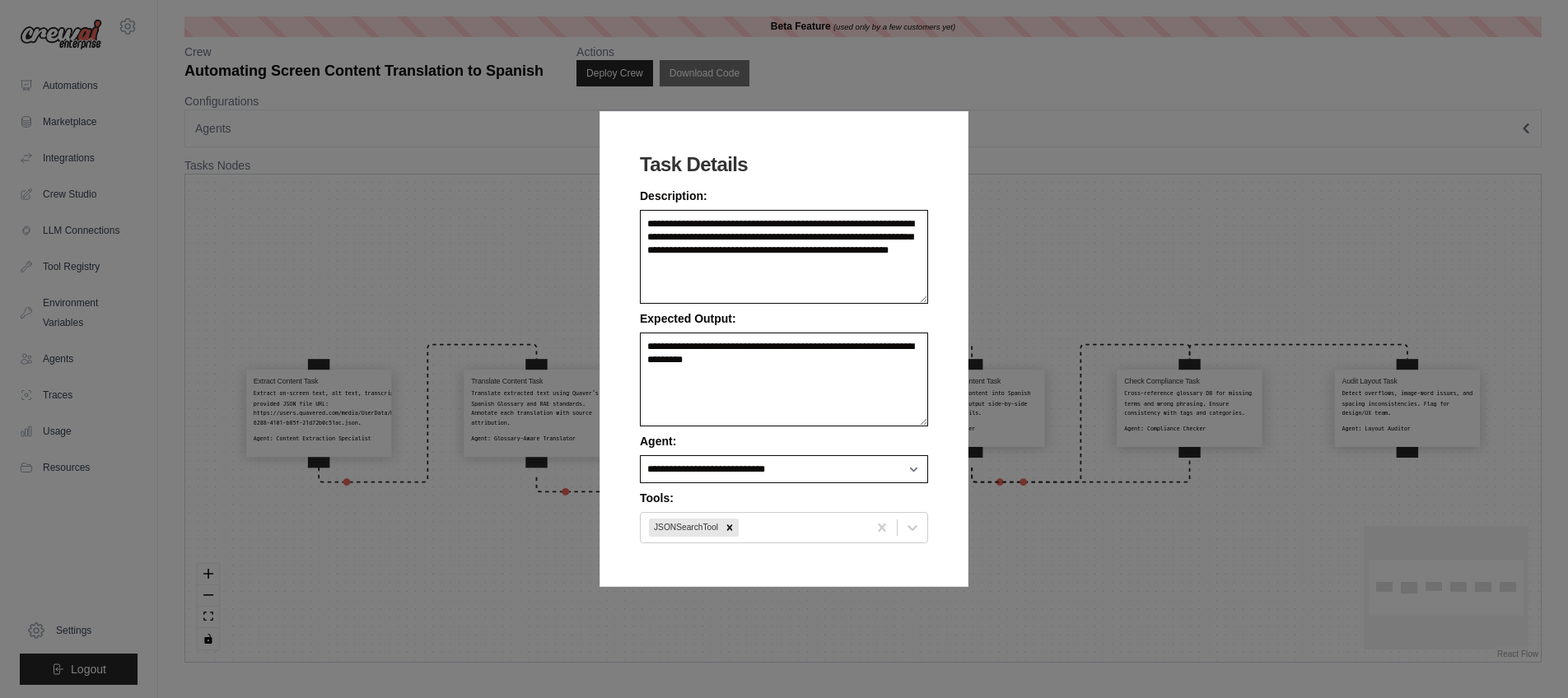 click on "**********" at bounding box center (784, 349) 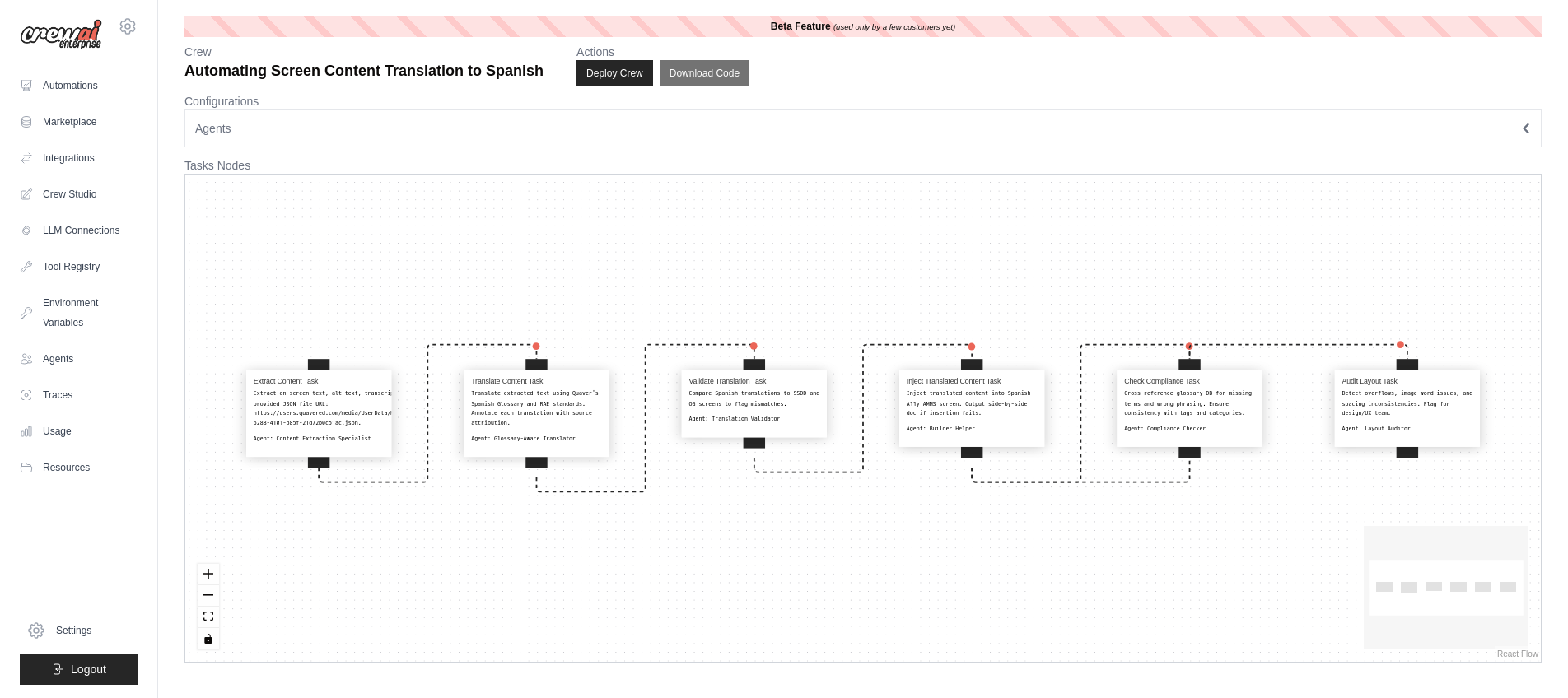 click on "Translate extracted text using Quaver's Spanish Glossary and RAE standards. Annotate each translation with source attribution." at bounding box center (536, 408) 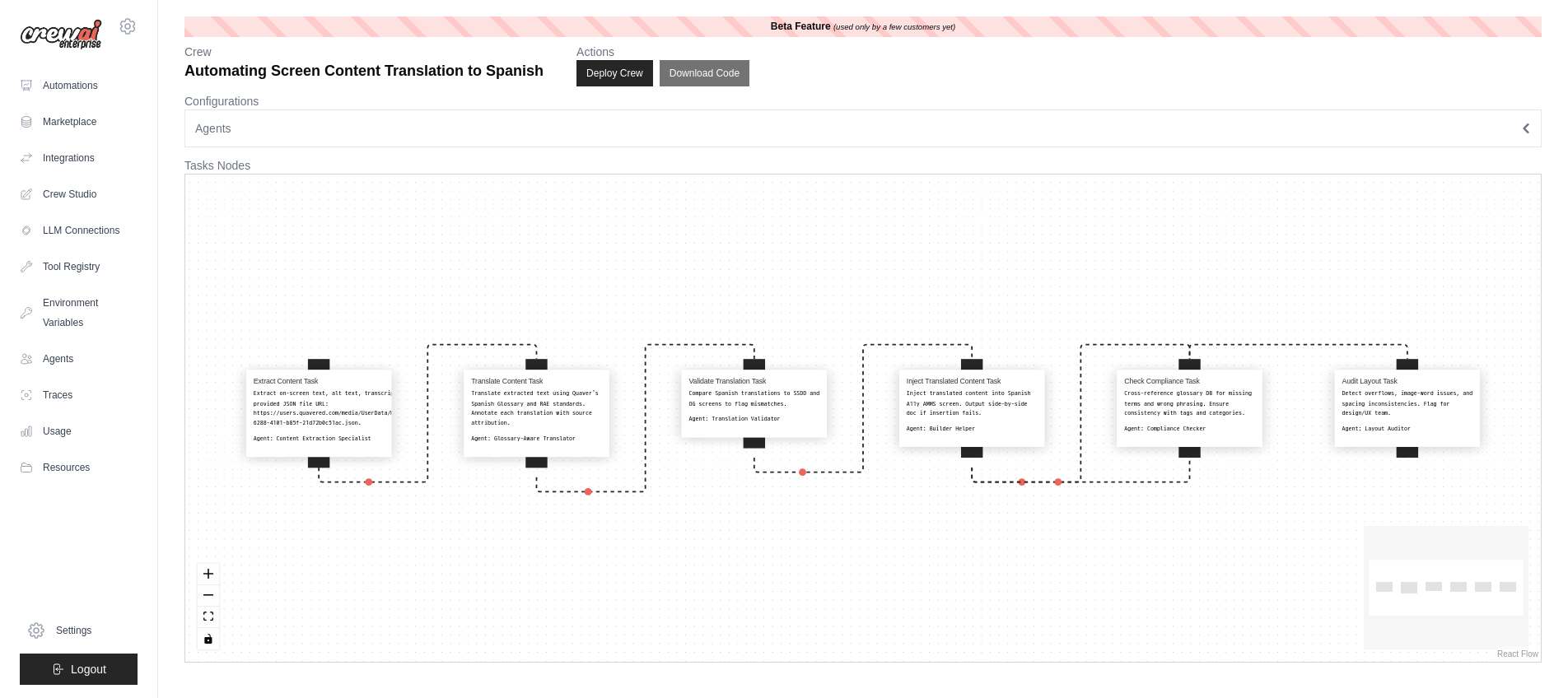 select on "**********" 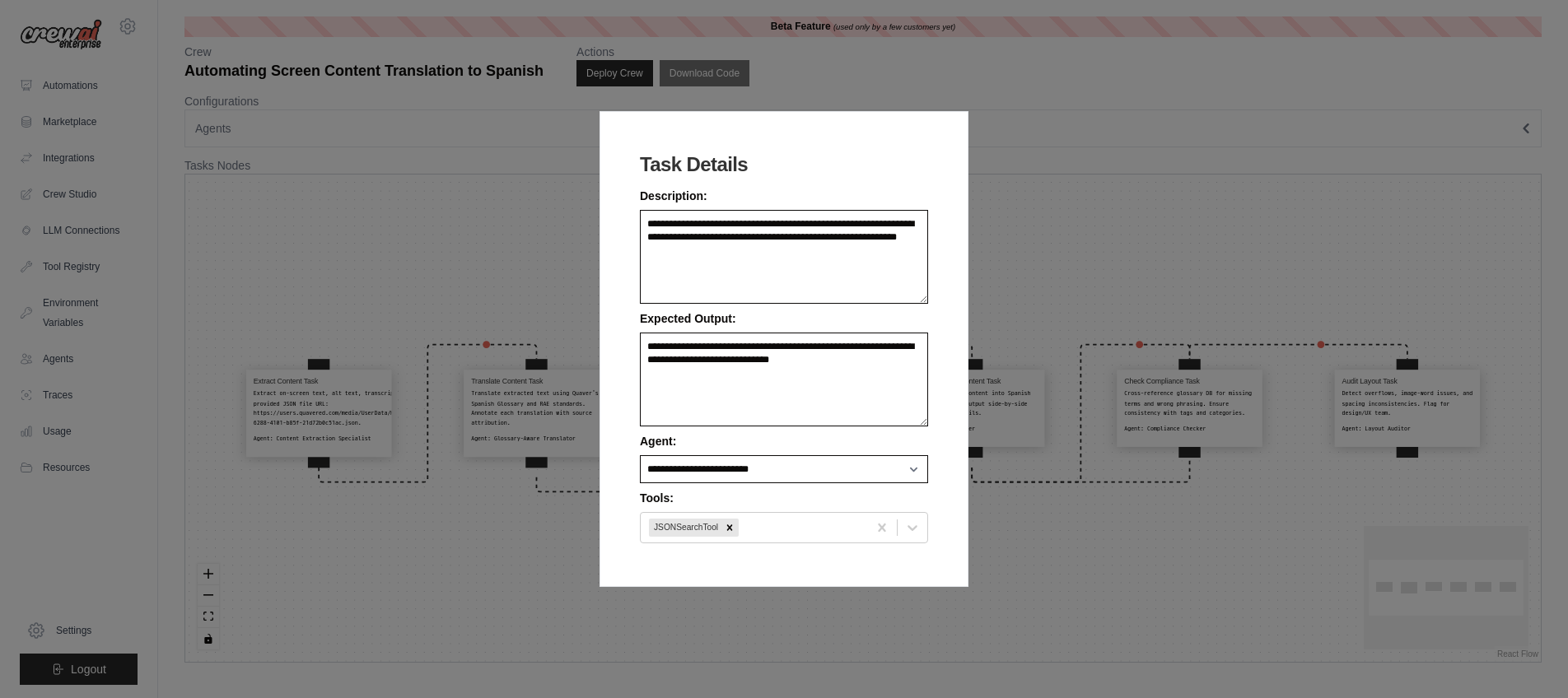 click on "**********" at bounding box center [784, 349] 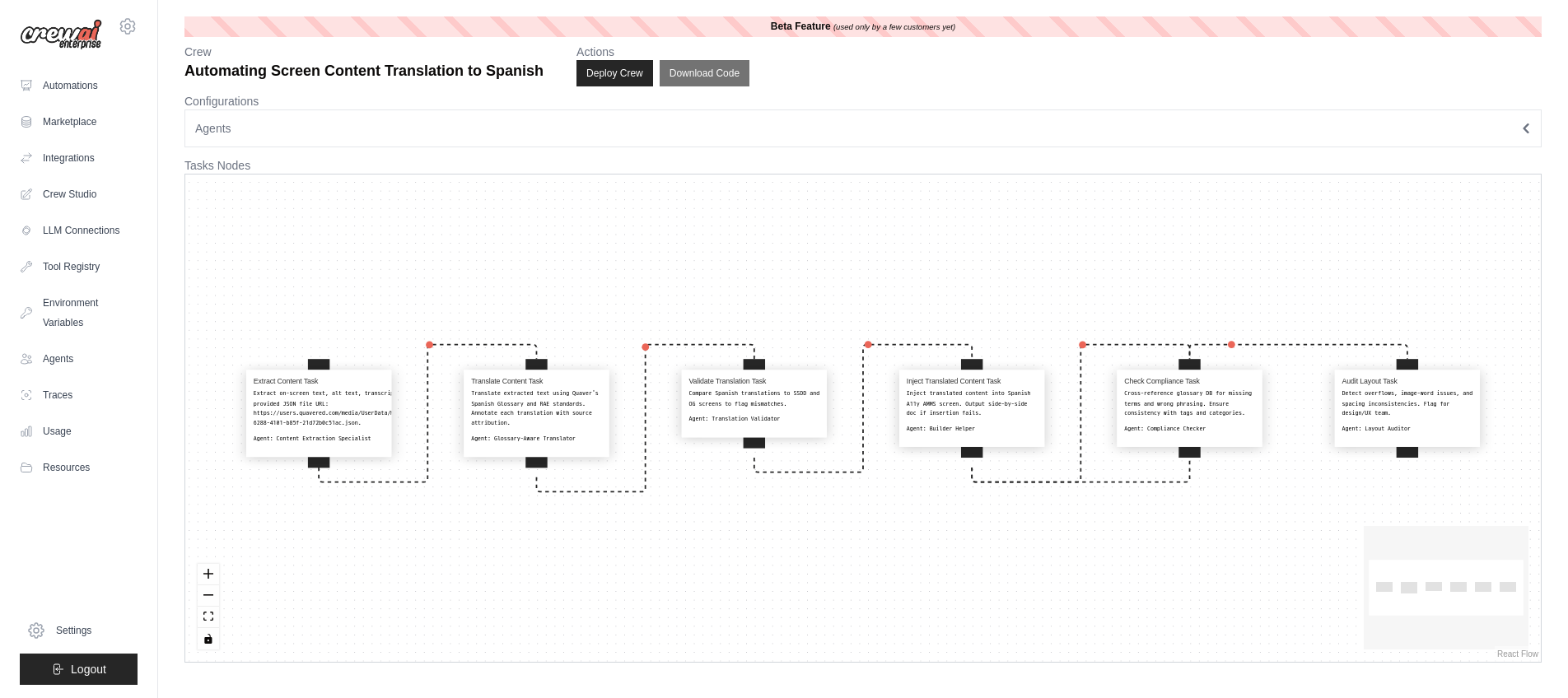 click on "Compare Spanish translations to SSDD and OG screens to flag mismatches." at bounding box center (754, 398) 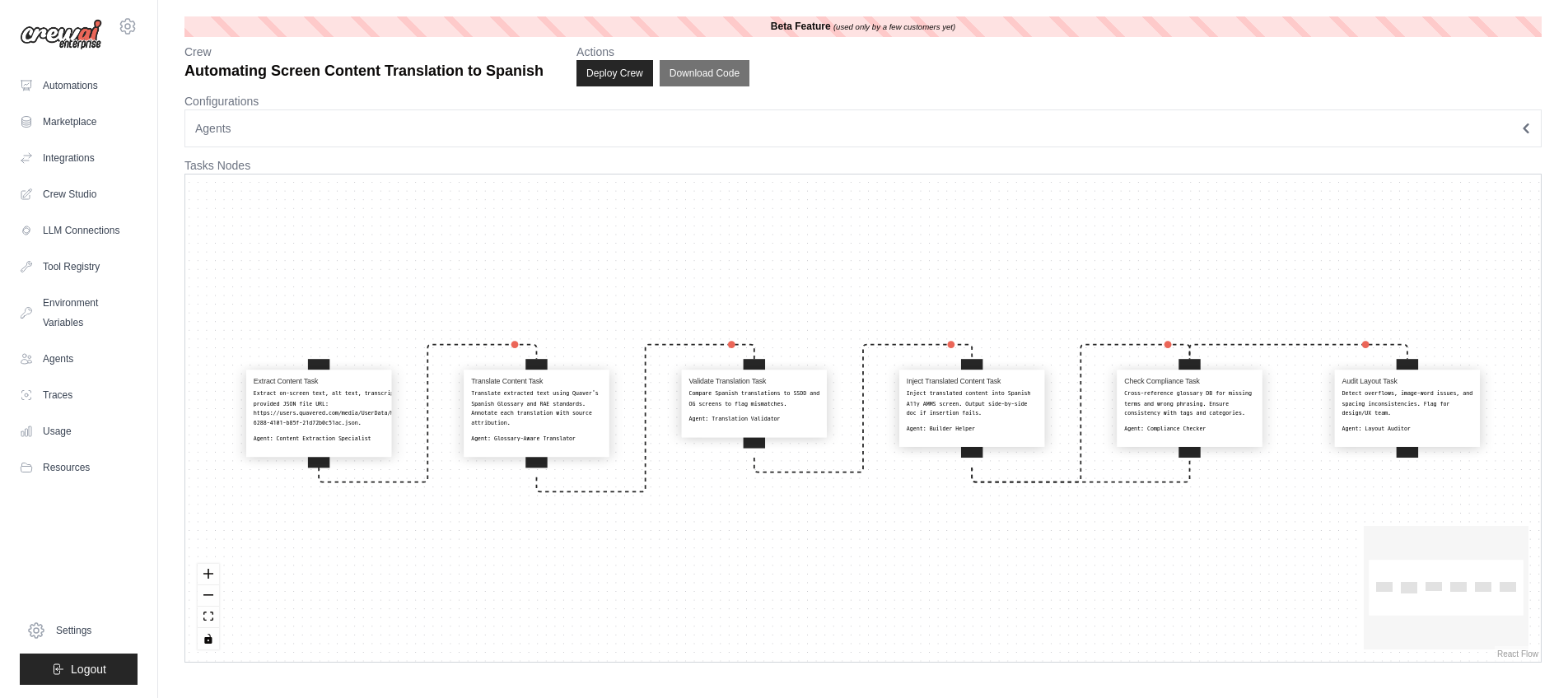 select on "**********" 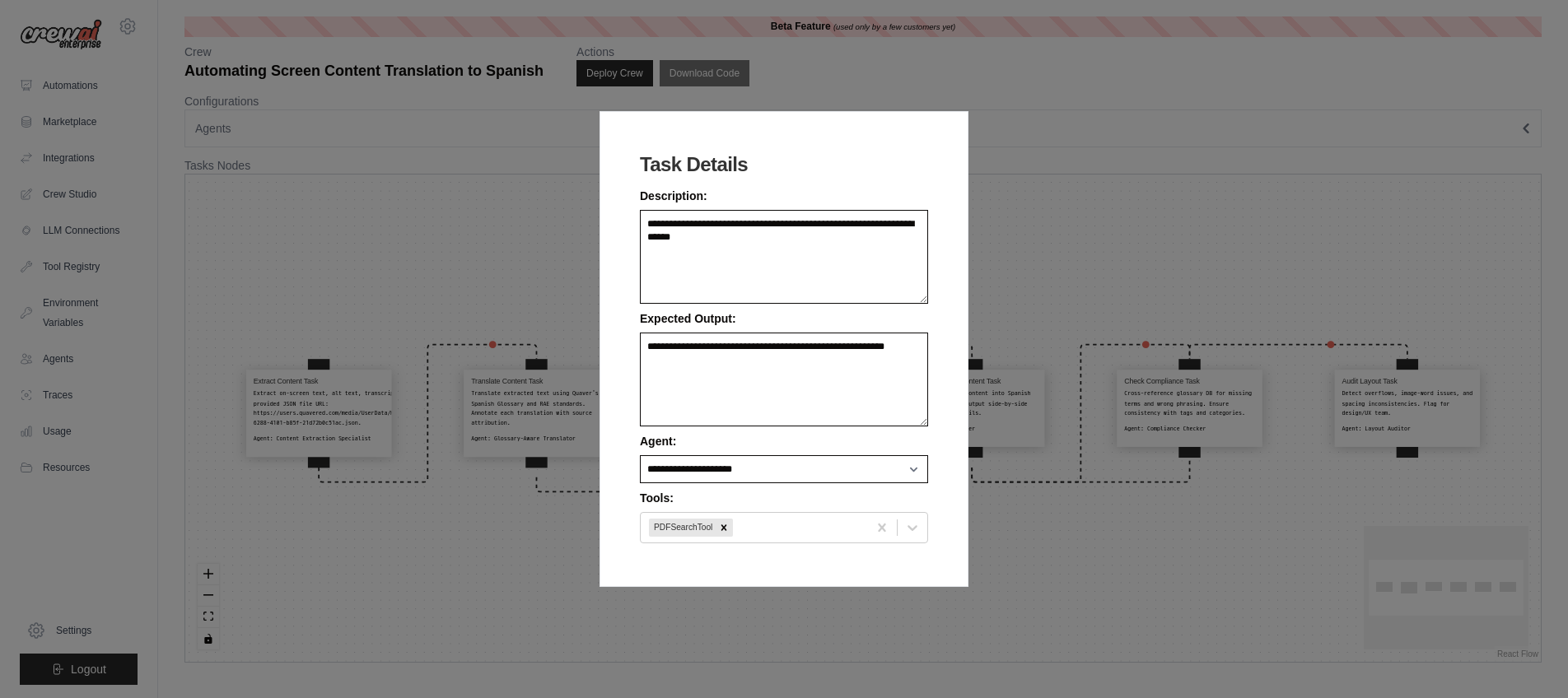 click on "**********" at bounding box center (784, 349) 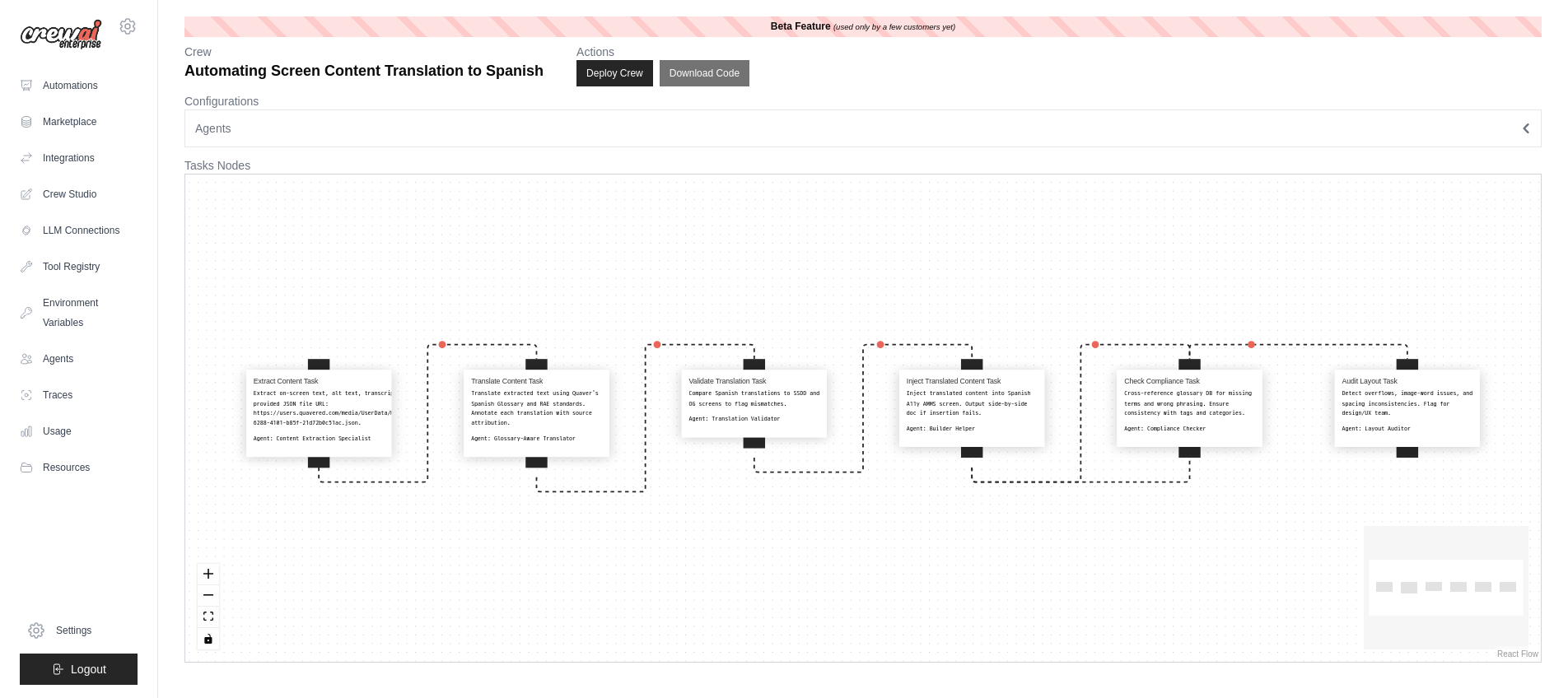 click on "Inject translated content into Spanish A11y AMMS screen. Output side-by-side doc if insertion fails." at bounding box center (972, 403) 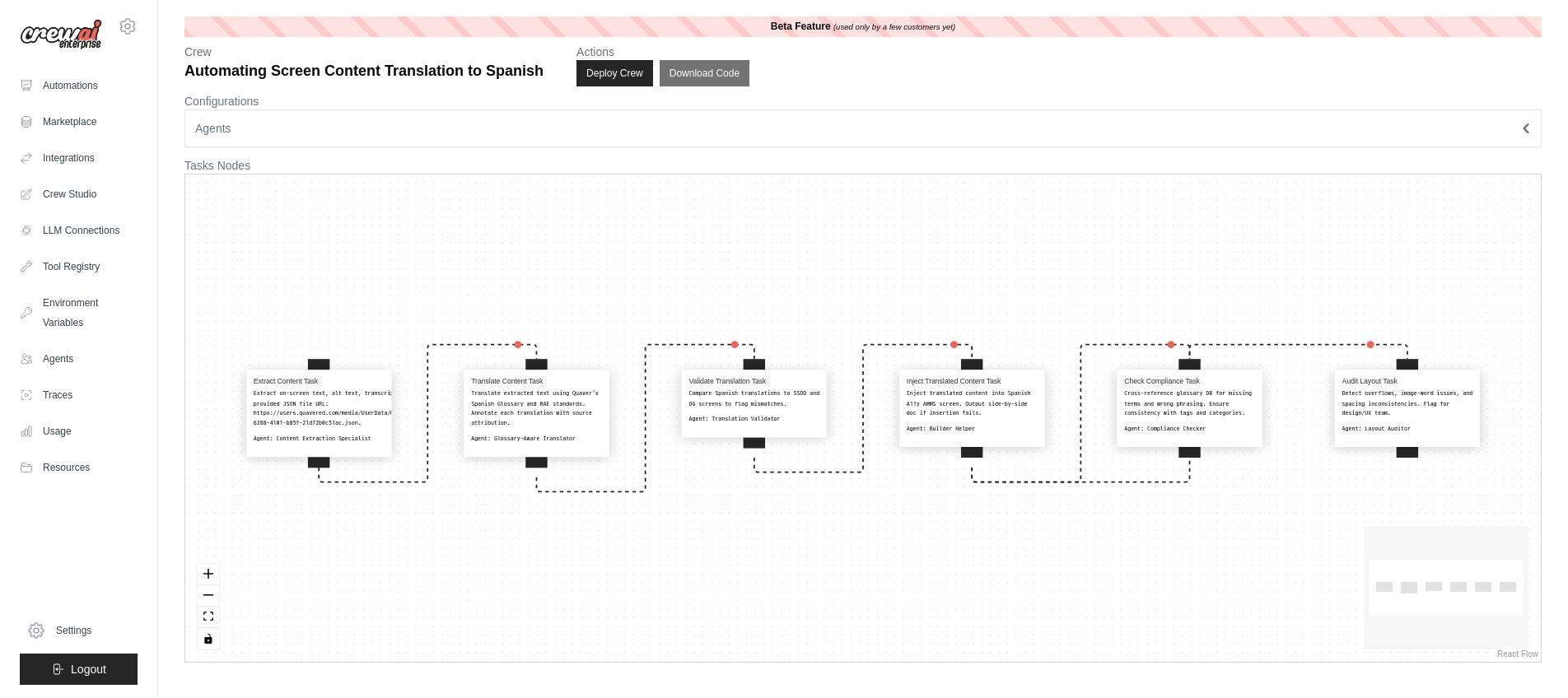 select on "**********" 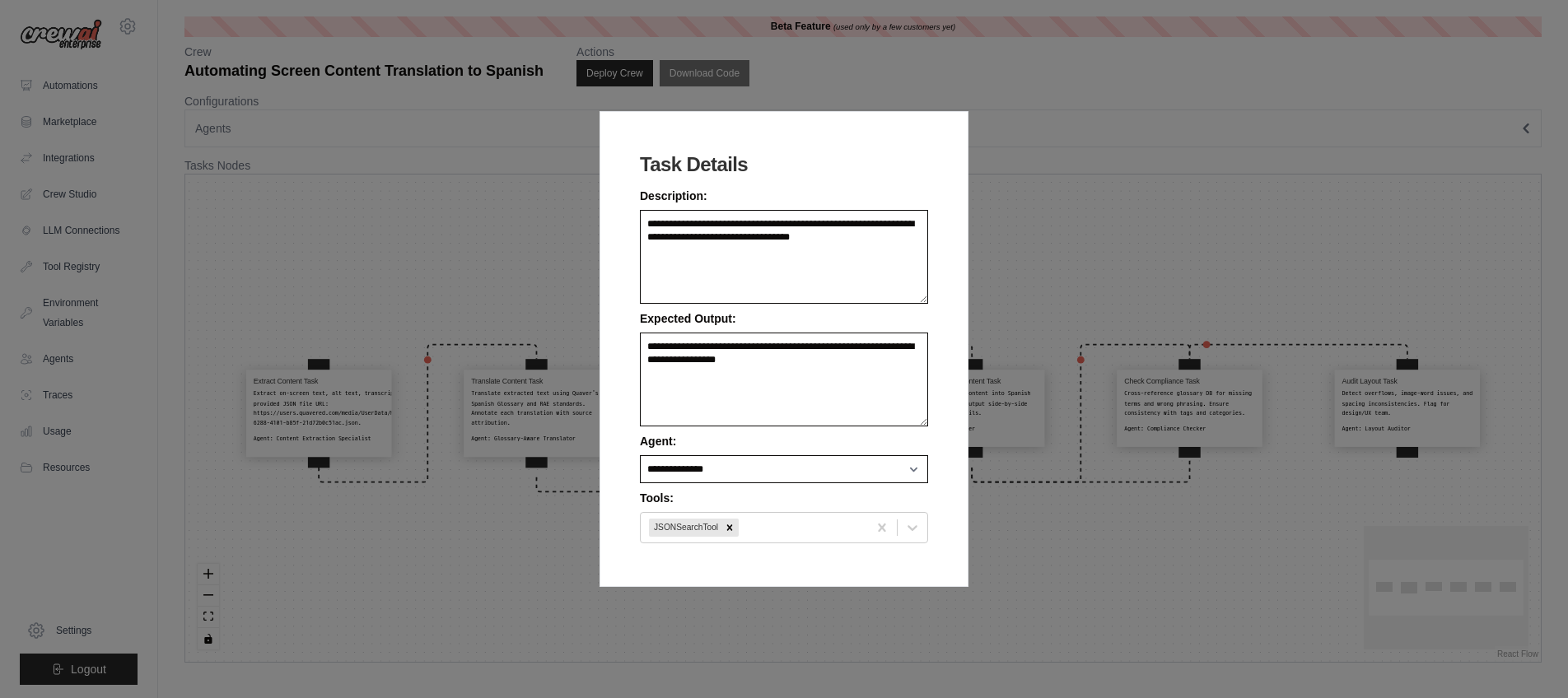 click on "**********" at bounding box center [784, 349] 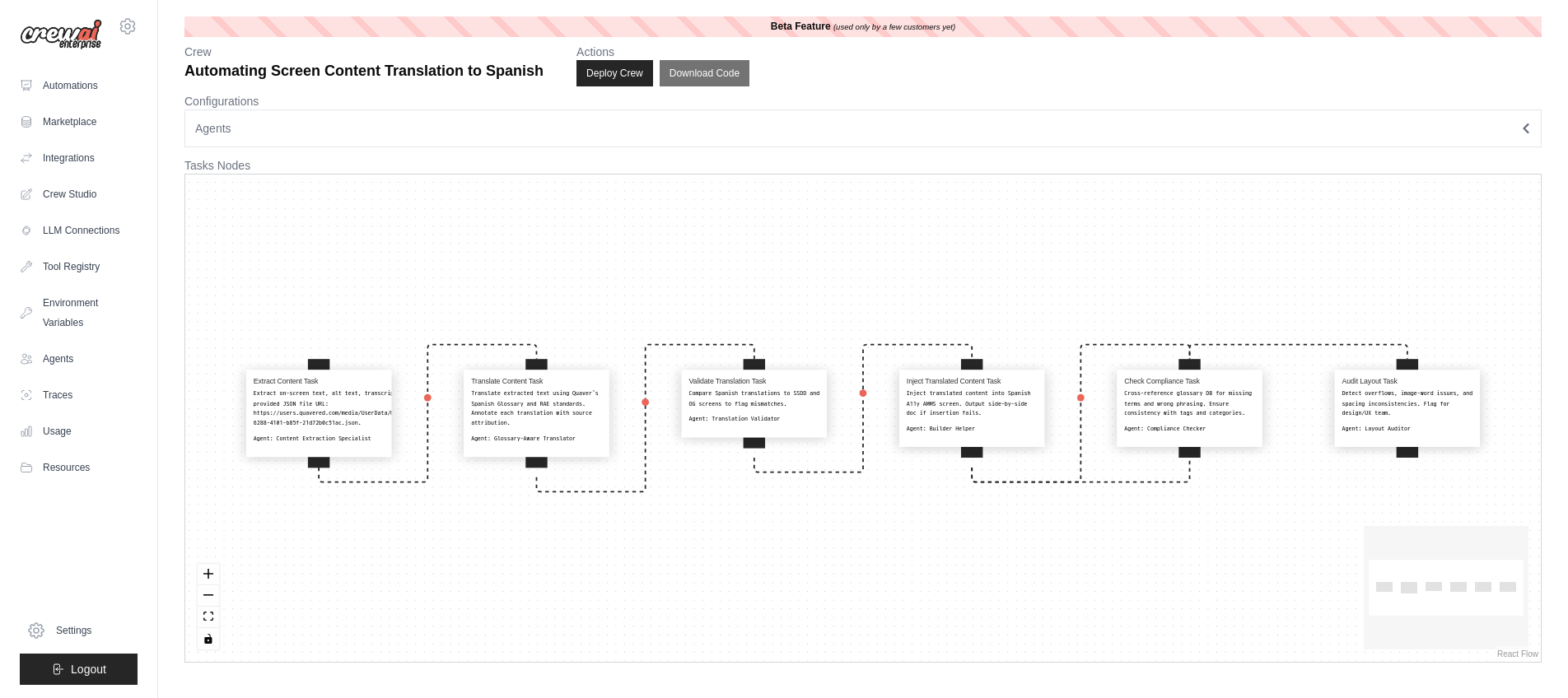 click on "Cross-reference glossary DB for missing terms and wrong phrasing. Ensure consistency with tags and categories." at bounding box center [1189, 403] 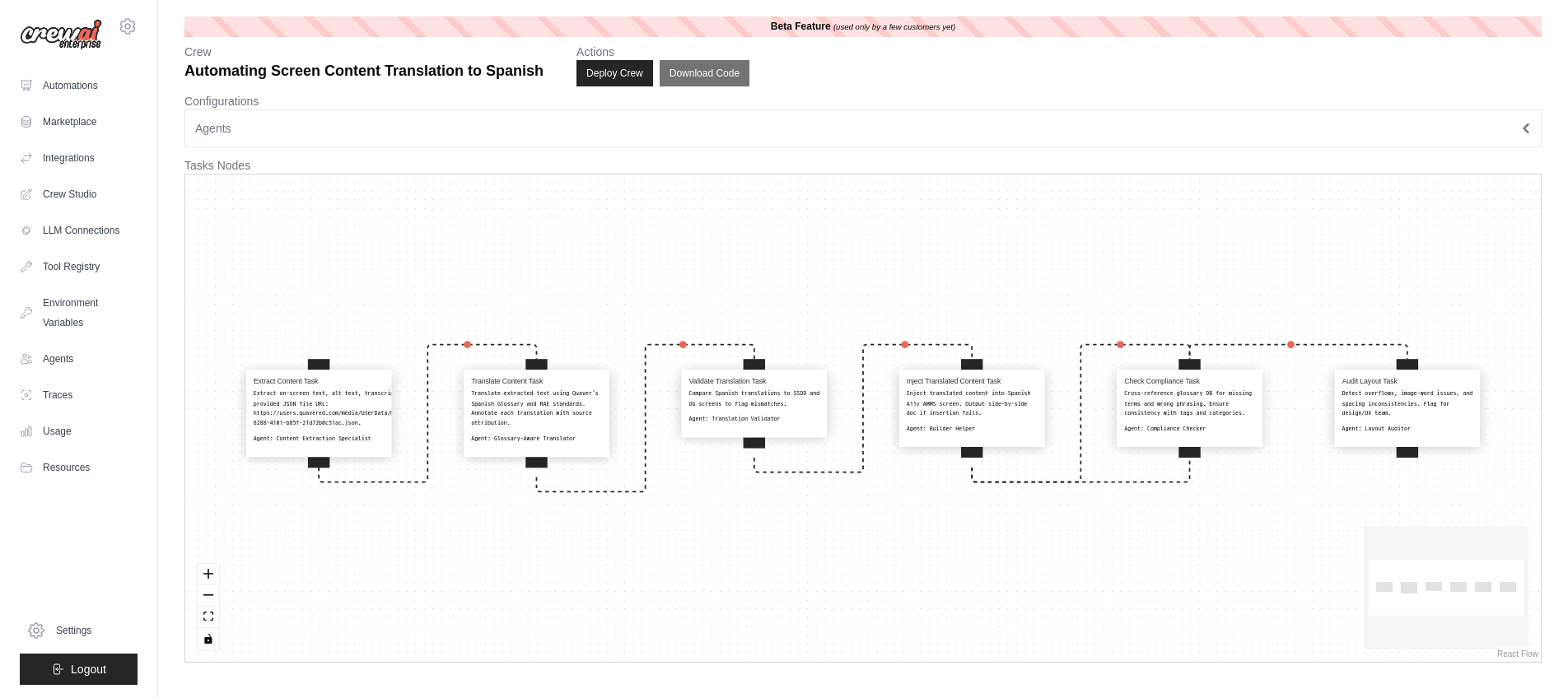 select on "**********" 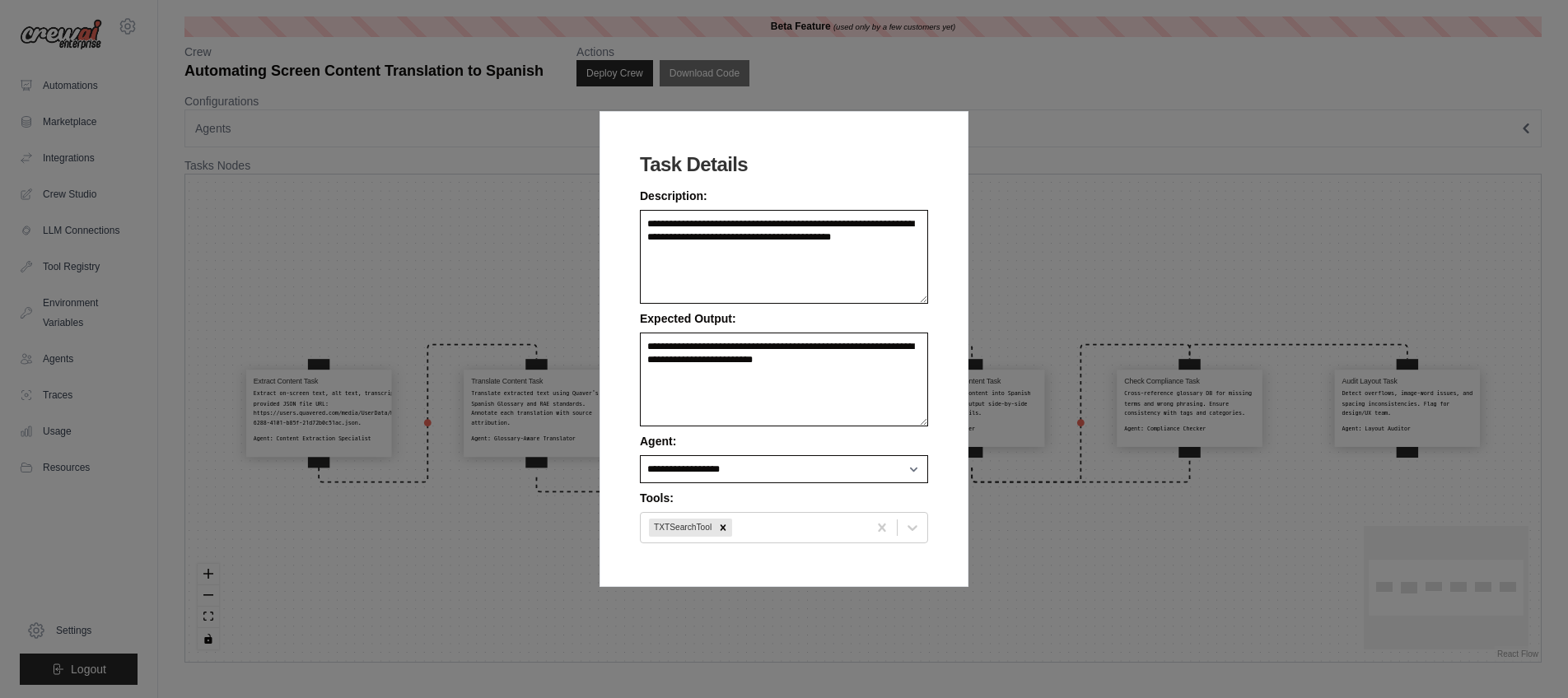 click on "**********" at bounding box center [784, 349] 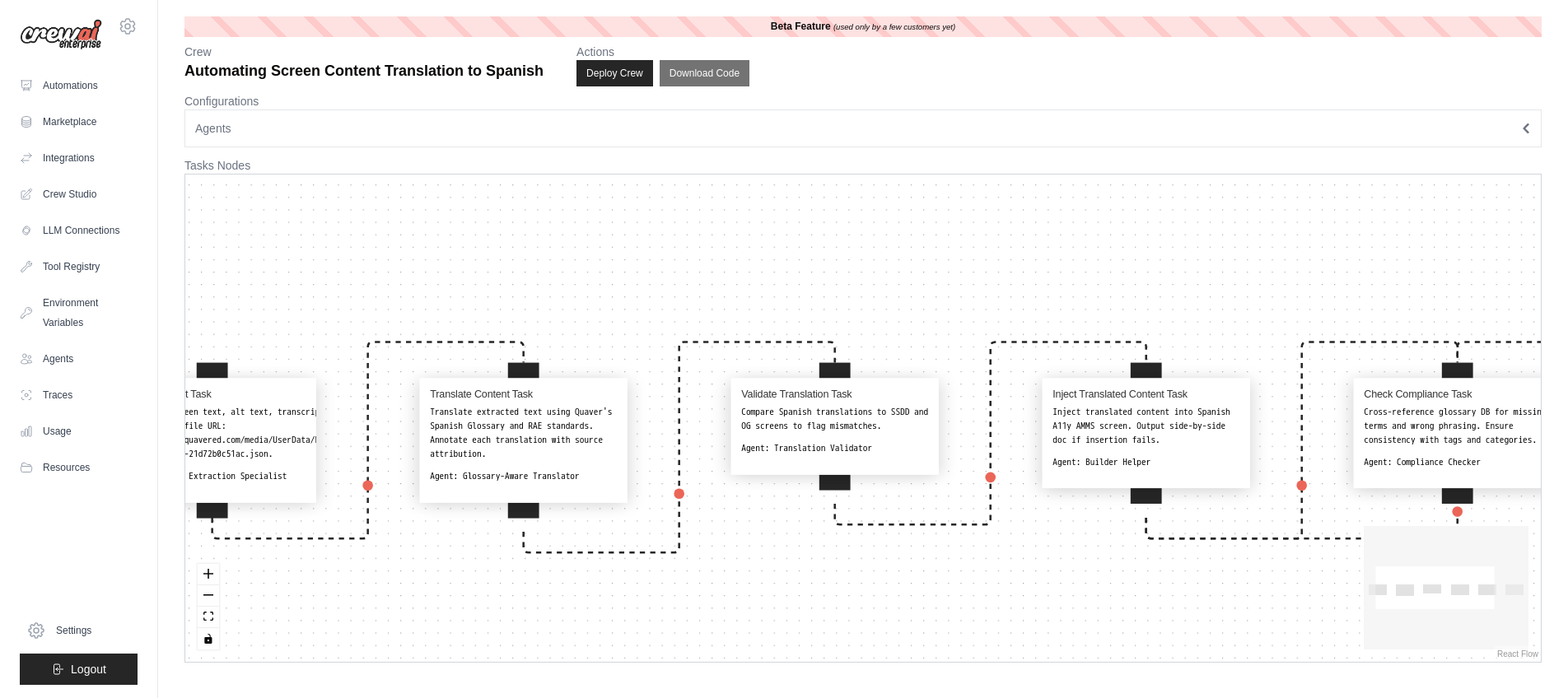 click 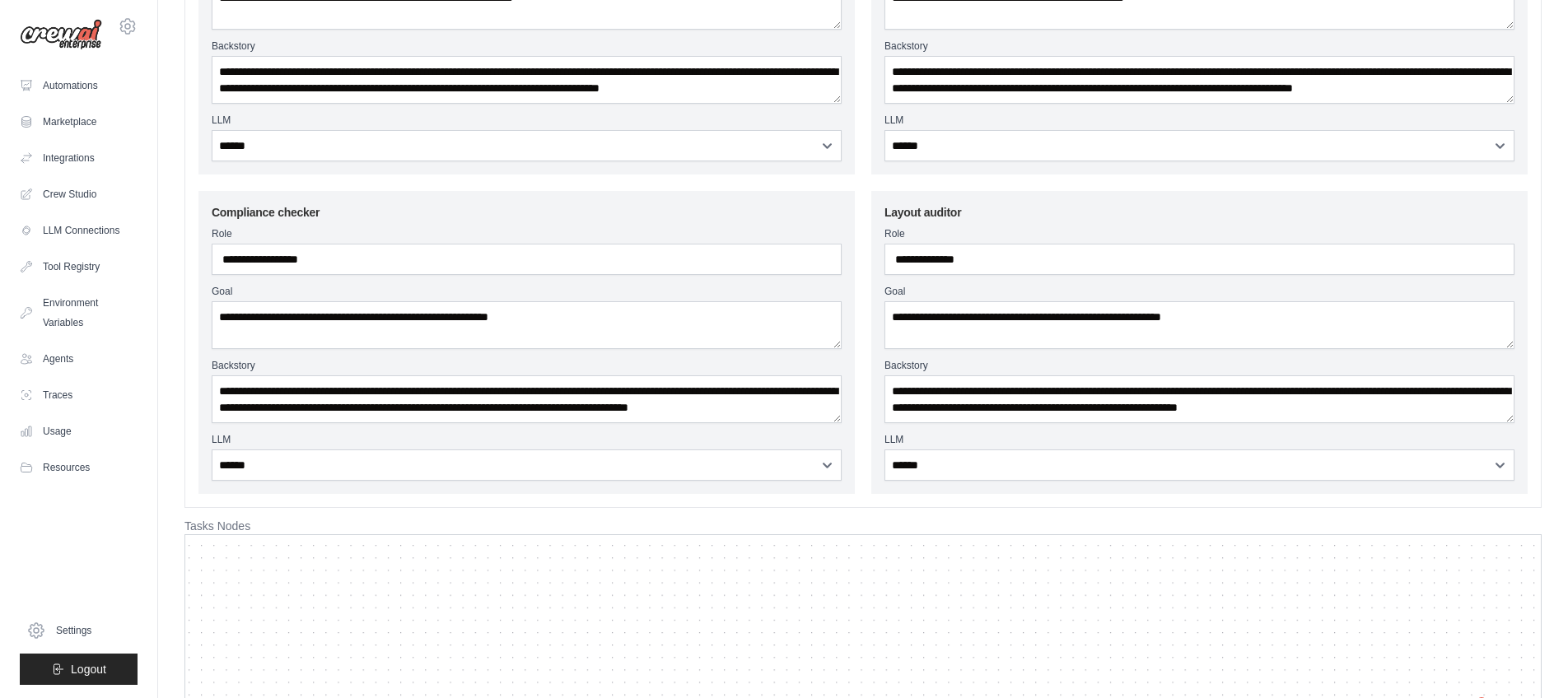 scroll, scrollTop: 612, scrollLeft: 0, axis: vertical 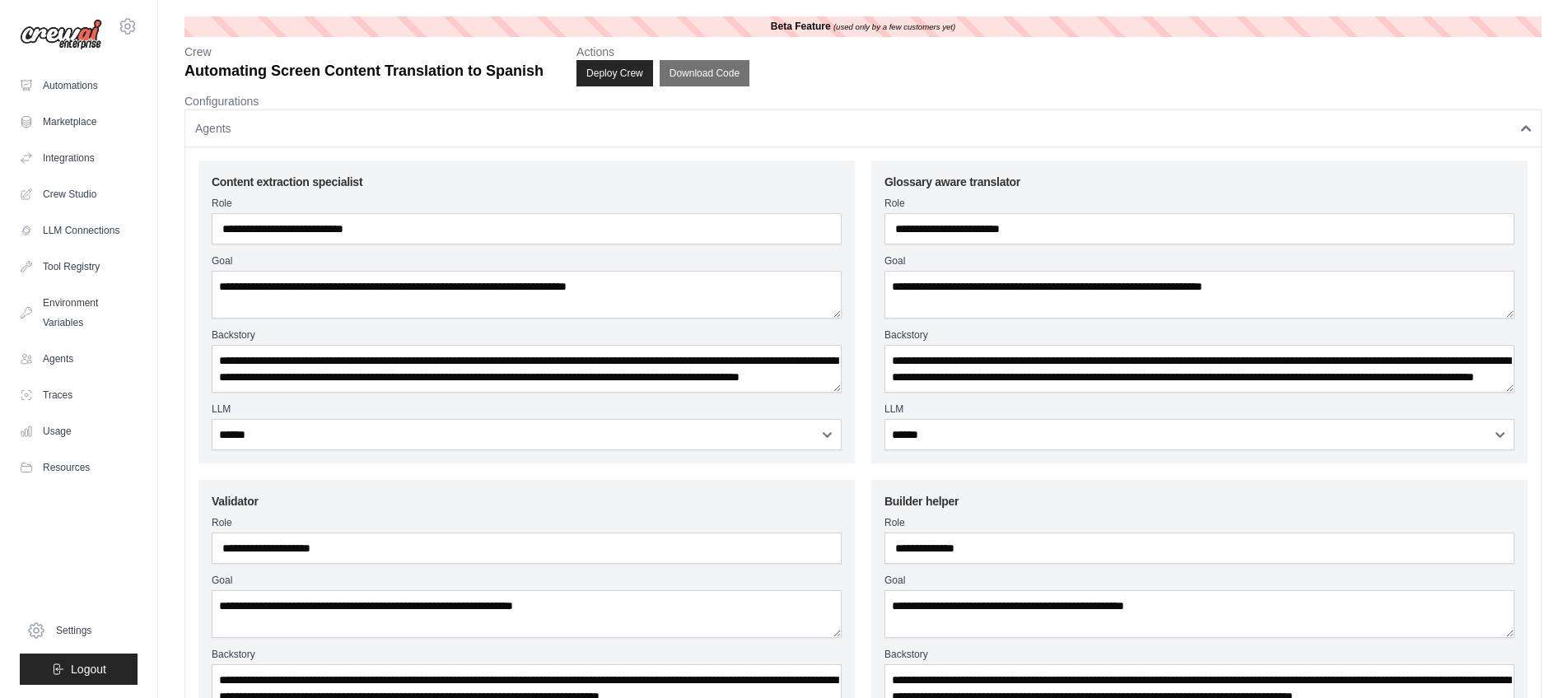 click on "Agents" at bounding box center [863, 128] 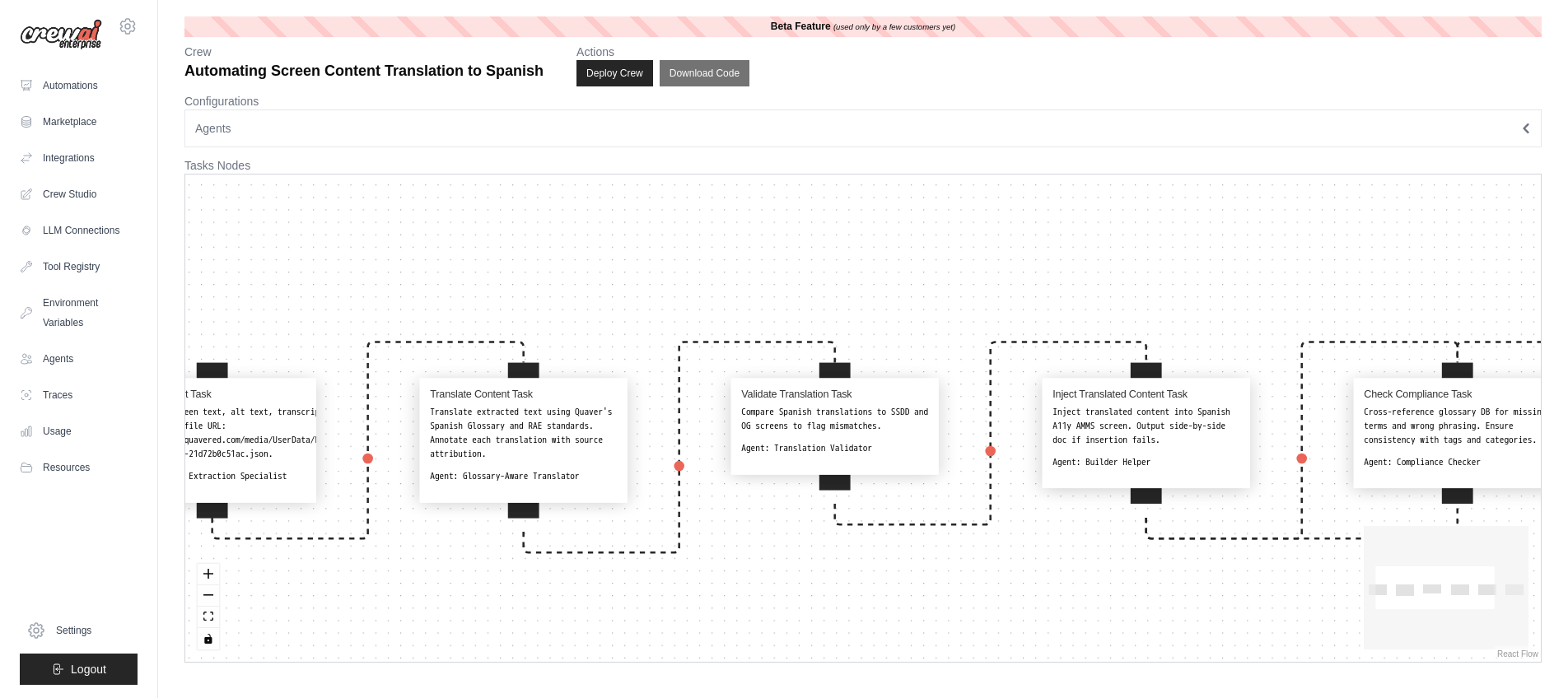 click on "Inject translated content into Spanish A11y AMMS screen. Output side-by-side doc if insertion fails." at bounding box center (1146, 426) 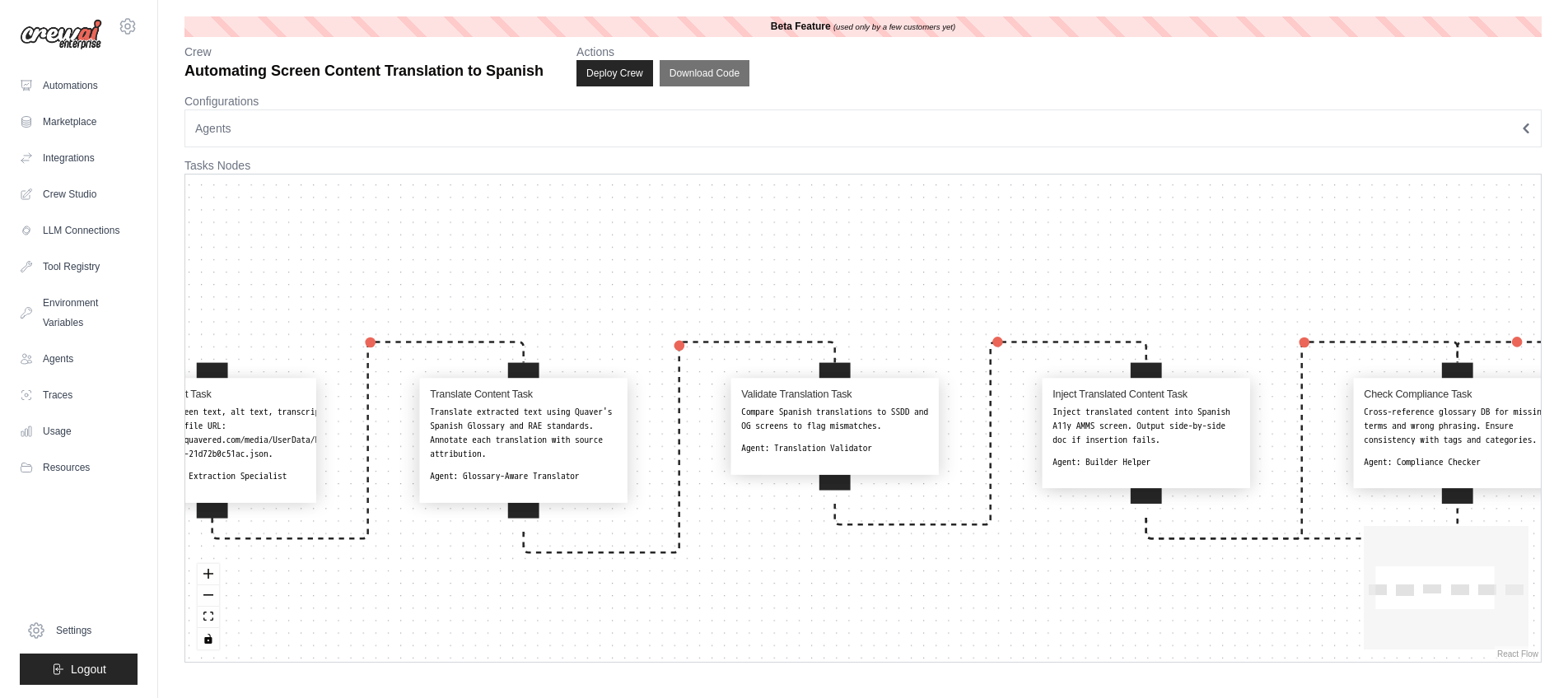 select on "**********" 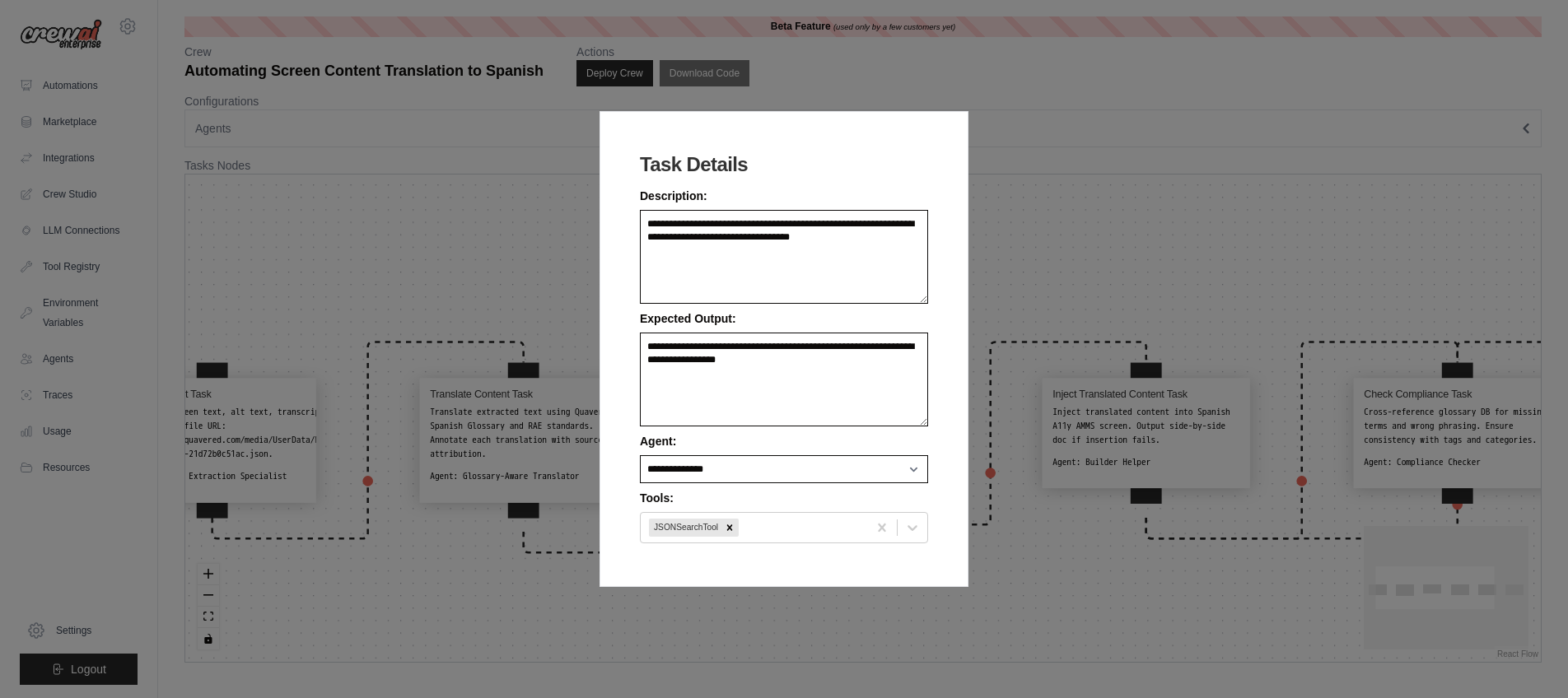 click on "**********" at bounding box center (784, 349) 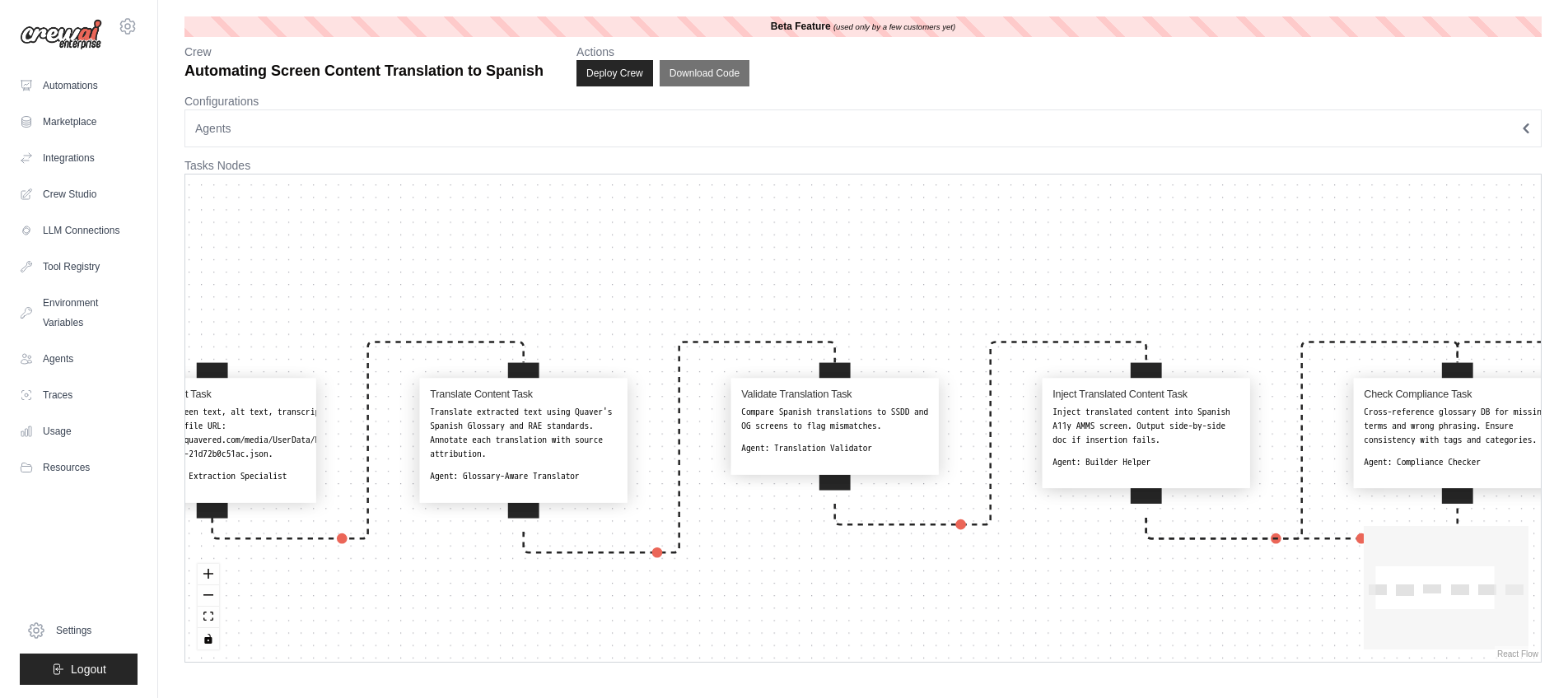 click on "Inject translated content into Spanish A11y AMMS screen. Output side-by-side doc if insertion fails." at bounding box center (1146, 426) 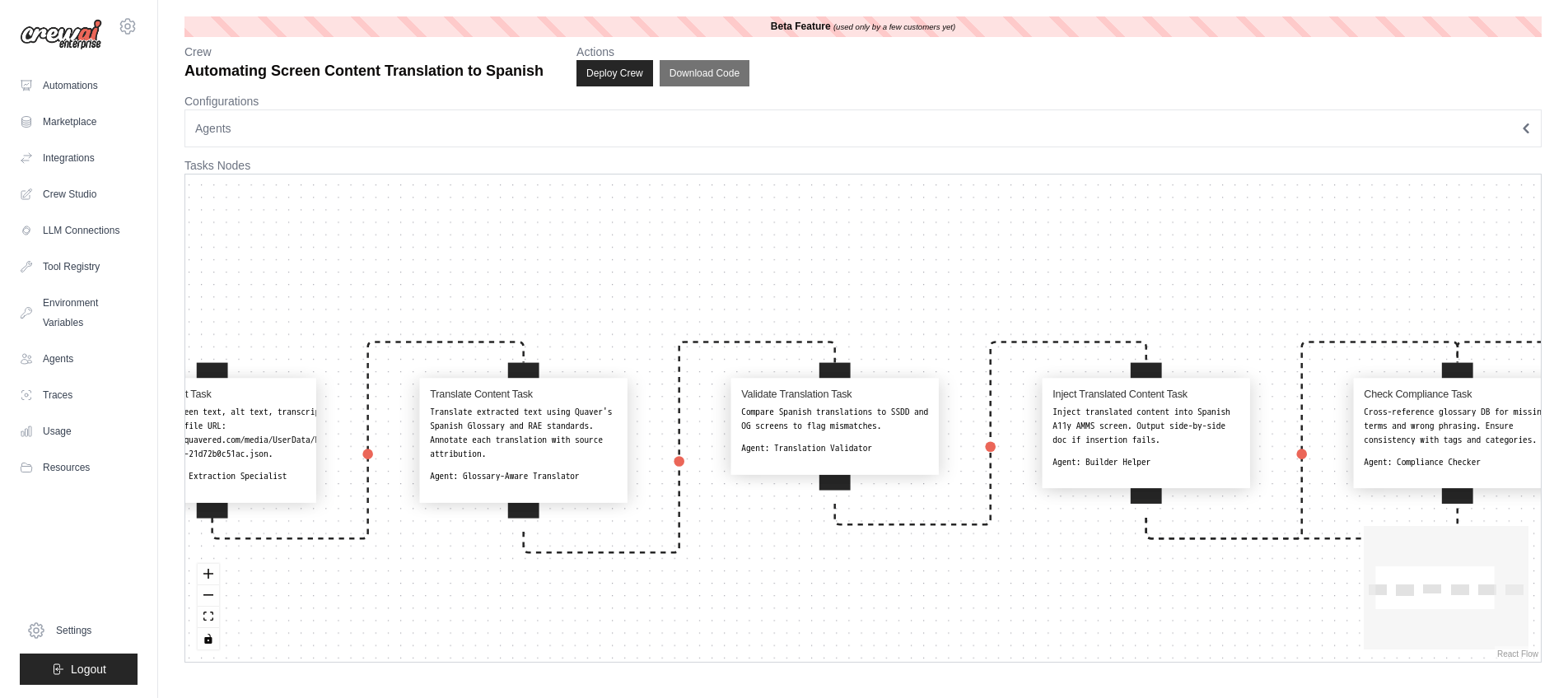 select on "**********" 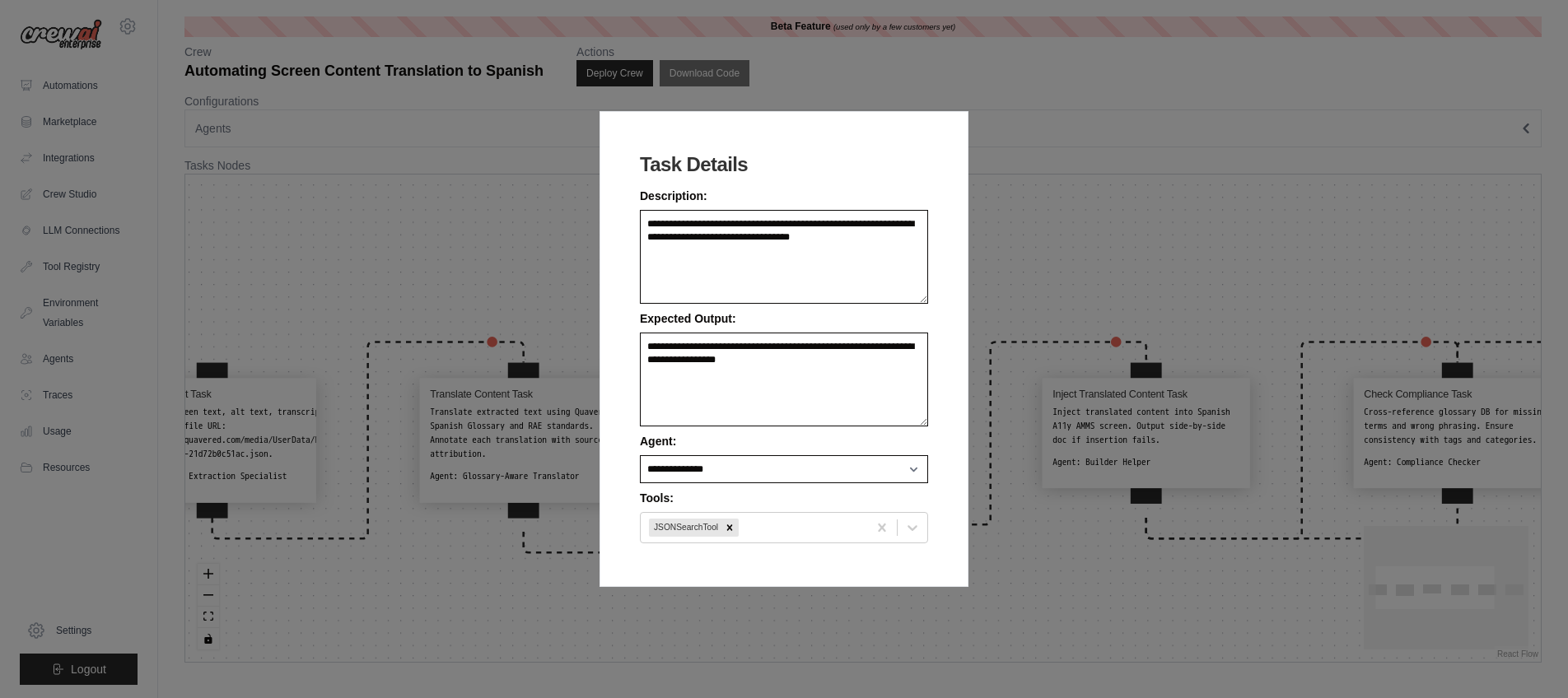 drag, startPoint x: 1350, startPoint y: 390, endPoint x: 1312, endPoint y: 381, distance: 39.051248 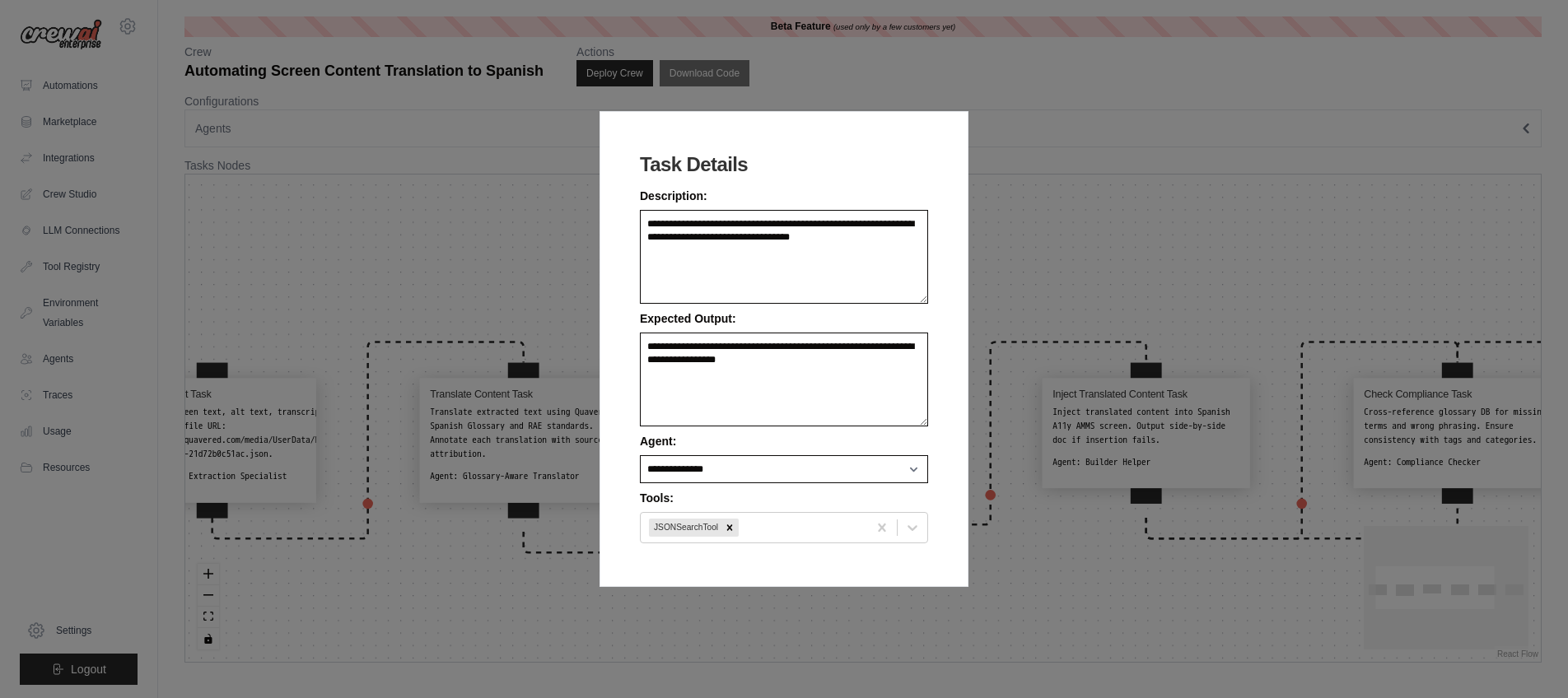 click on "**********" at bounding box center [784, 349] 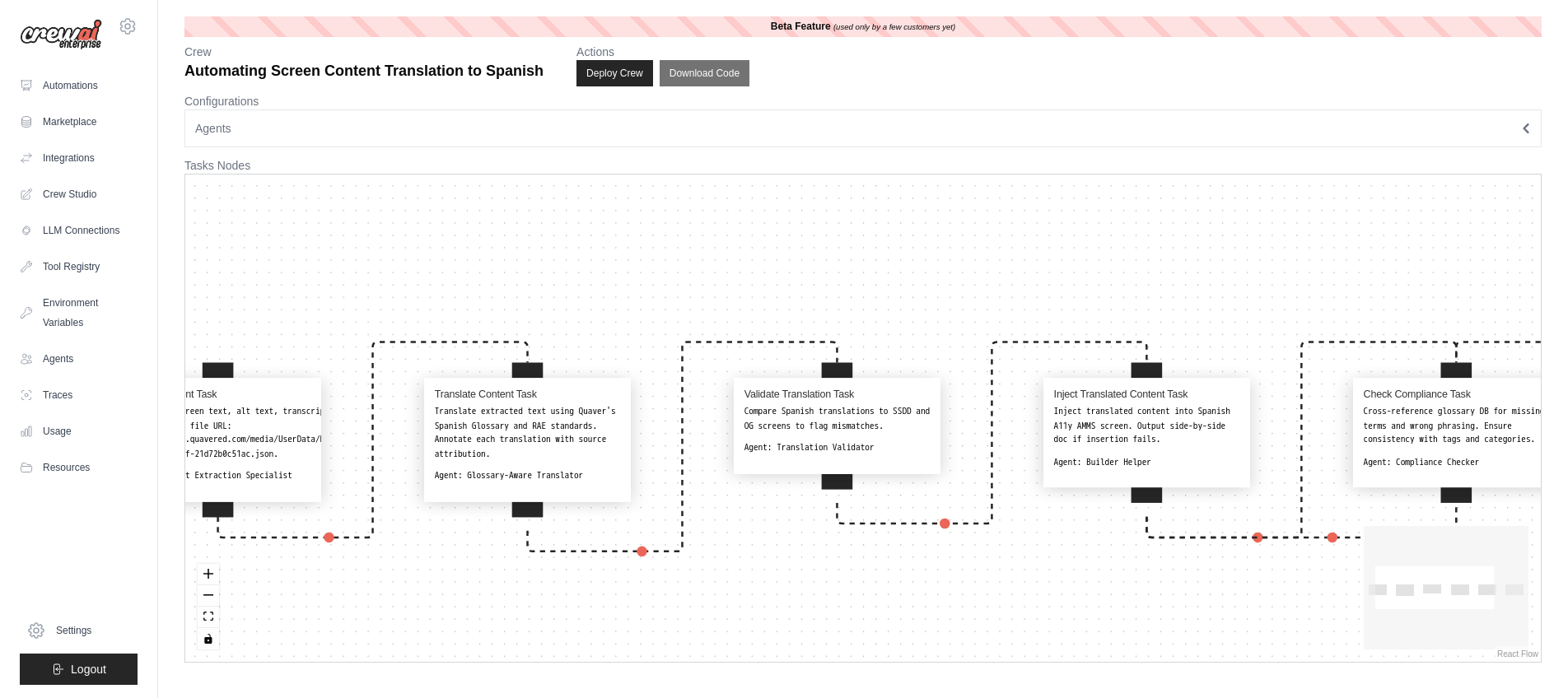 click on "Inject translated content into Spanish A11y AMMS screen. Output side-by-side doc if insertion fails." at bounding box center (1147, 426) 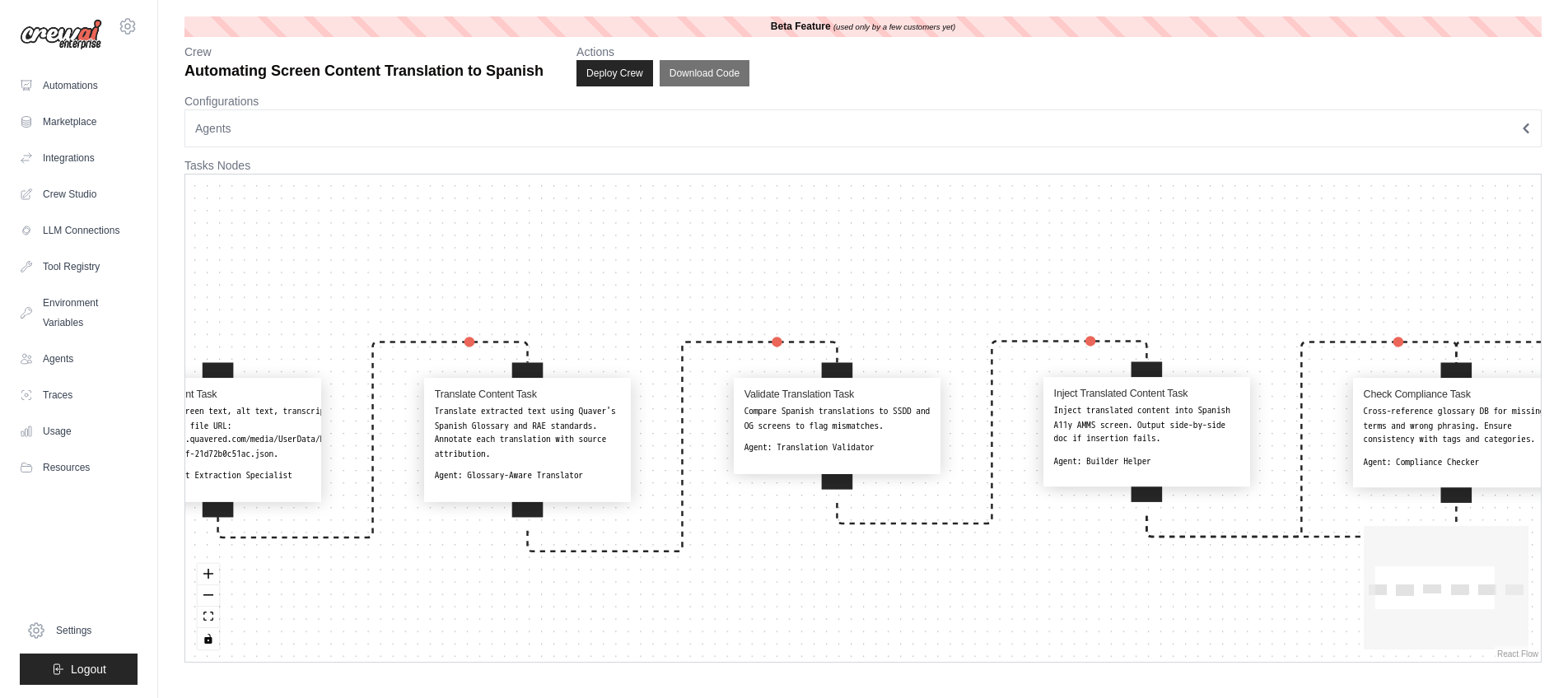 click on "Inject Translated Content Task Inject translated content into Spanish A11y AMMS screen. Output side-by-side doc if insertion fails. Agent:   Builder Helper" at bounding box center (1147, 428) 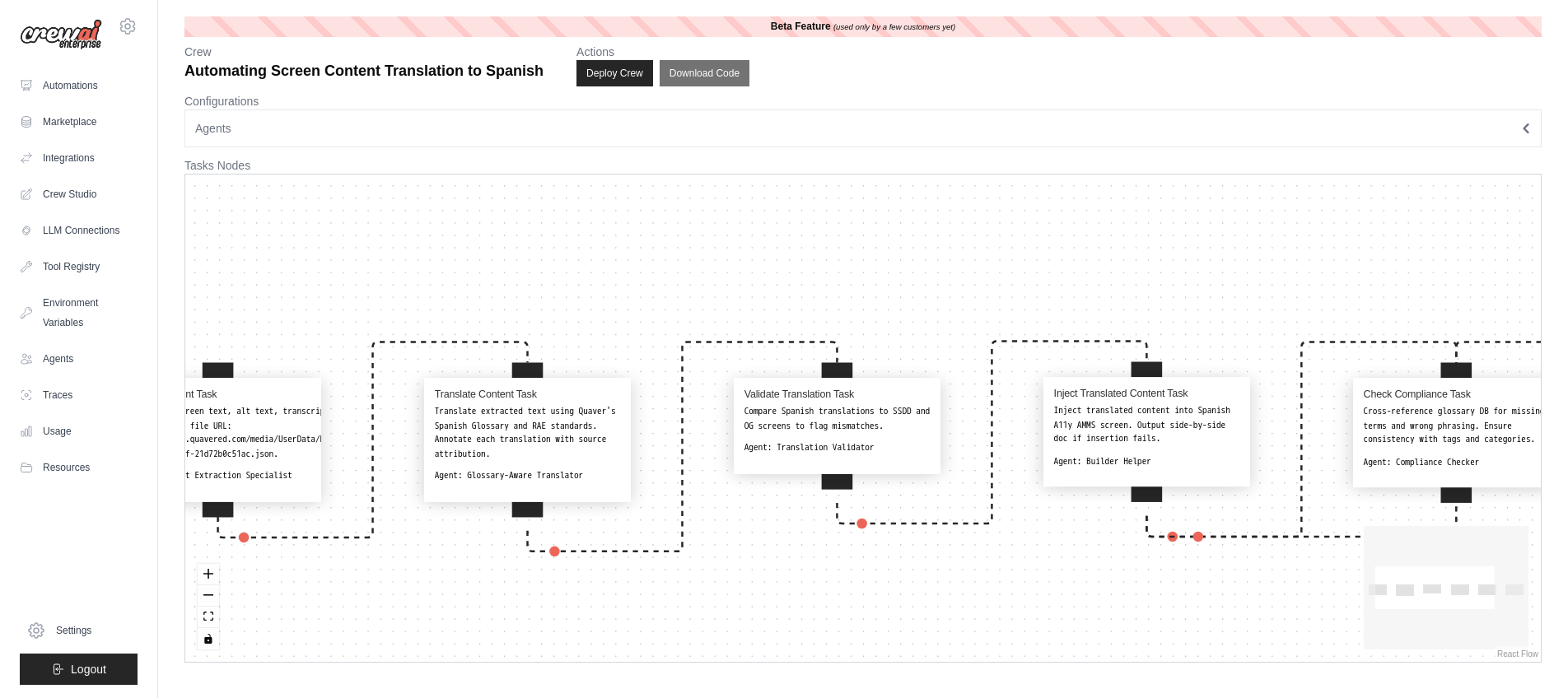 select on "**********" 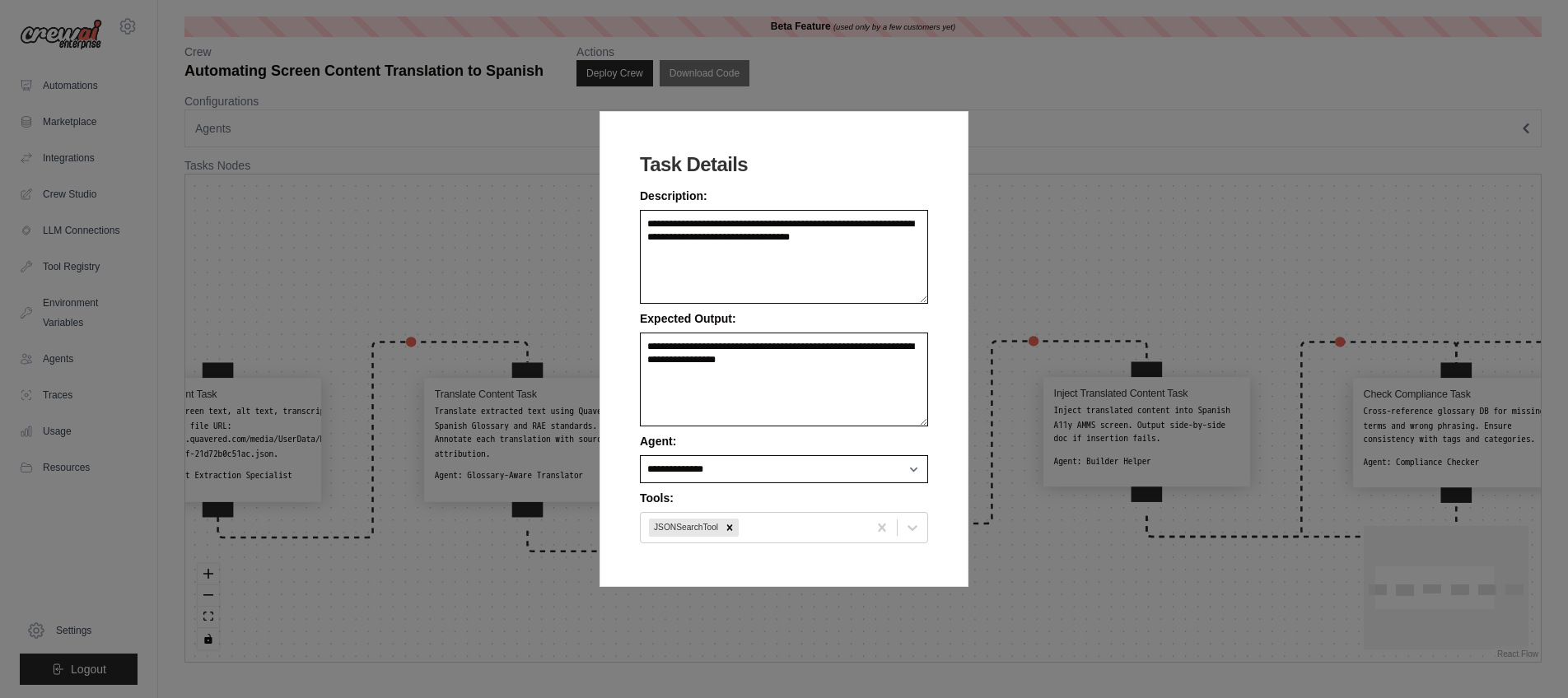 click on "**********" at bounding box center [784, 349] 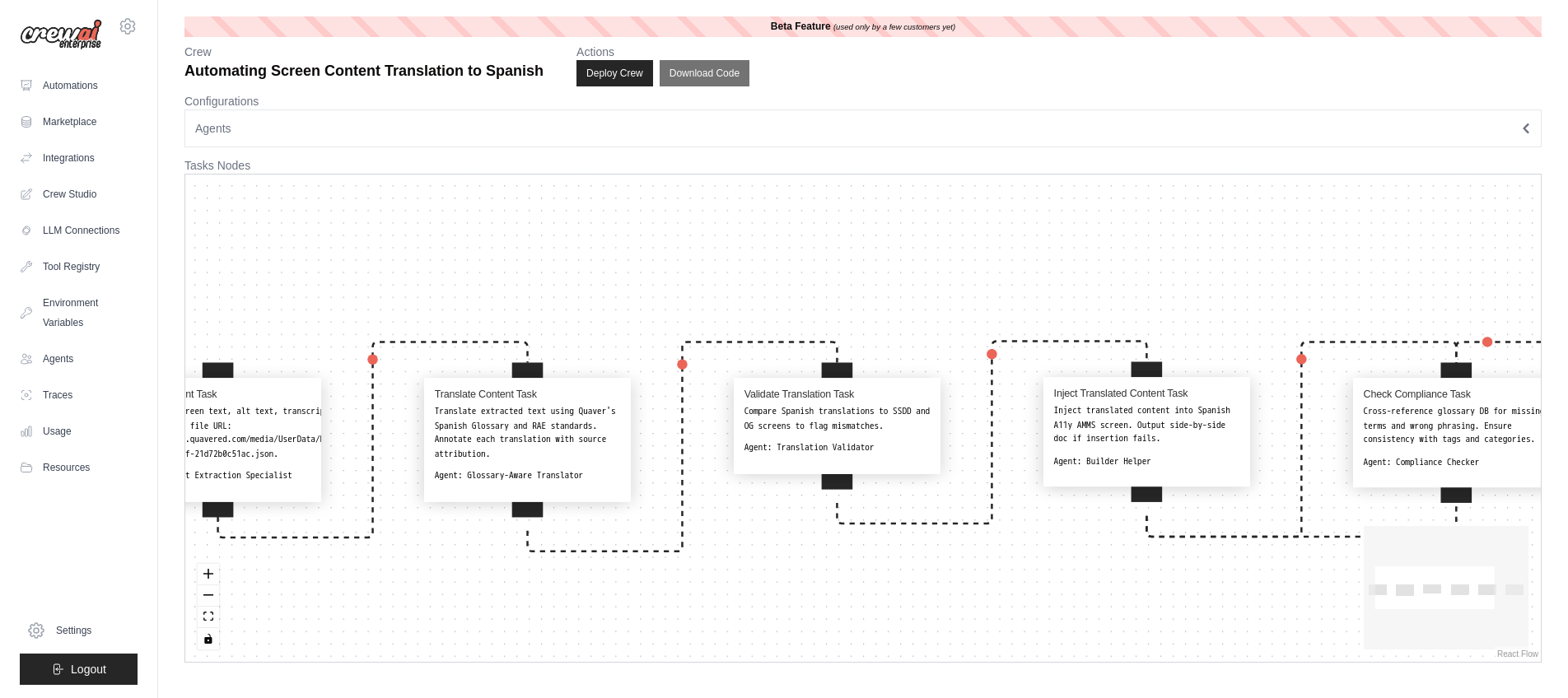 click on "Extract on-screen text, alt text, transcripts, and TBMA from the provided JSON file URL: https://users.quavered.com/media/UserData/MultiMediaSlide/630bd9c2-6288-4101-b85f-21d72b0c51ac.json." at bounding box center (281, 433) 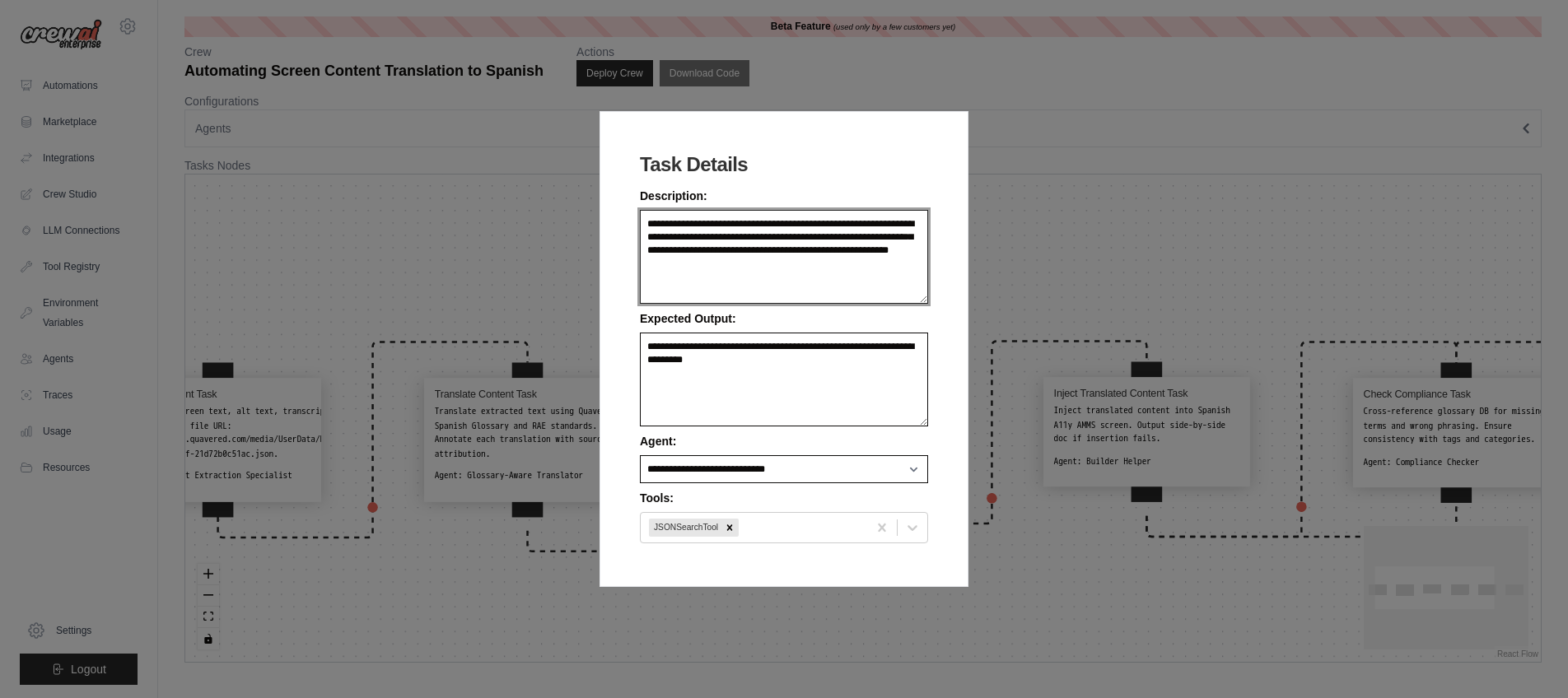 drag, startPoint x: 680, startPoint y: 224, endPoint x: 756, endPoint y: 237, distance: 77.10383 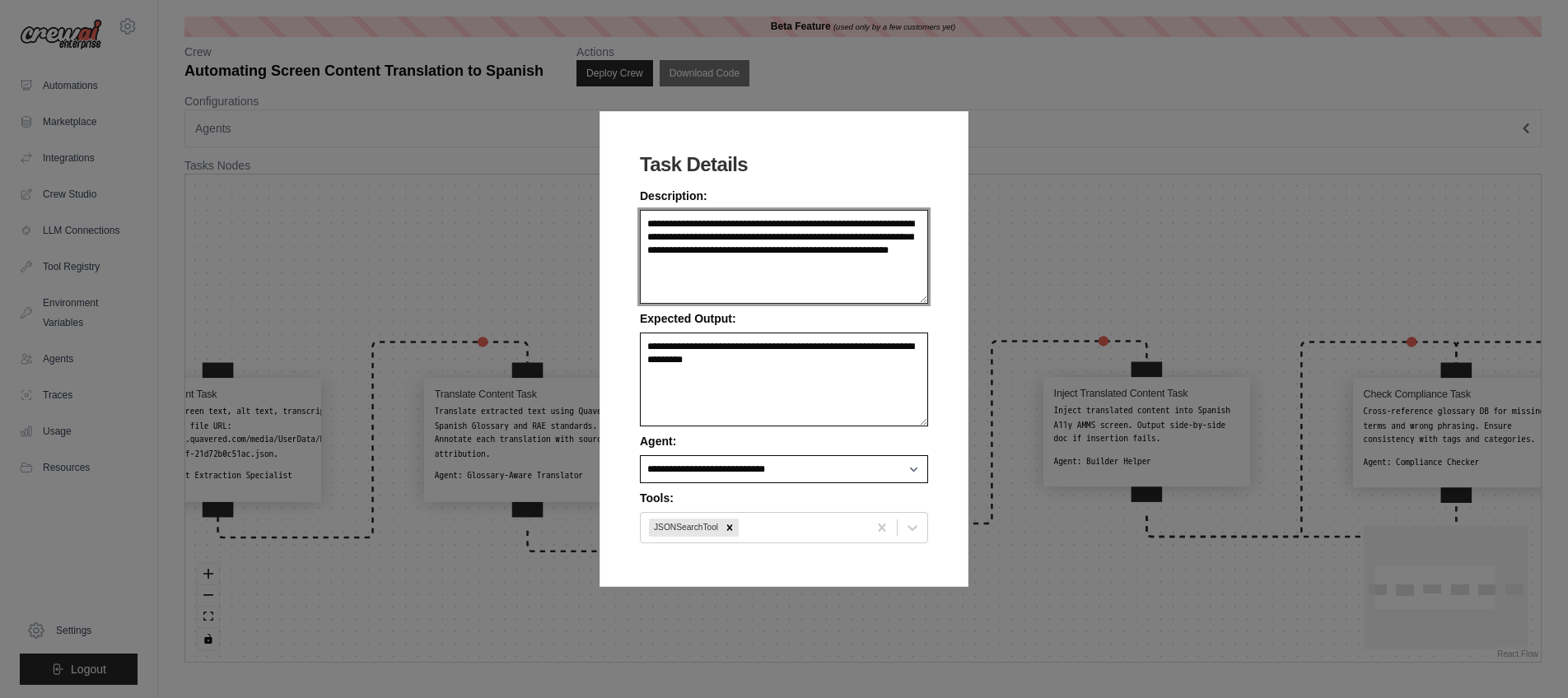 click on "**********" at bounding box center (784, 257) 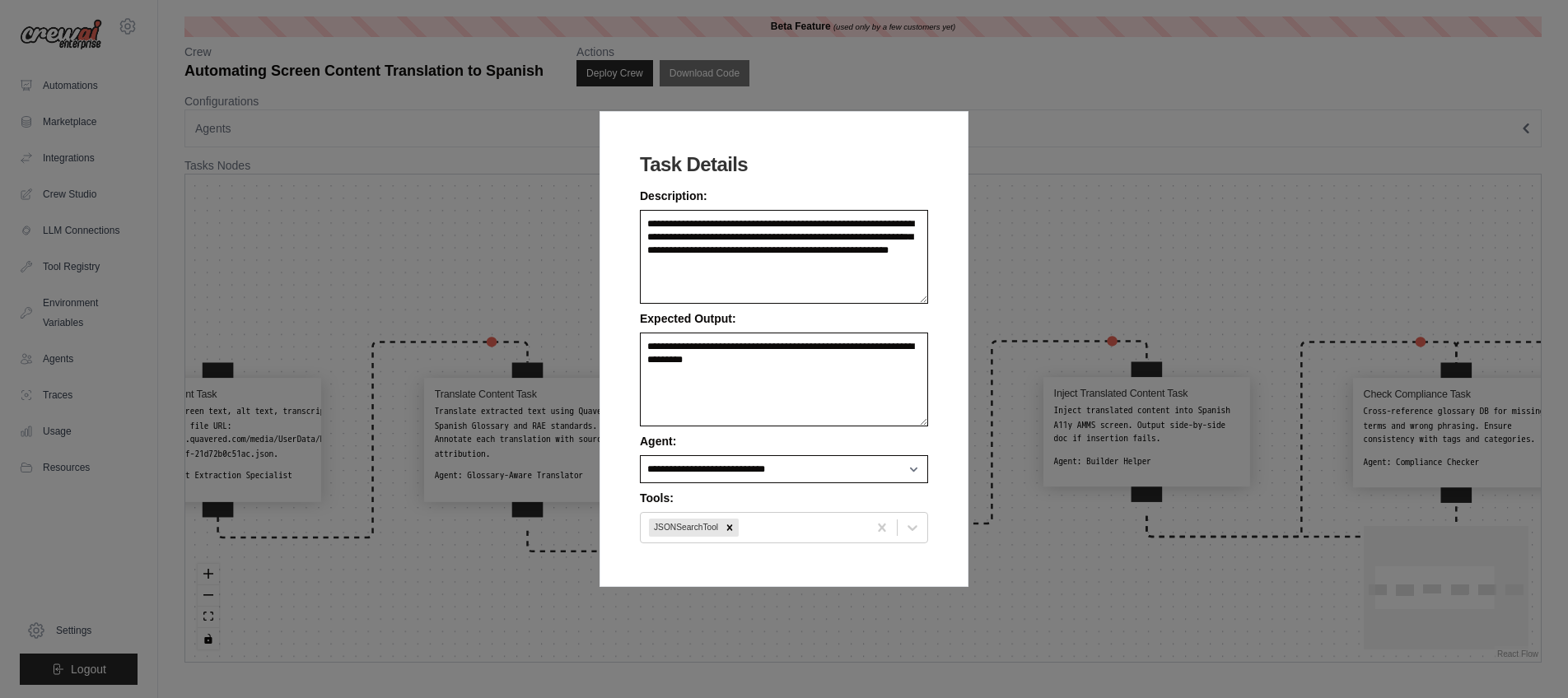 click on "**********" at bounding box center (784, 349) 